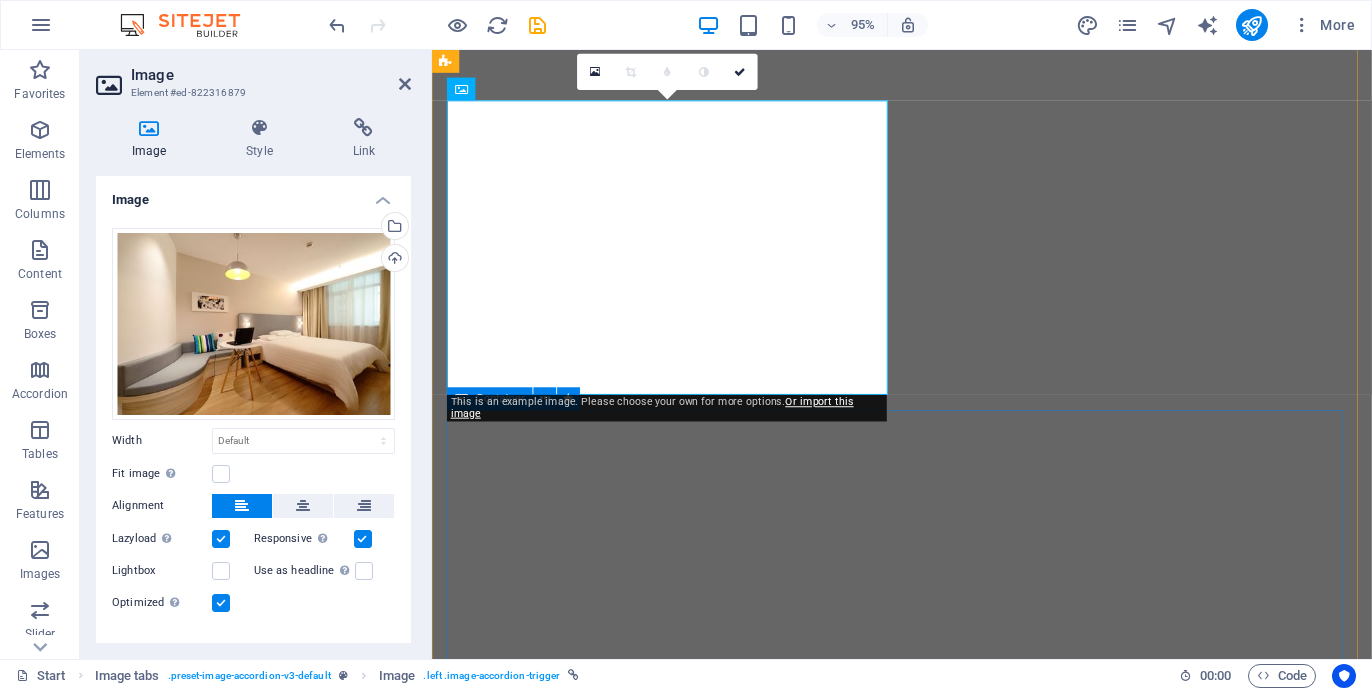 scroll, scrollTop: 0, scrollLeft: 0, axis: both 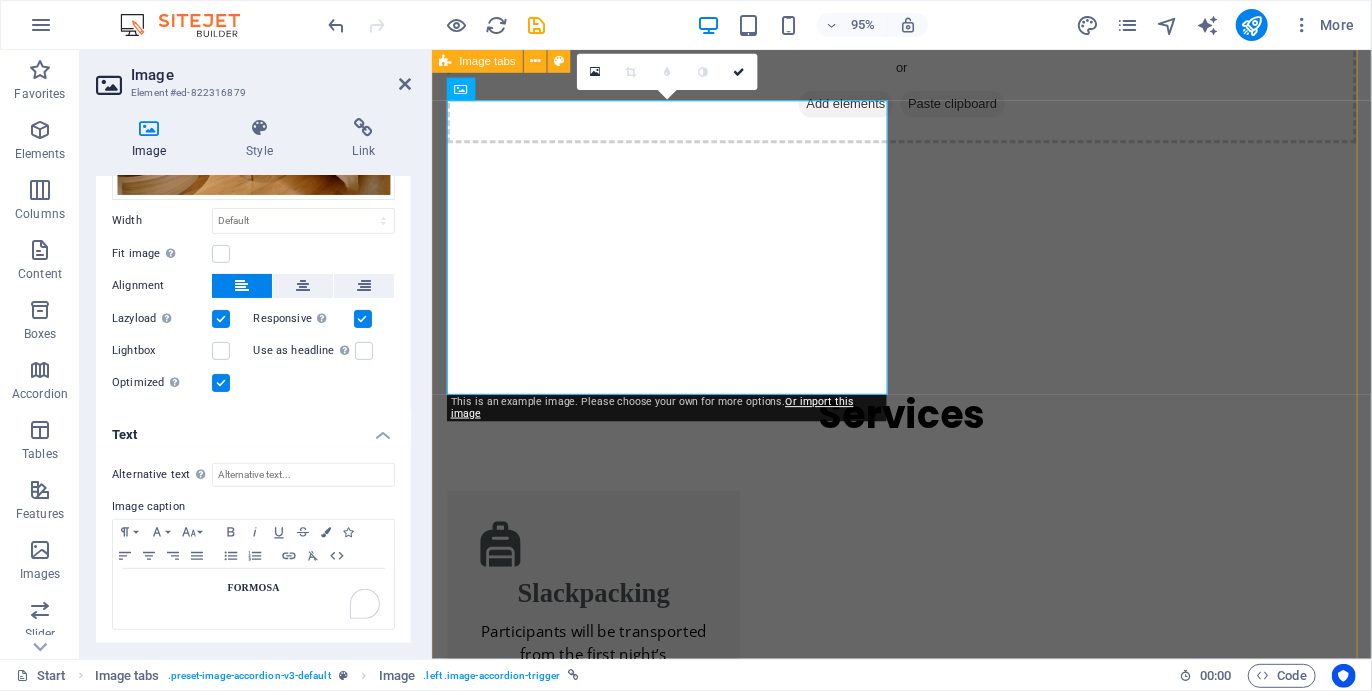 click on "Single Room [BRAND] This is the full experience of the Camino! Hiking and kayaking through [CITY] towards the indigenious forest and coast. Arrive the night before the Start of the Camino, and add a night after and add one day of activities either before or the day after. Full Camino Includes a night before the start The hike includes all routes: [LOCATION], [LOCATION] beaches, [LOCATION] Mouth, [LOCATION] beach/ forest hike, [LOCATION] and [LOCATION] Hike: 50 km, Kayak: 20km R13900 Book now [BRAND] [BRAND] Arrive in the morning of the start. Sleep a night after the End; the day after this last night is not counted. Meals included — No night before the Start Hike includes [LOCATION], [LOCATION] beaches, [LOCATION] Mouth, [LOCATION] beach/ forest hike and [LOCATION] — Does not include [LOCATION] hike Hike: 40 km, Kayak: 20km R9900 Book now" at bounding box center [925, 3070] 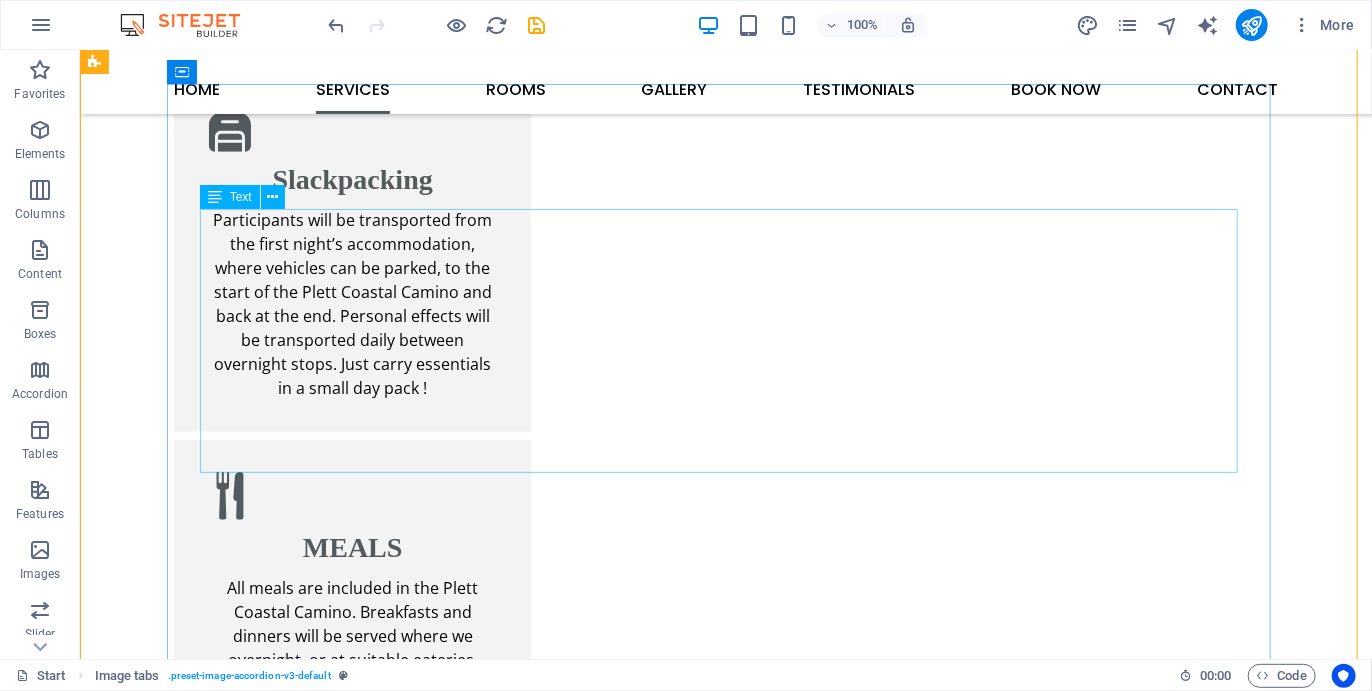 scroll, scrollTop: 4000, scrollLeft: 0, axis: vertical 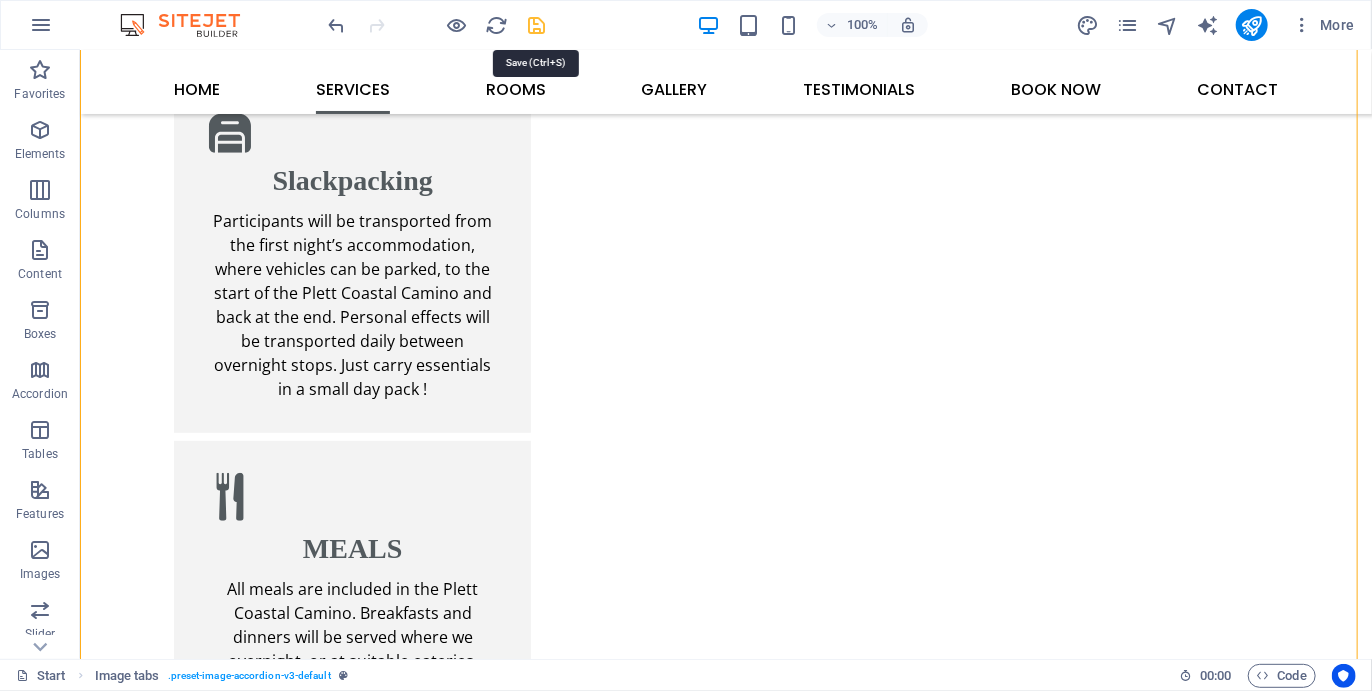 click at bounding box center [537, 25] 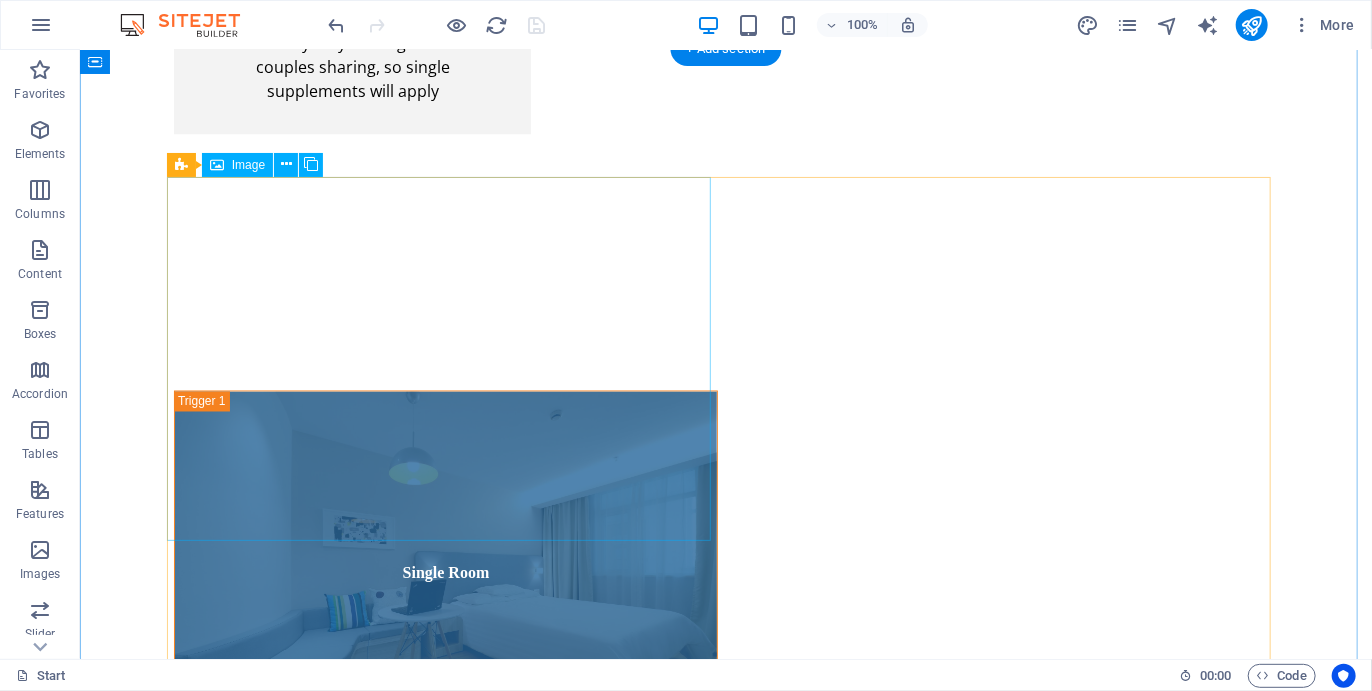 scroll, scrollTop: 5083, scrollLeft: 0, axis: vertical 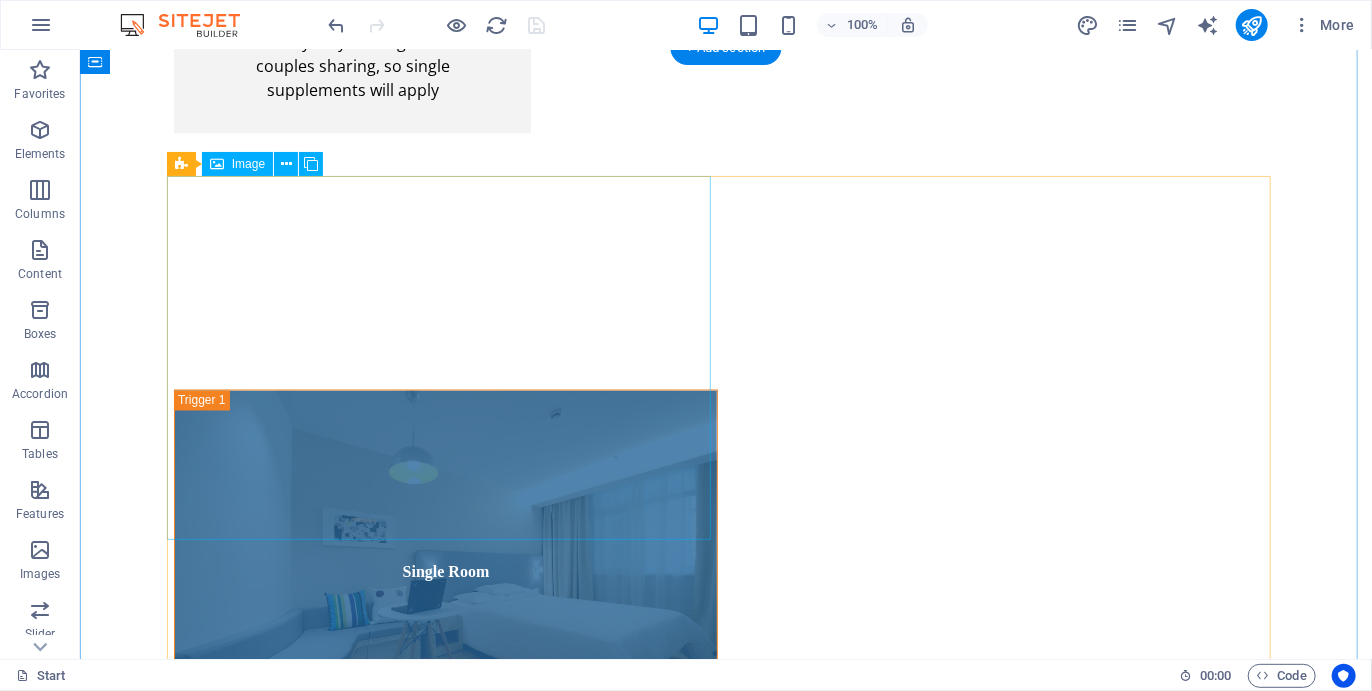 click on "Single Room" at bounding box center (445, 3077) 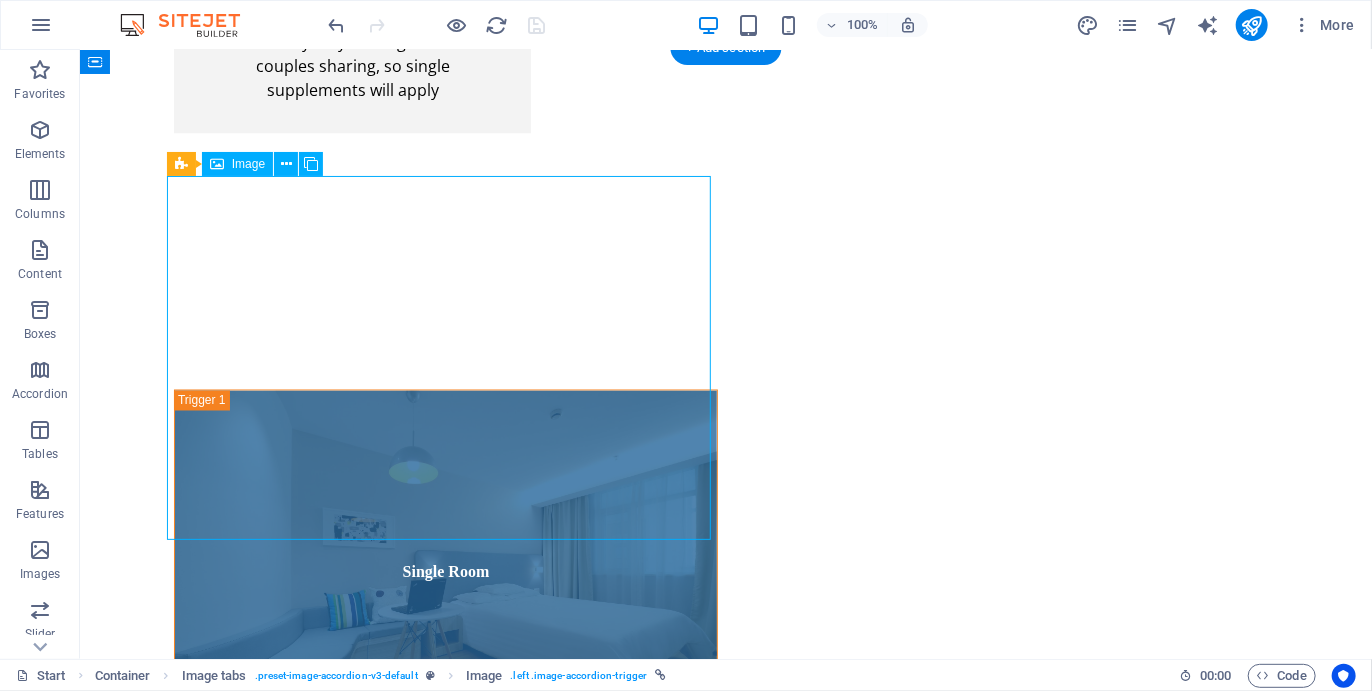 click on "Single Room" at bounding box center (445, 3077) 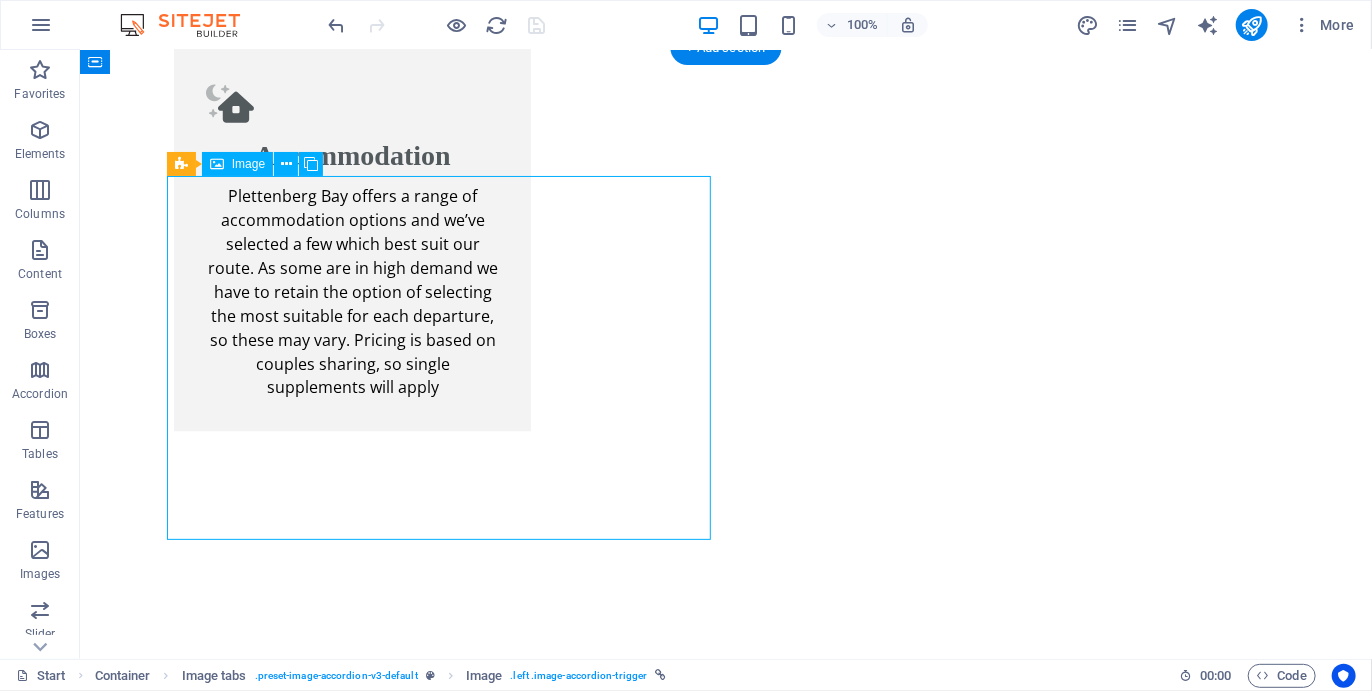 scroll, scrollTop: 5100, scrollLeft: 0, axis: vertical 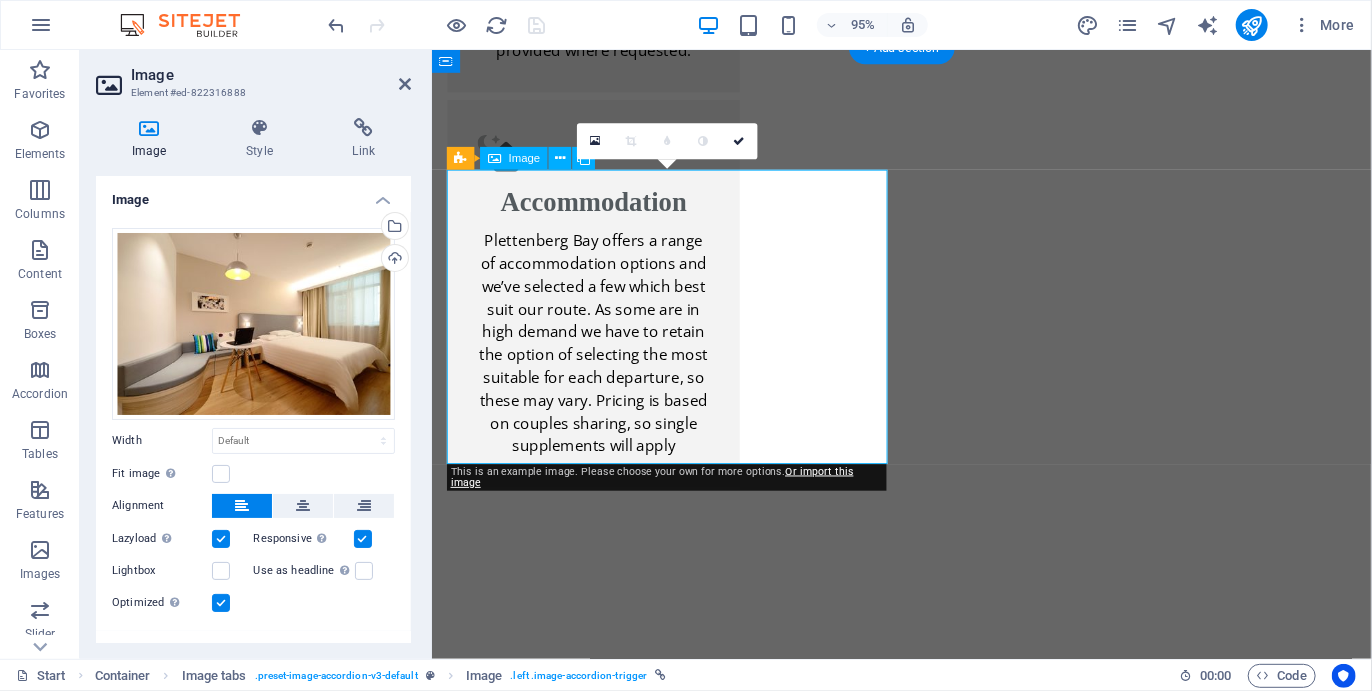 click on "Single Room" at bounding box center [682, 3300] 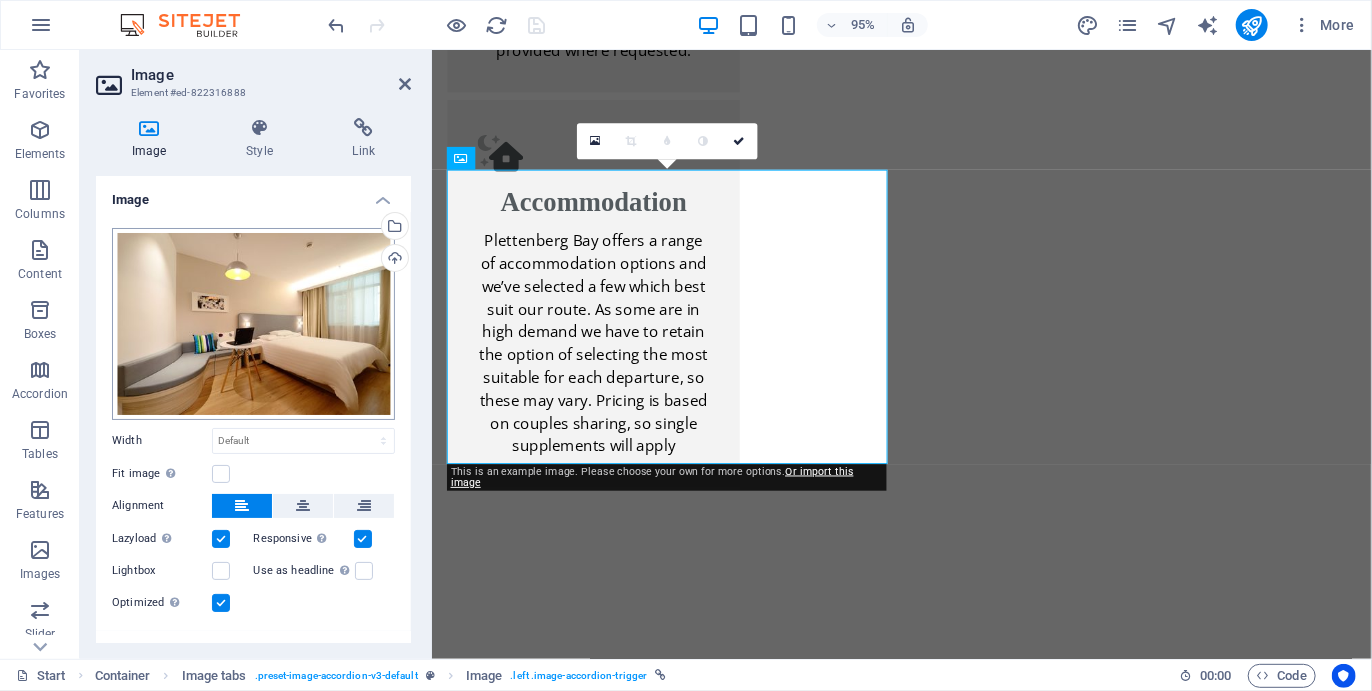 scroll, scrollTop: 32, scrollLeft: 0, axis: vertical 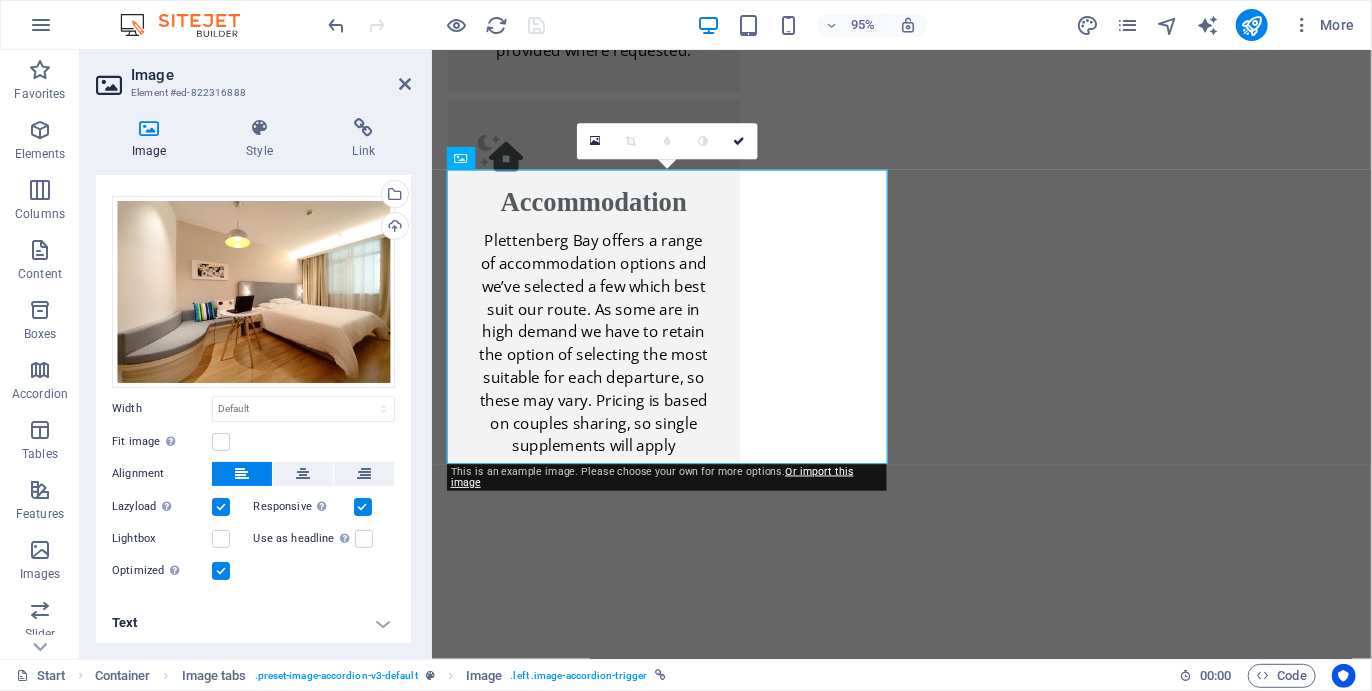 click on "Text" at bounding box center (253, 623) 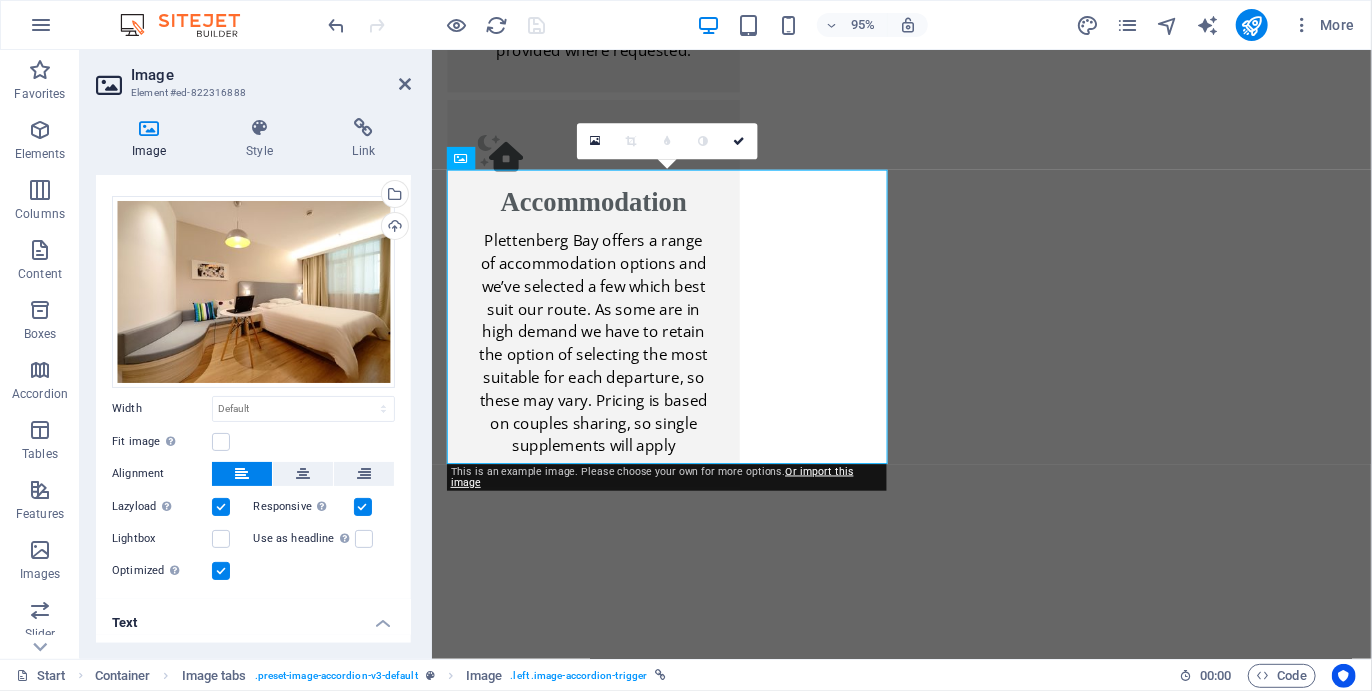 scroll, scrollTop: 220, scrollLeft: 0, axis: vertical 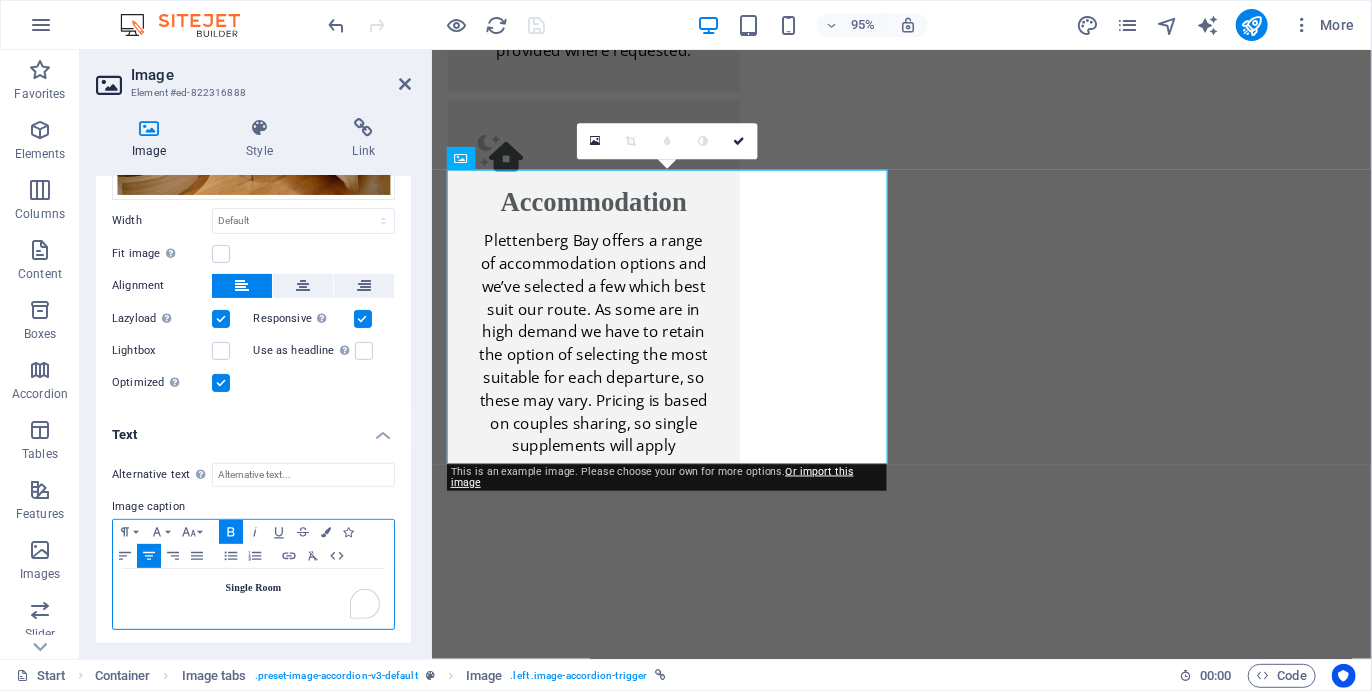 click on "Single Room" at bounding box center [253, 588] 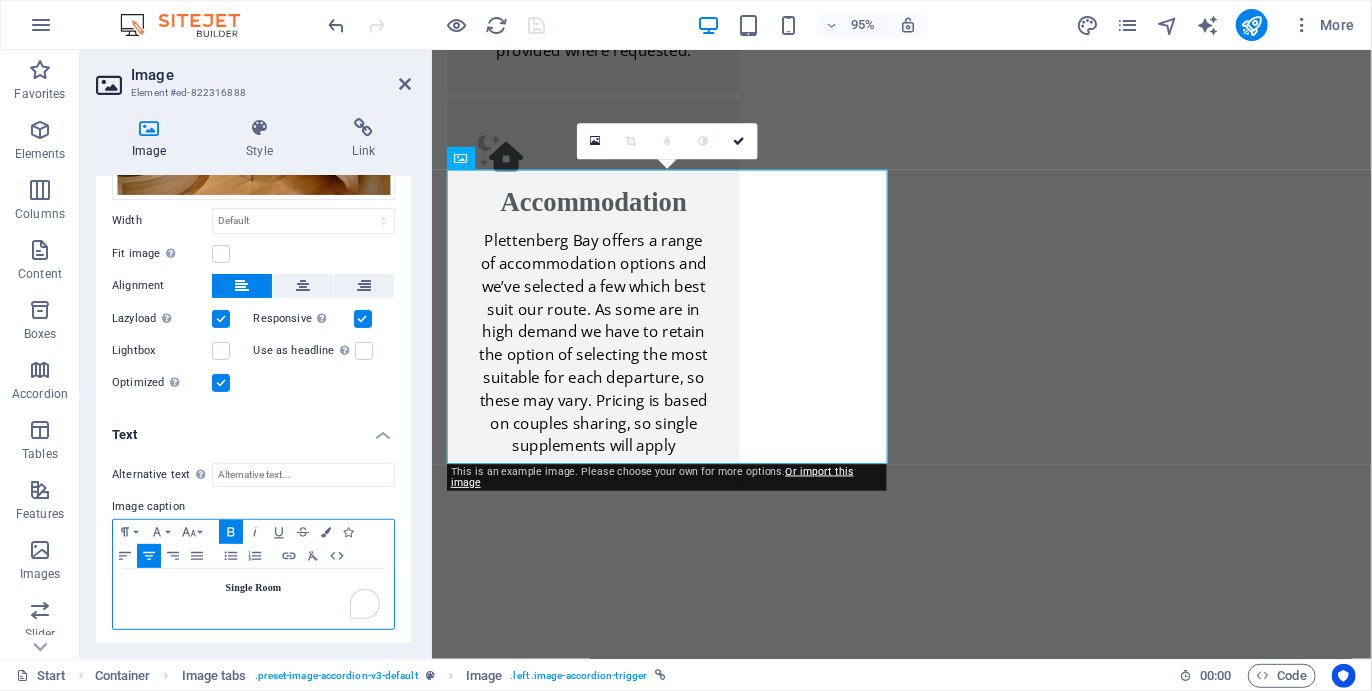 type 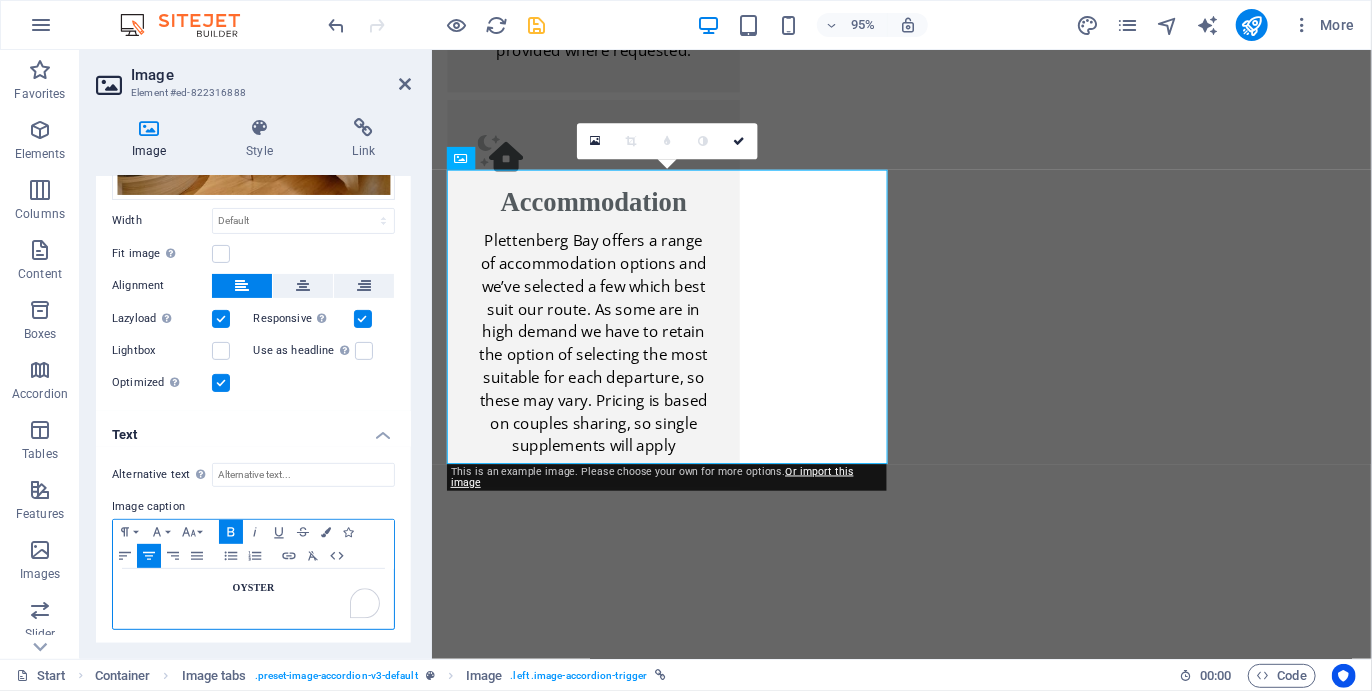 click on "OYSTER" at bounding box center [253, 588] 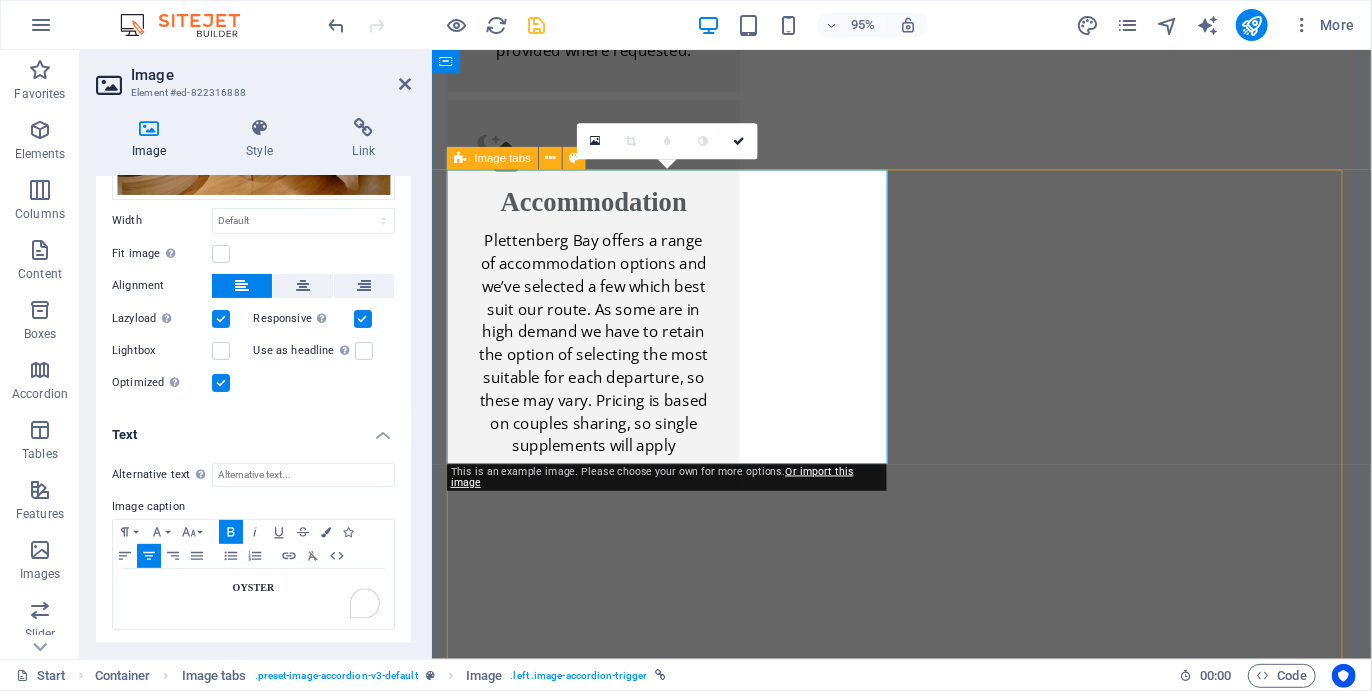 click on "OYSTER OYSTER The Oyster takes you towards the lush forest and wild beaches of Keurboomsstrand and further. Meals included — No night before the Start Hike includes Keurboomsstrand beach/ forest hike, Nature's Valley and Kalander — Does not include Robberg Nature Reserve, Plett beaches and Lagoon Mouth Hike: 35 km, Kayak: 20km R7900 Book now Single Room PERIWINKLE If you are wanting to experience the Camino in a condensed version, the Periwinkle is One Day Hiking and One Day Kayaking; with one night in-between and one night at the End. Meals included — No night before the Start Hike includes Robberg Nature Reserve and Lagoon Mouth OR one of the other hike options Hike: 15 km, Kayak: 20km R4900 Book now" at bounding box center (925, 4144) 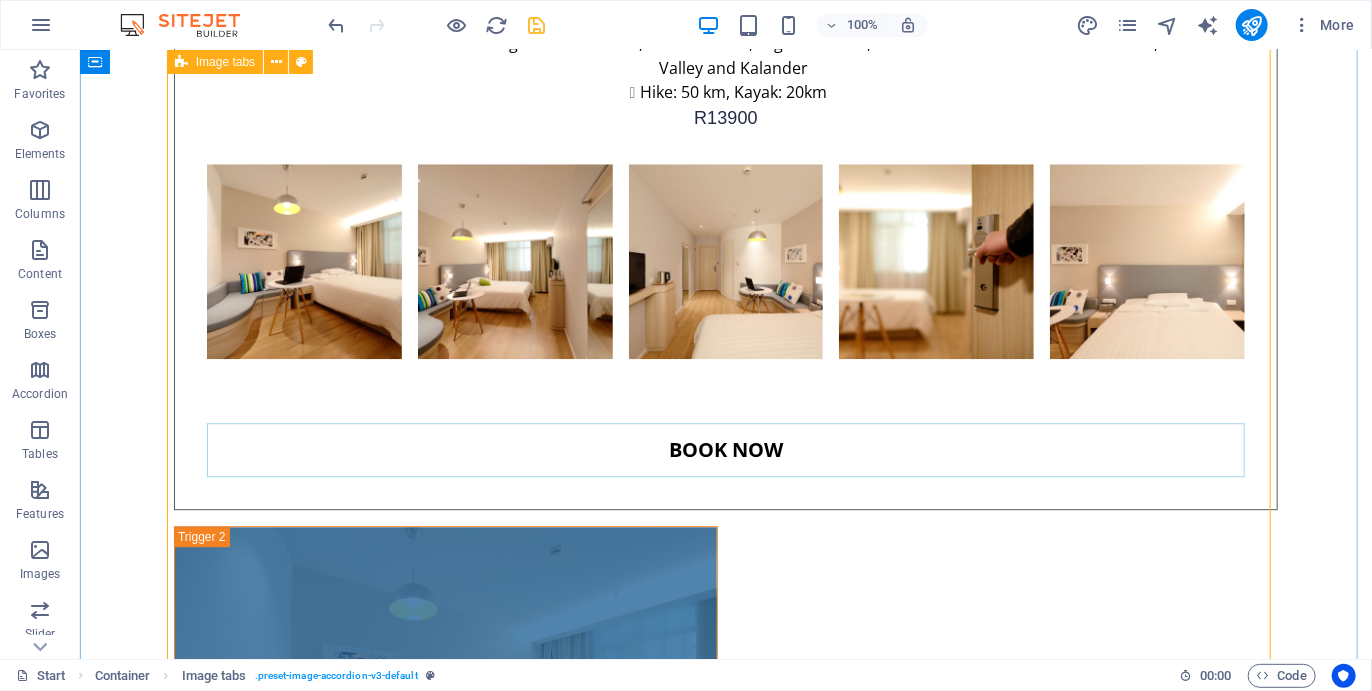 scroll, scrollTop: 6052, scrollLeft: 0, axis: vertical 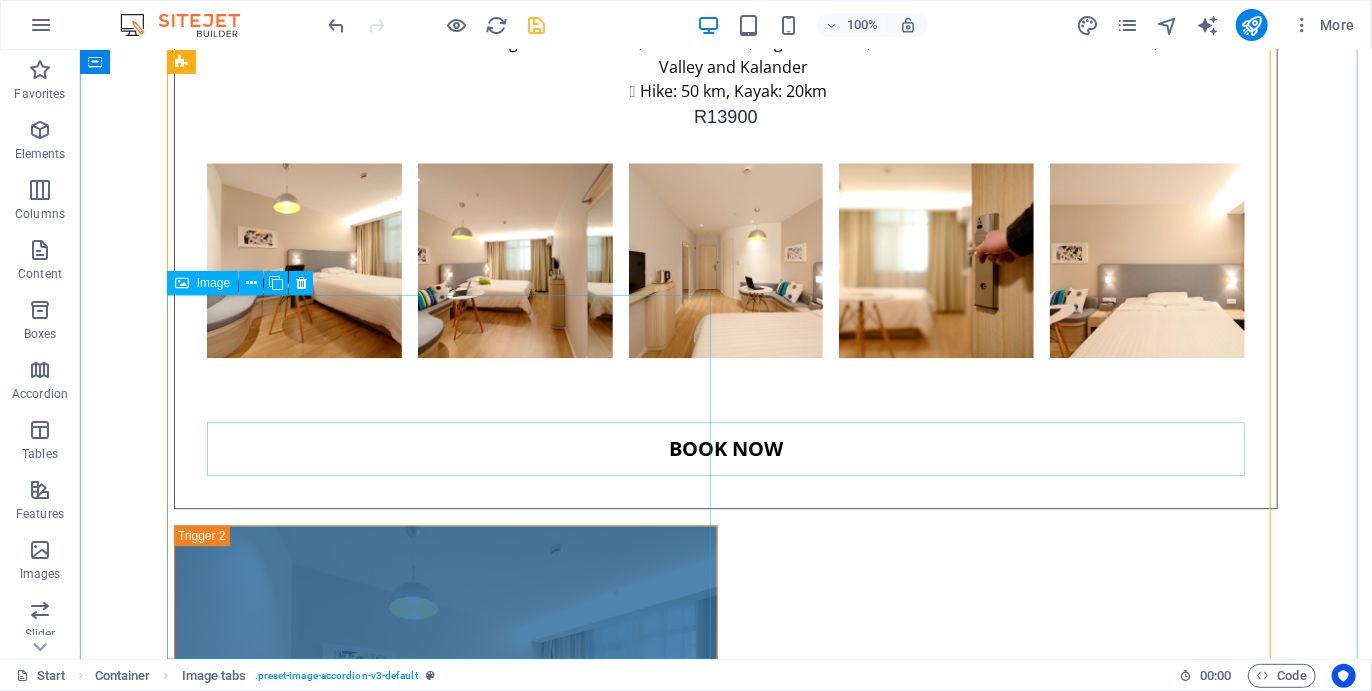 click on "Single Room" at bounding box center (445, 3195) 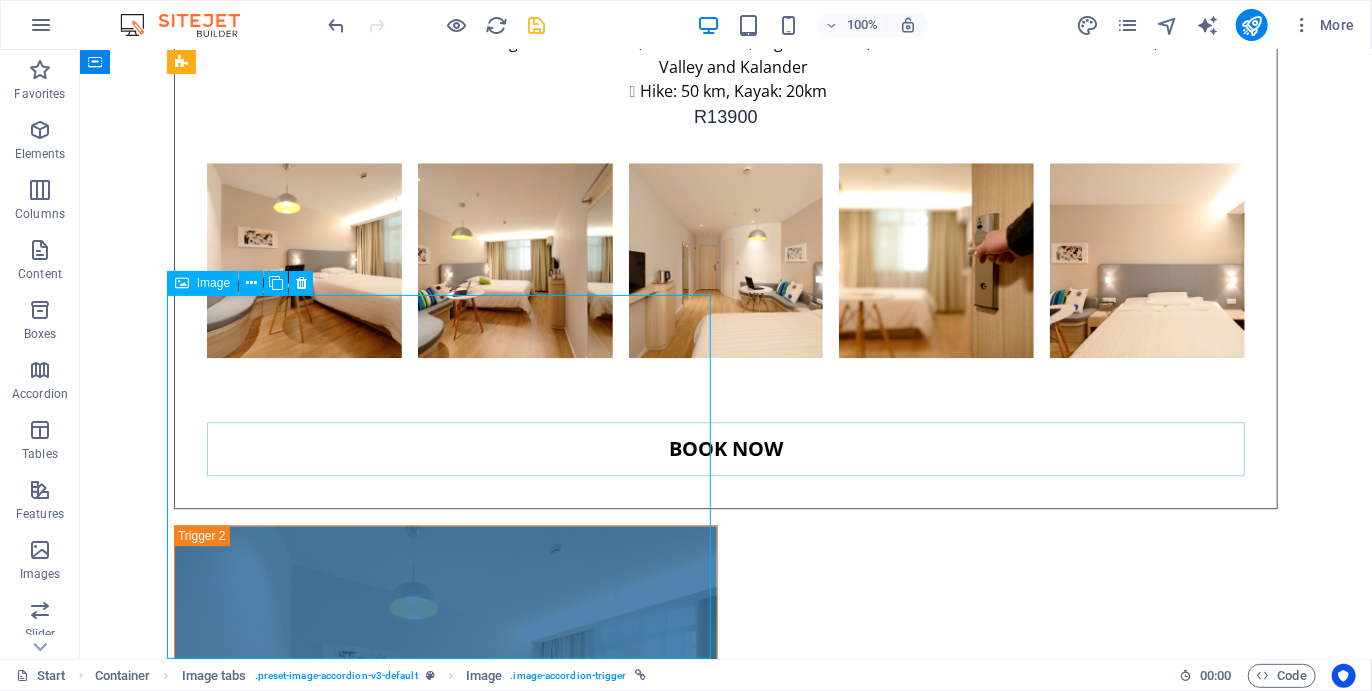click on "Single Room" at bounding box center (445, 3195) 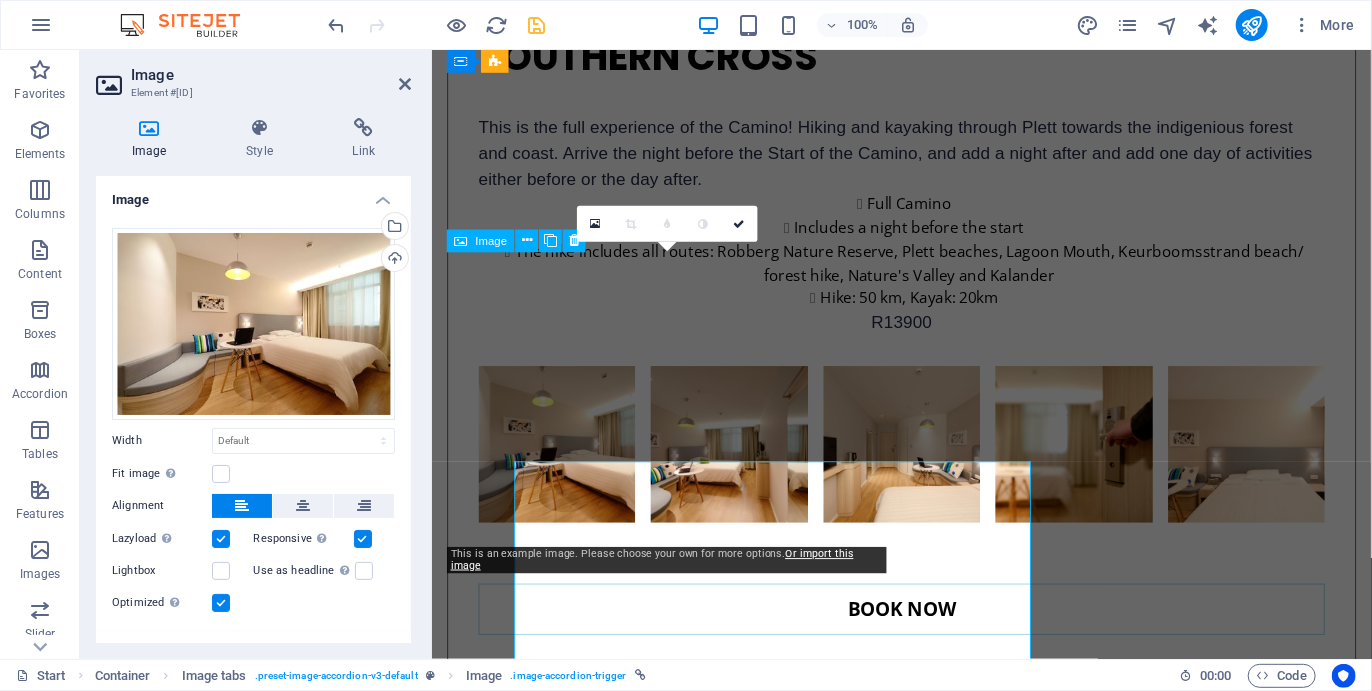scroll, scrollTop: 6016, scrollLeft: 0, axis: vertical 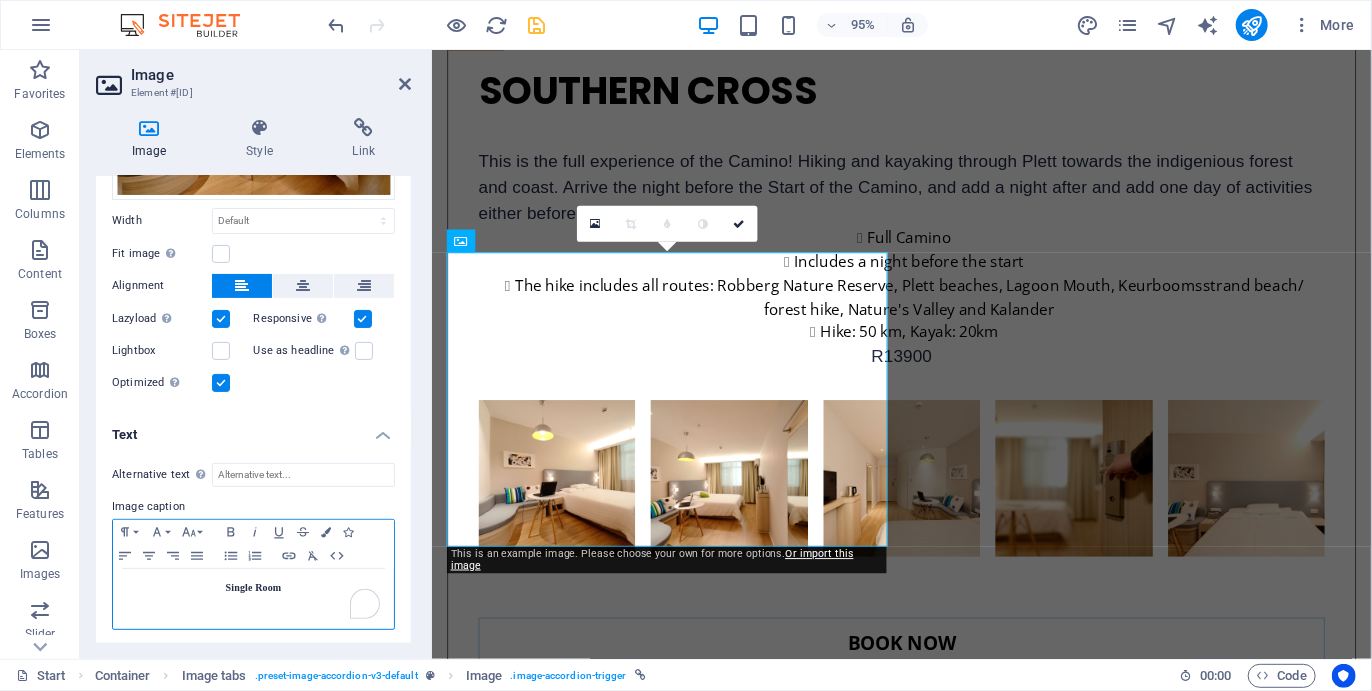 click on "​" at bounding box center (253, 606) 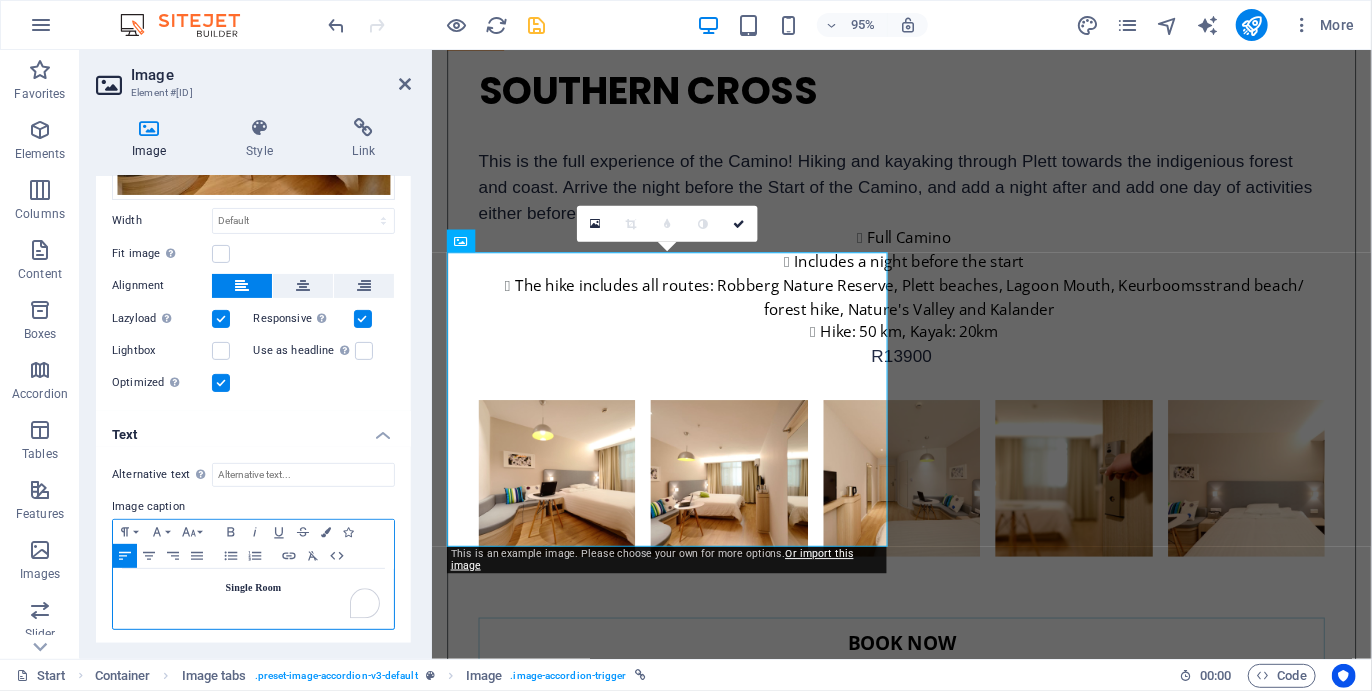 click on "​" at bounding box center [253, 606] 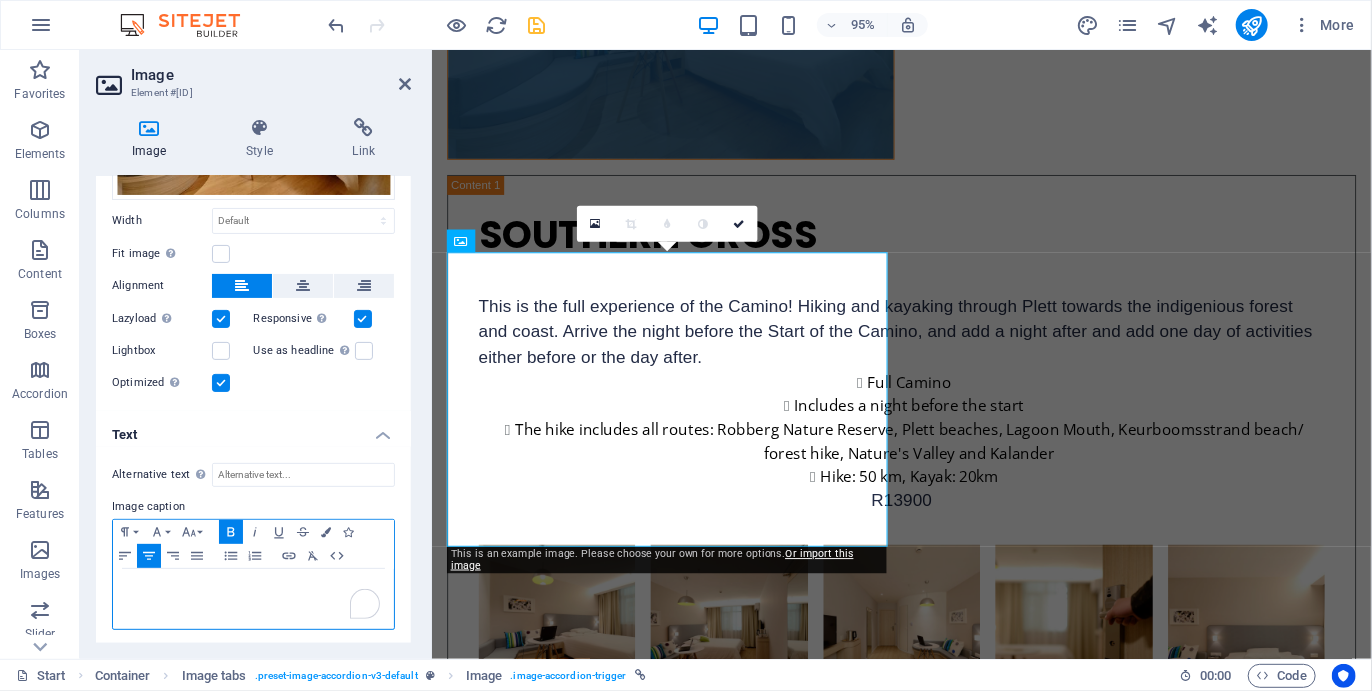 type 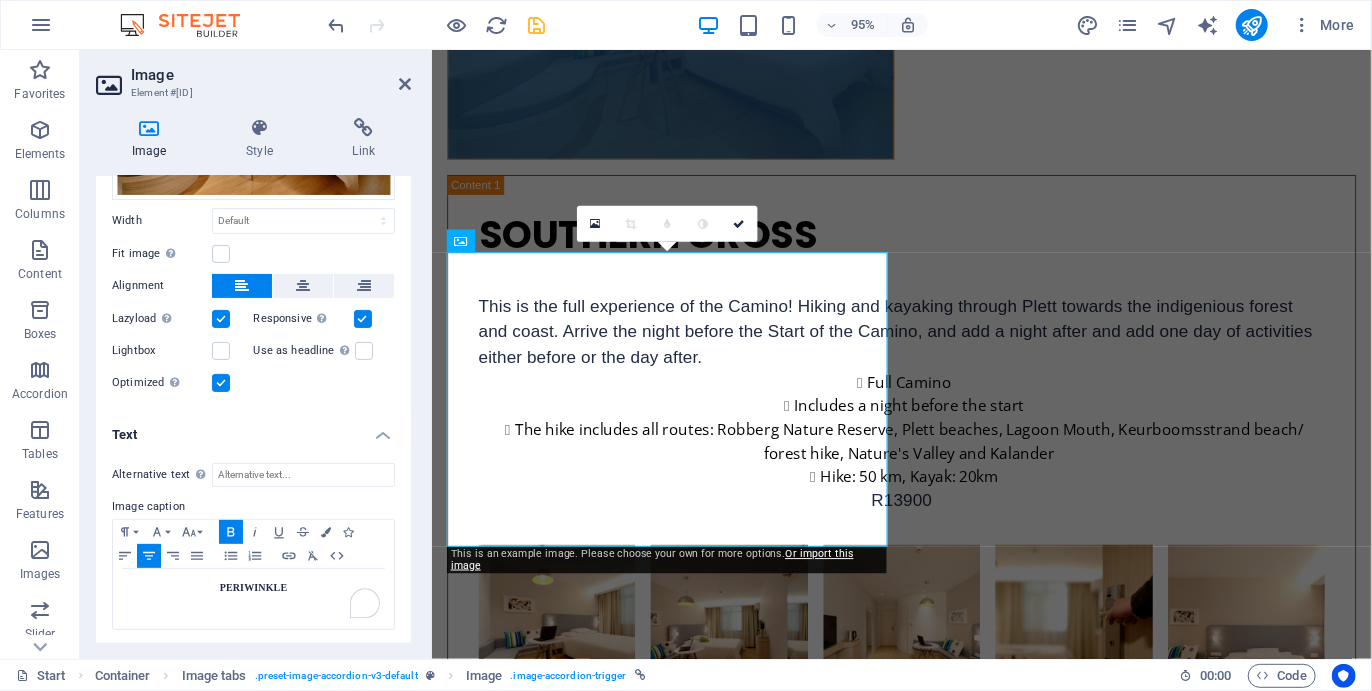 click on "Image caption" at bounding box center [253, 507] 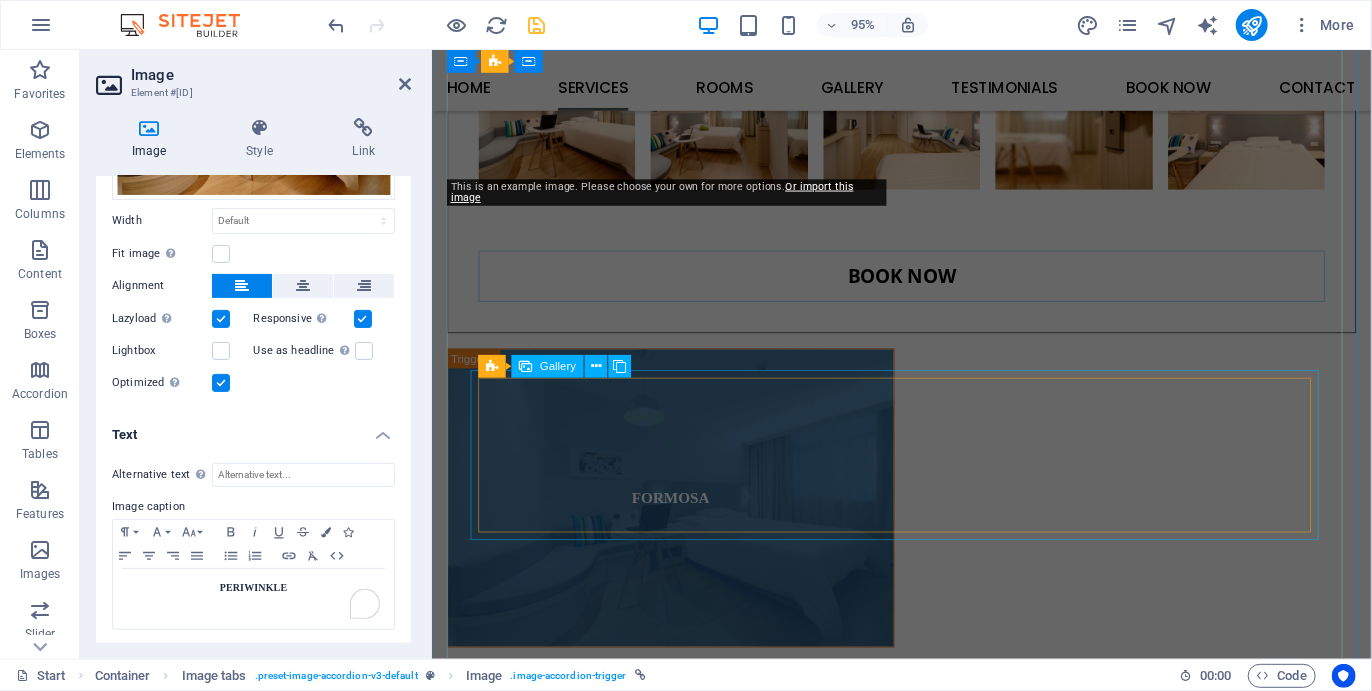click at bounding box center (925, 3455) 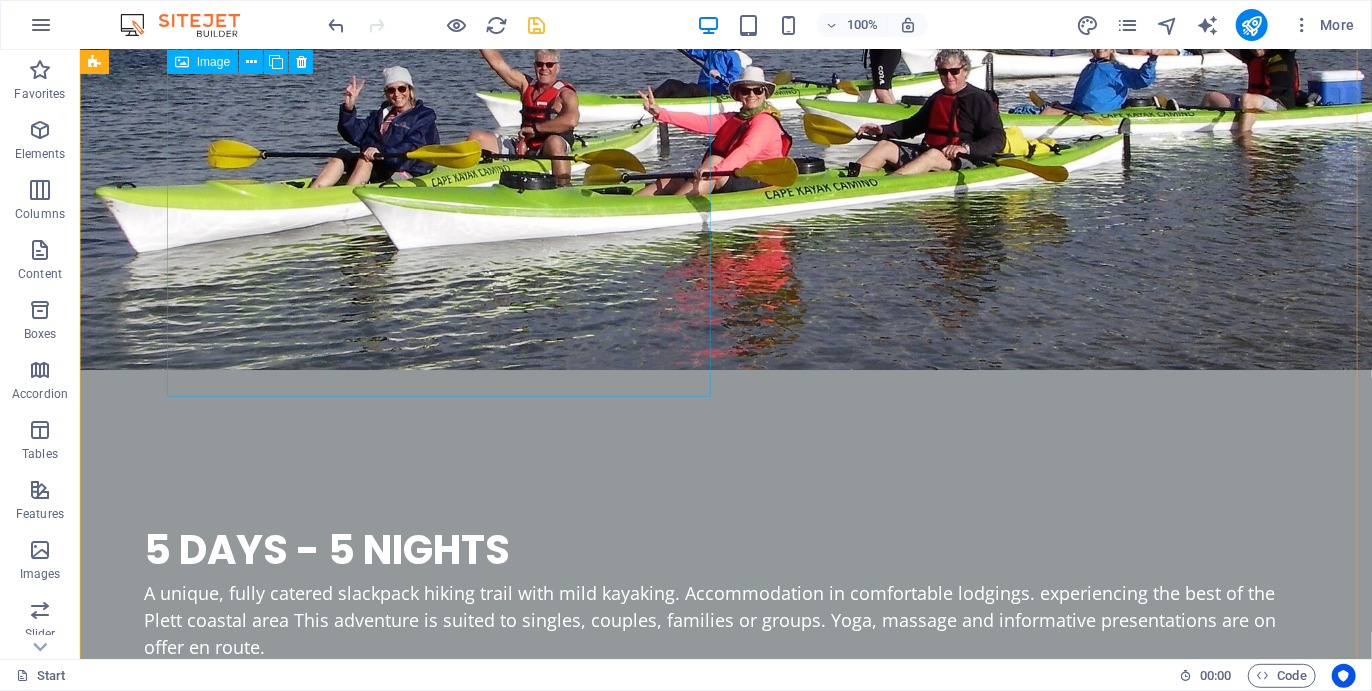 scroll, scrollTop: 2723, scrollLeft: 0, axis: vertical 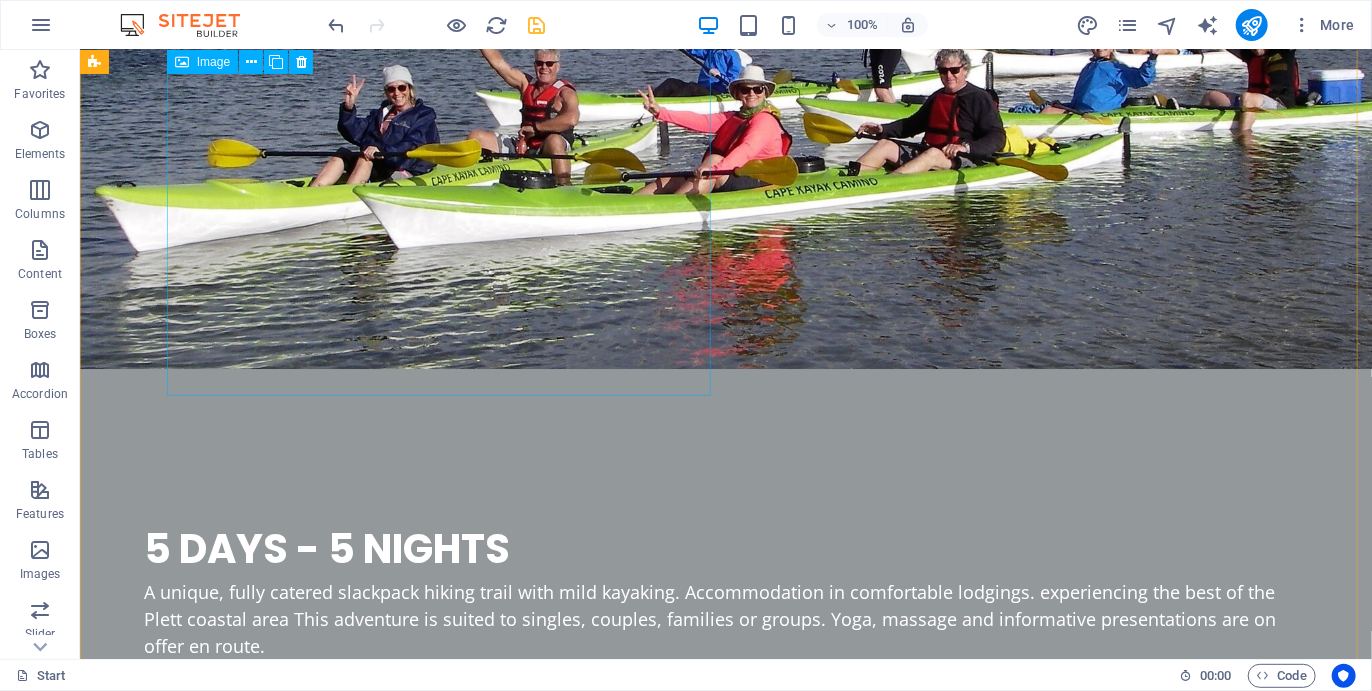click on "Single Room" at bounding box center (445, 3083) 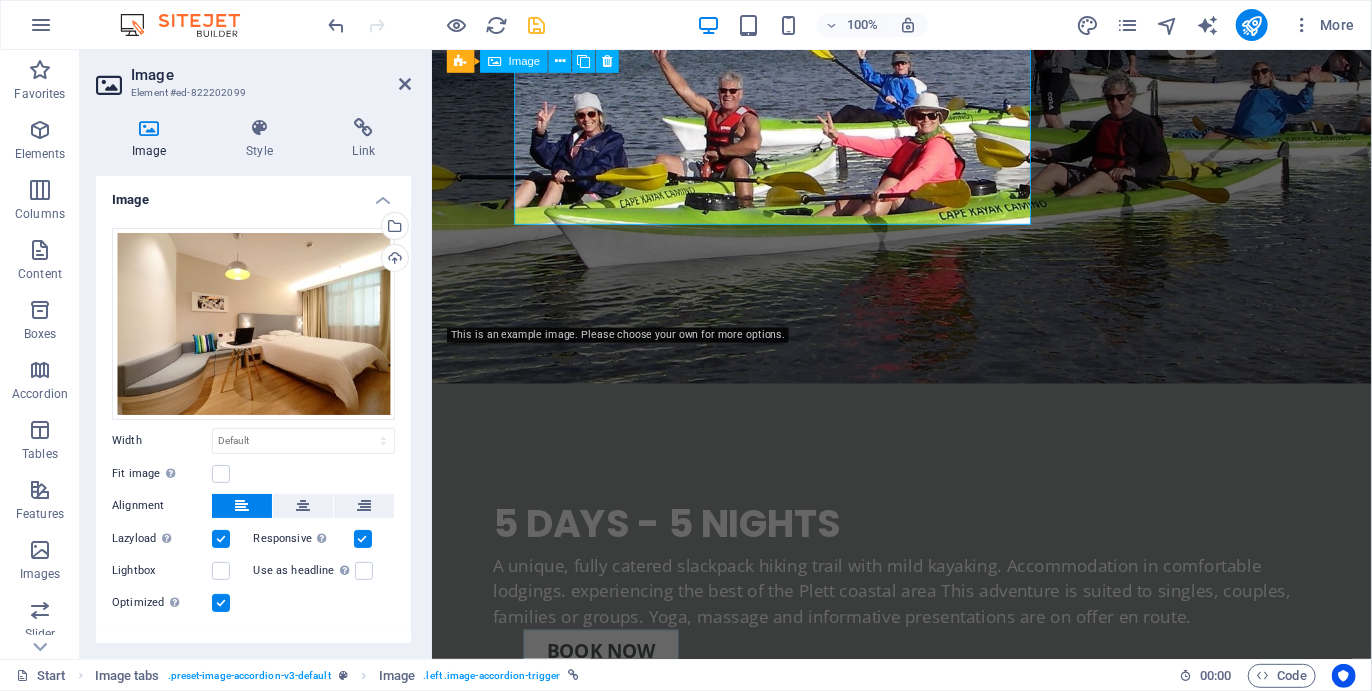 scroll, scrollTop: 2885, scrollLeft: 0, axis: vertical 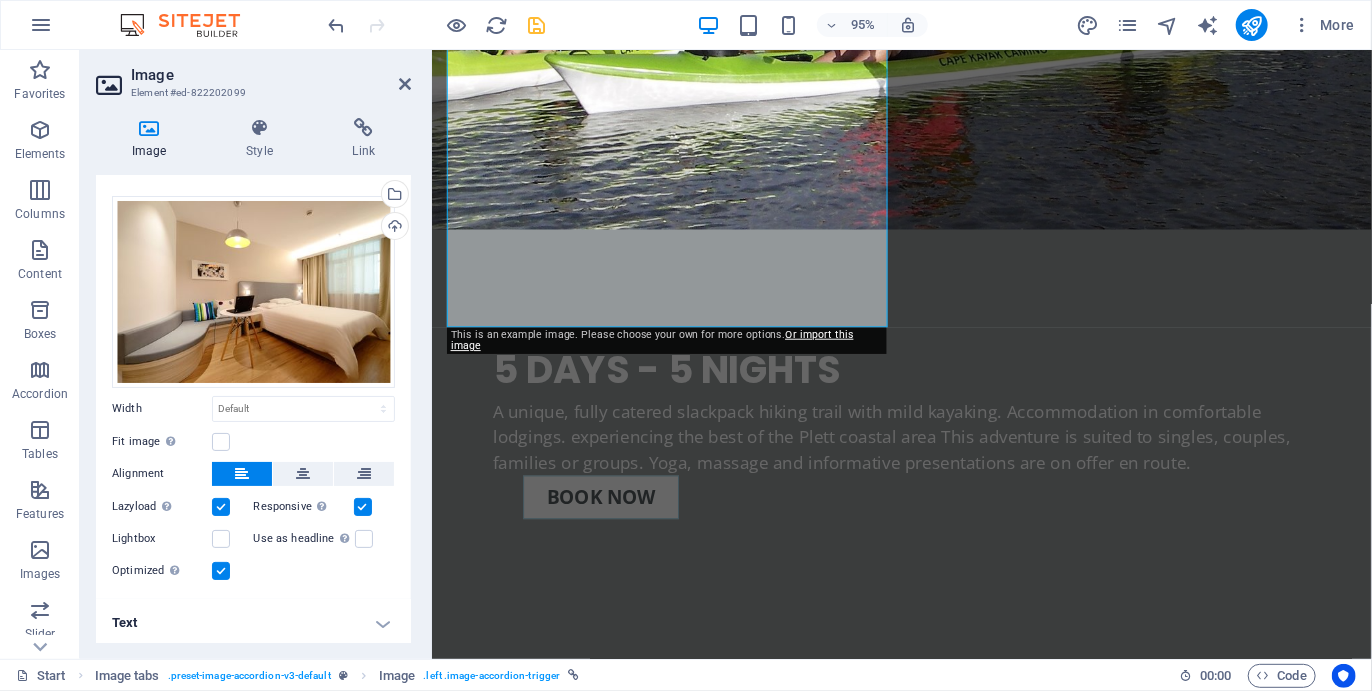 click on "Text" at bounding box center (253, 623) 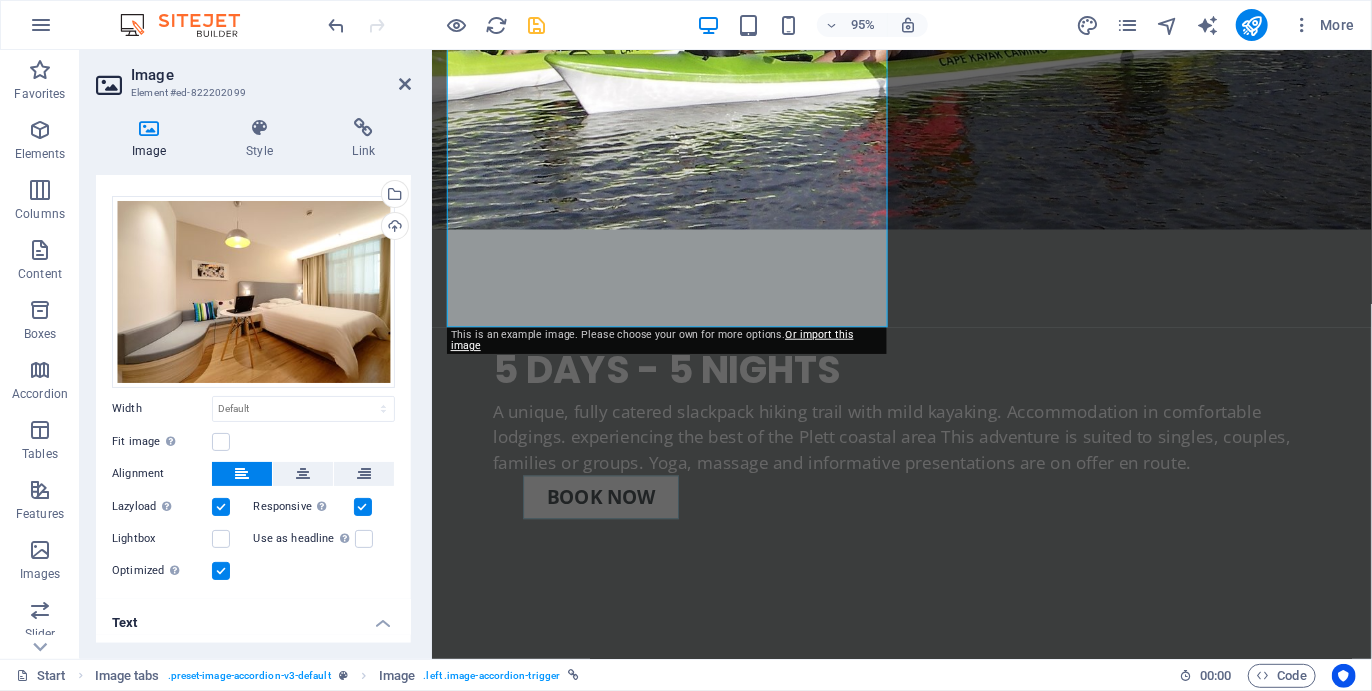 scroll, scrollTop: 220, scrollLeft: 0, axis: vertical 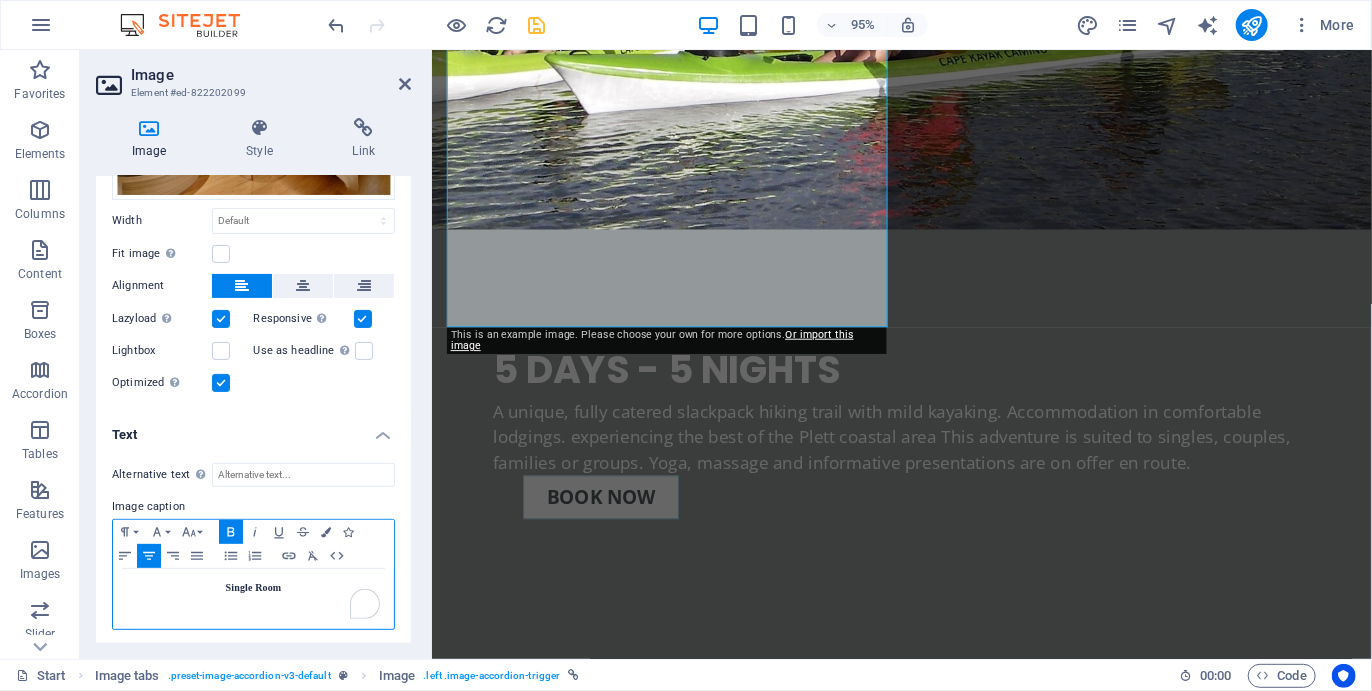 click on "Single Room" at bounding box center [253, 588] 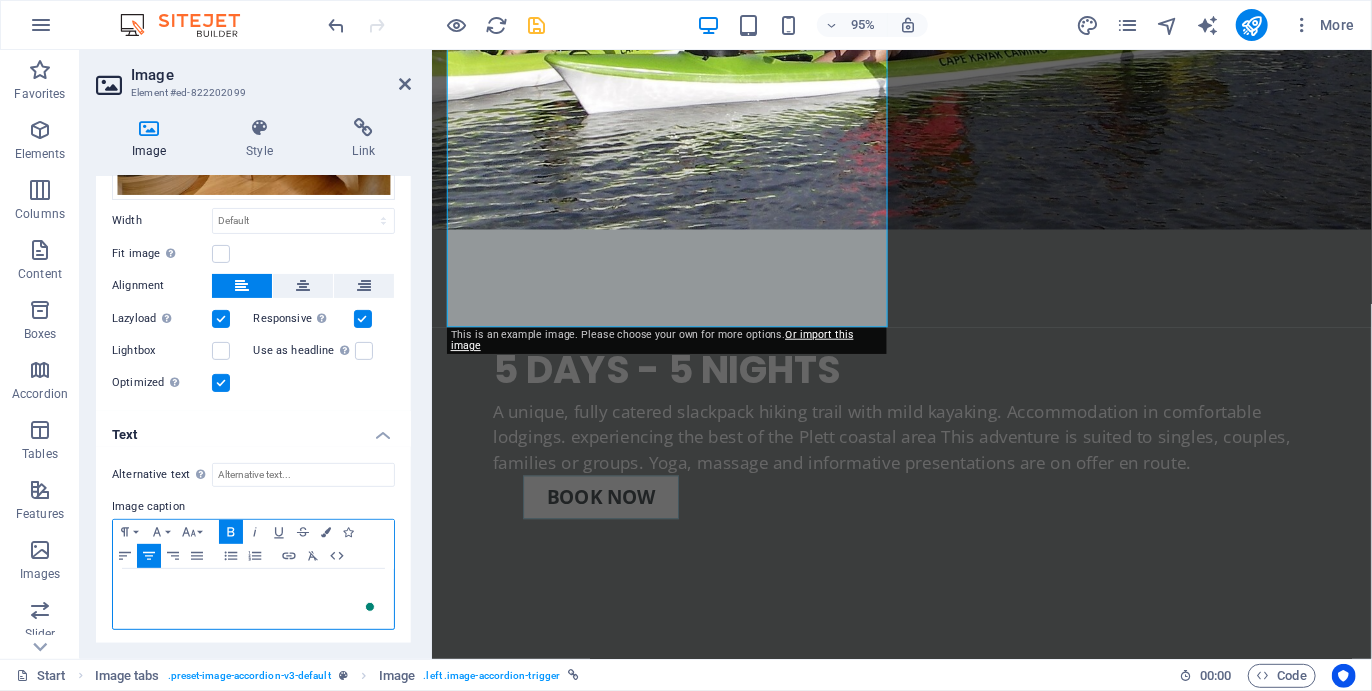 type 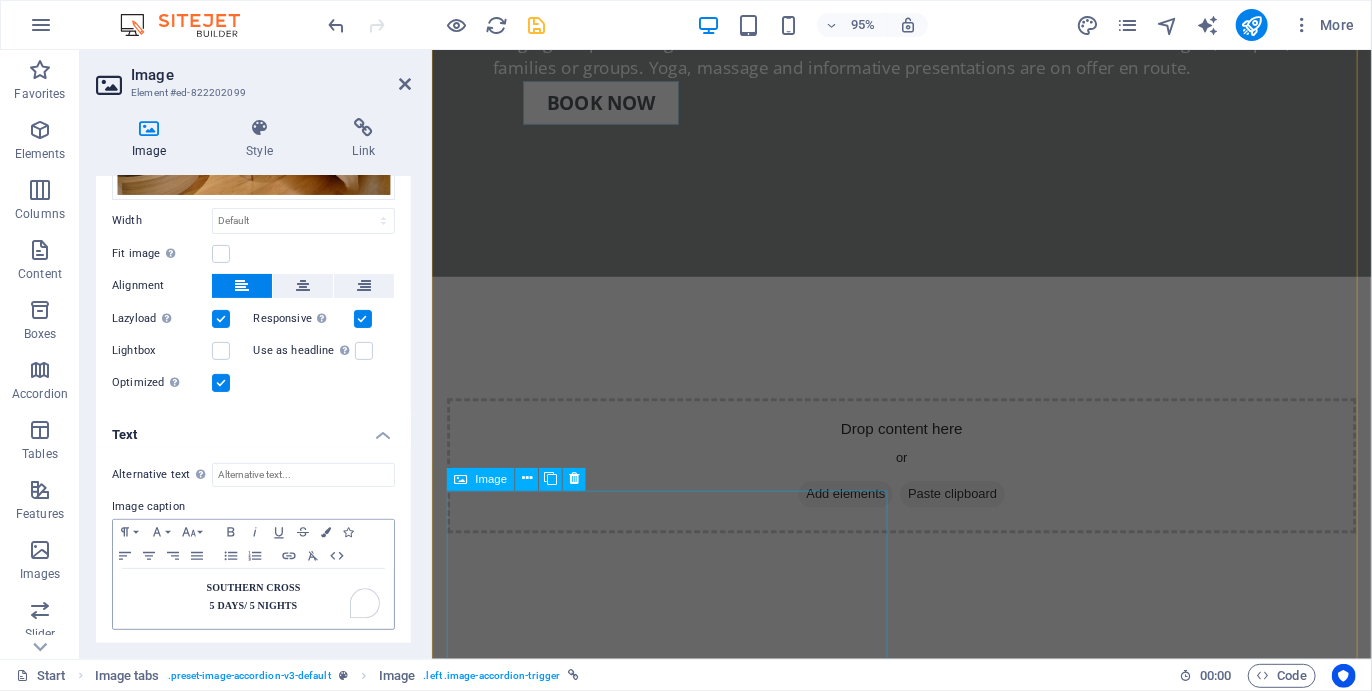 scroll, scrollTop: 3693, scrollLeft: 0, axis: vertical 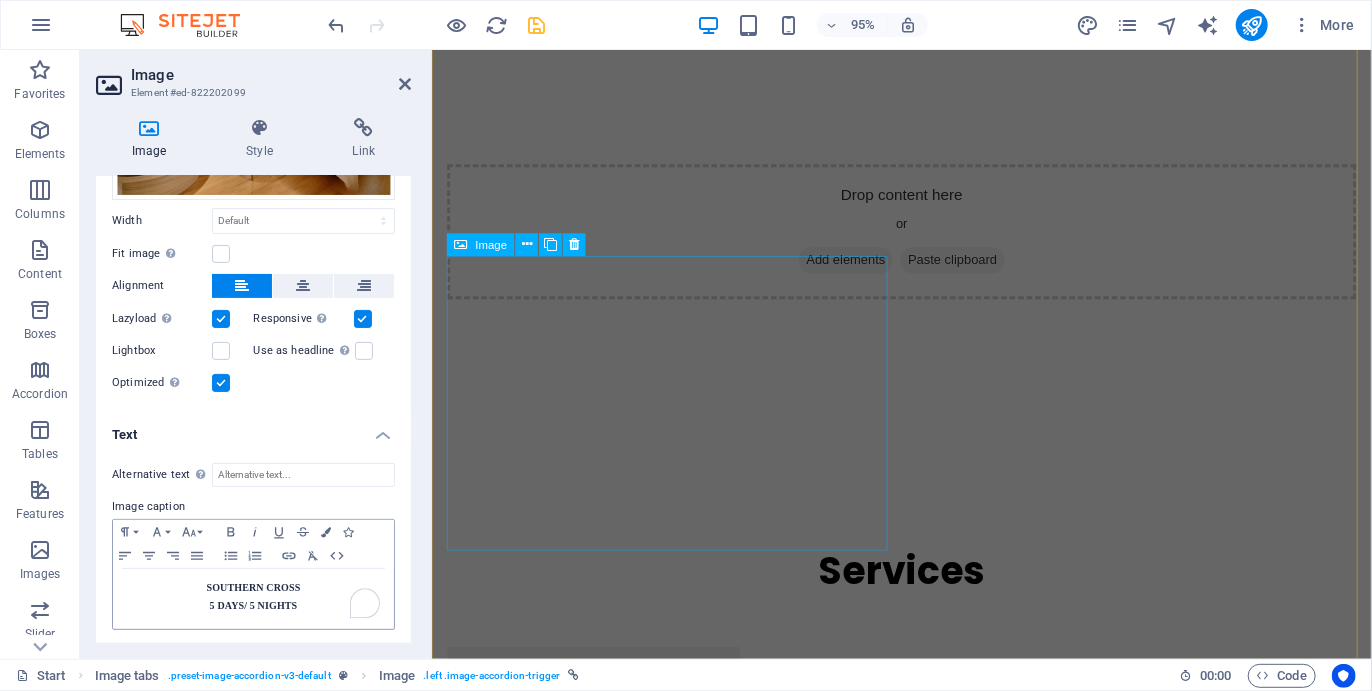 click on "FORMOSA" at bounding box center (682, 3383) 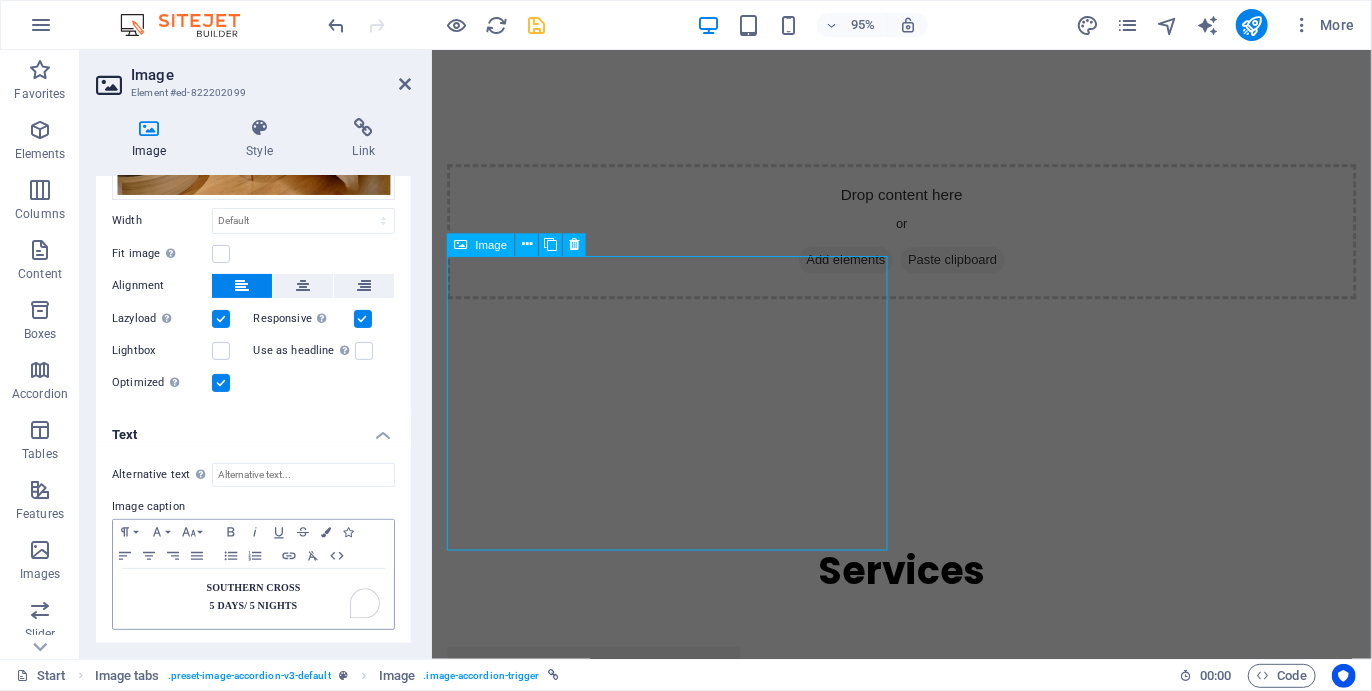 scroll, scrollTop: 3557, scrollLeft: 0, axis: vertical 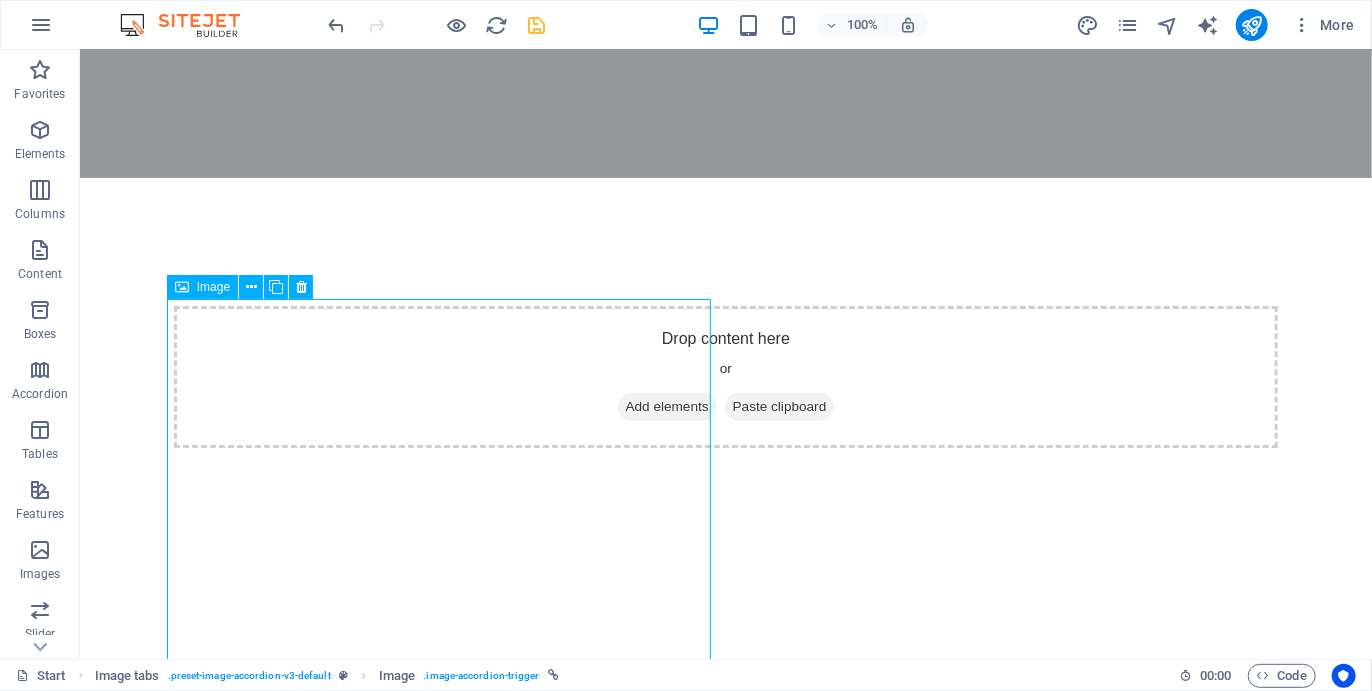 click on "FORMOSA" at bounding box center (445, 3499) 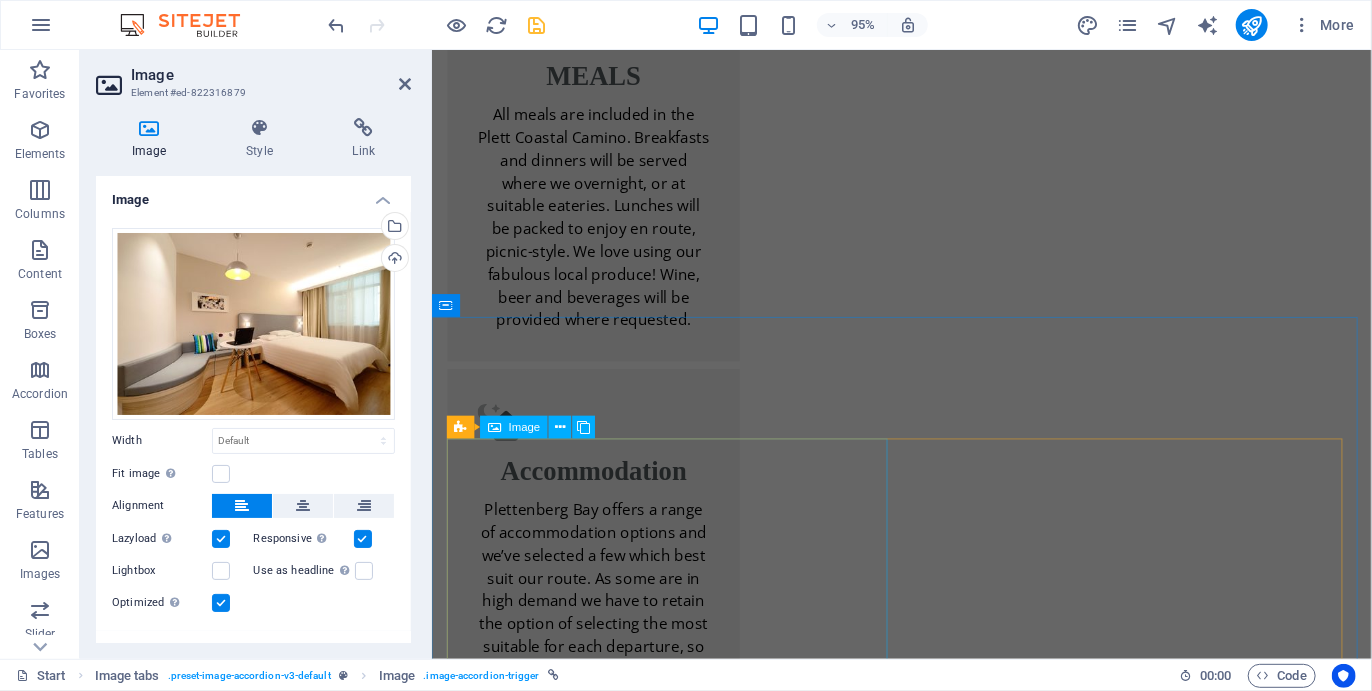 scroll, scrollTop: 4827, scrollLeft: 0, axis: vertical 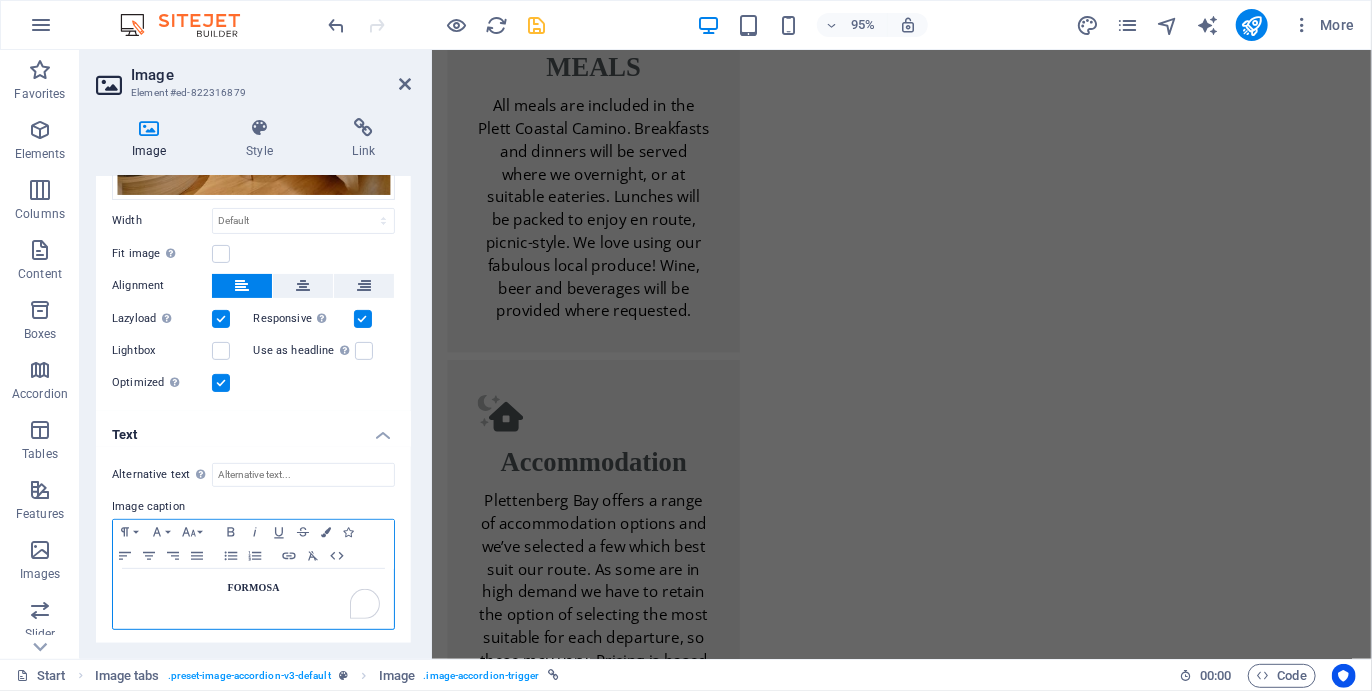 click on "FORMOSA" at bounding box center (253, 588) 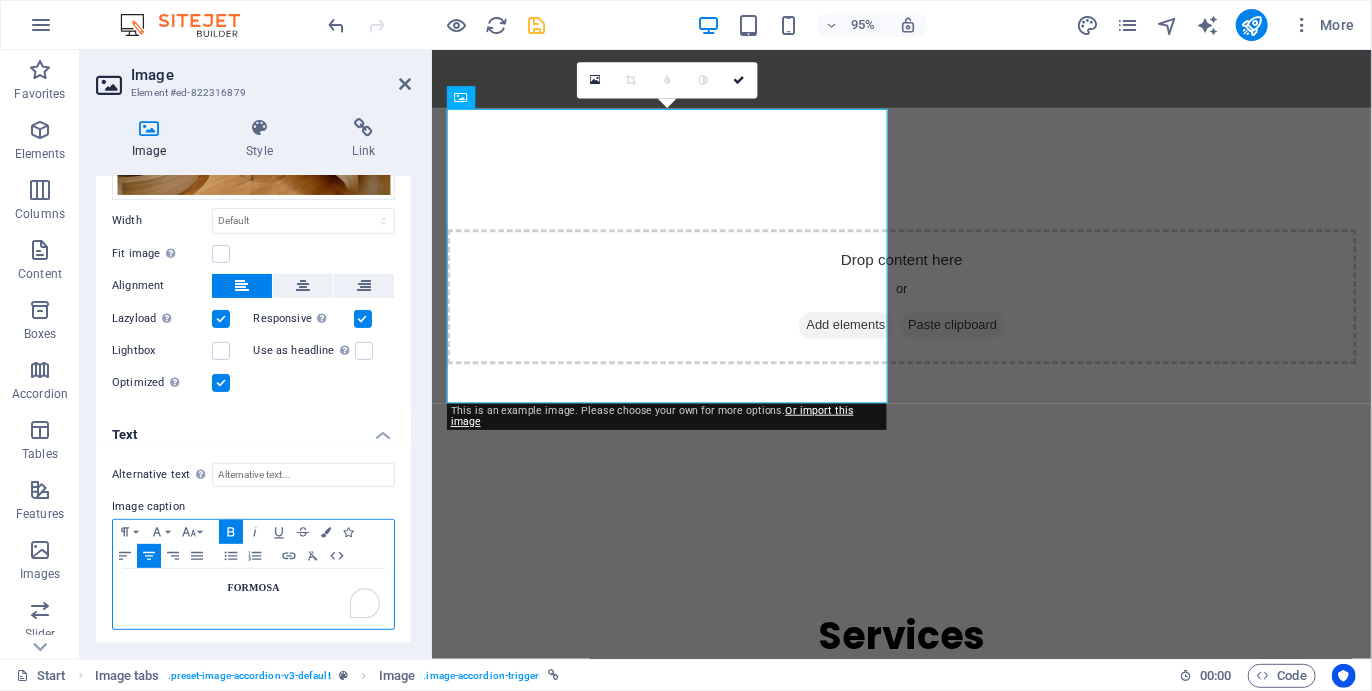scroll, scrollTop: 3744, scrollLeft: 0, axis: vertical 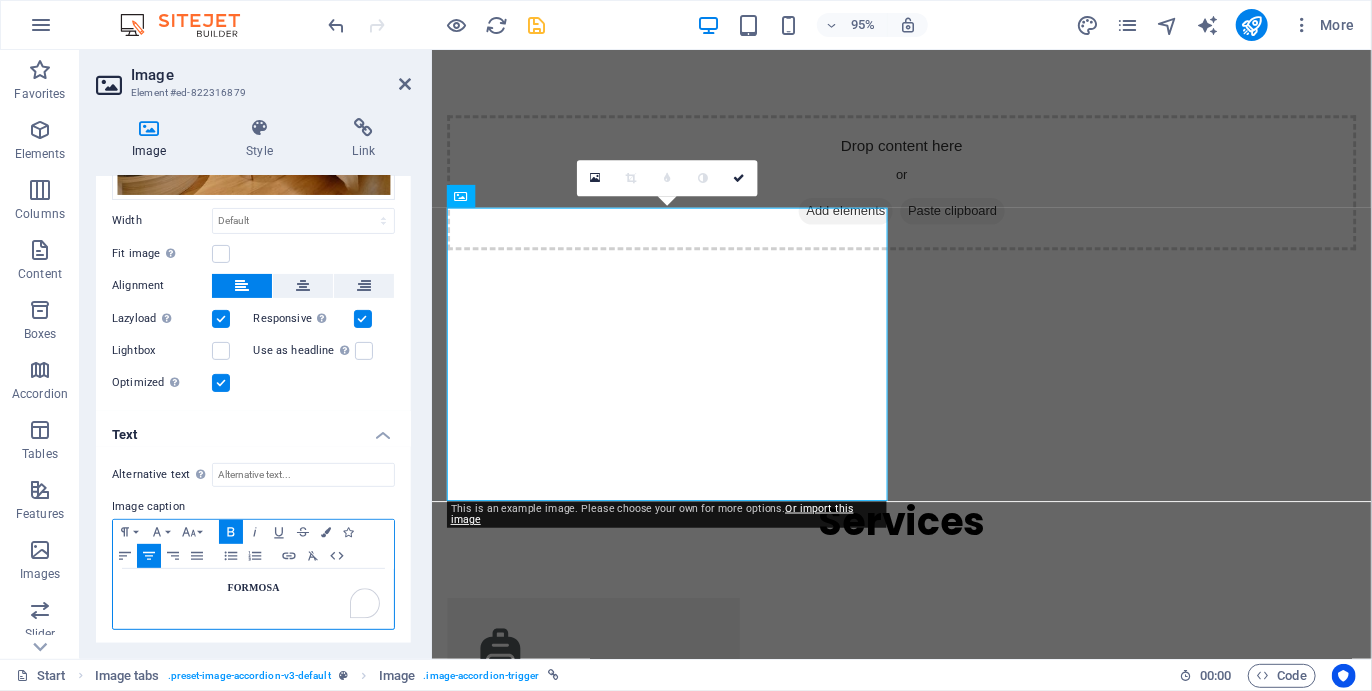 type 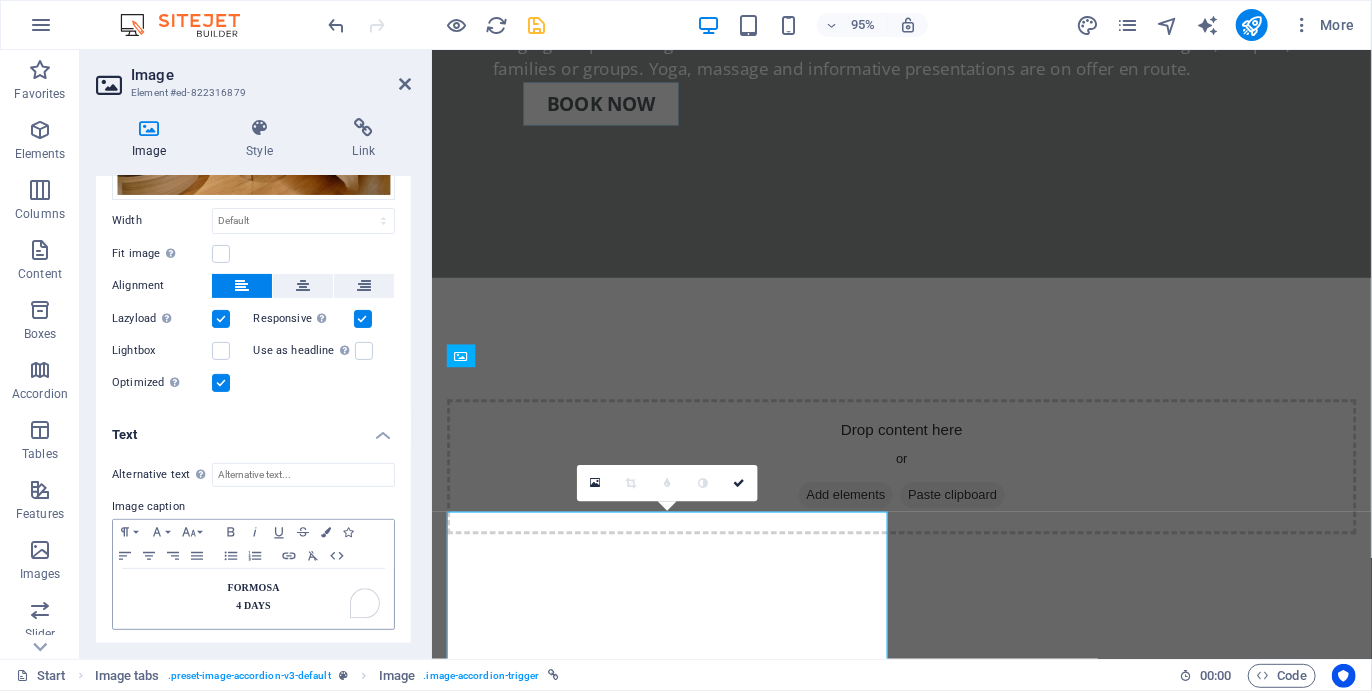 scroll, scrollTop: 3570, scrollLeft: 0, axis: vertical 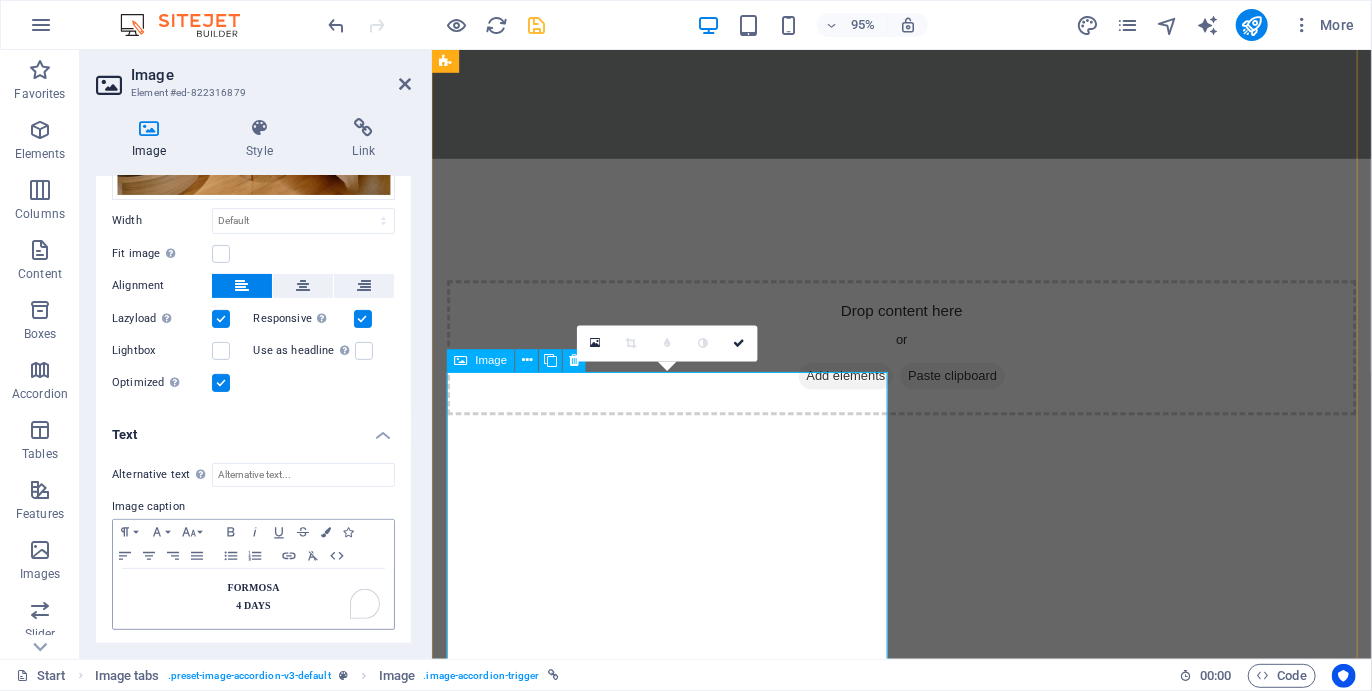 click on "FORMOSA 4 DAYS" at bounding box center [682, 3506] 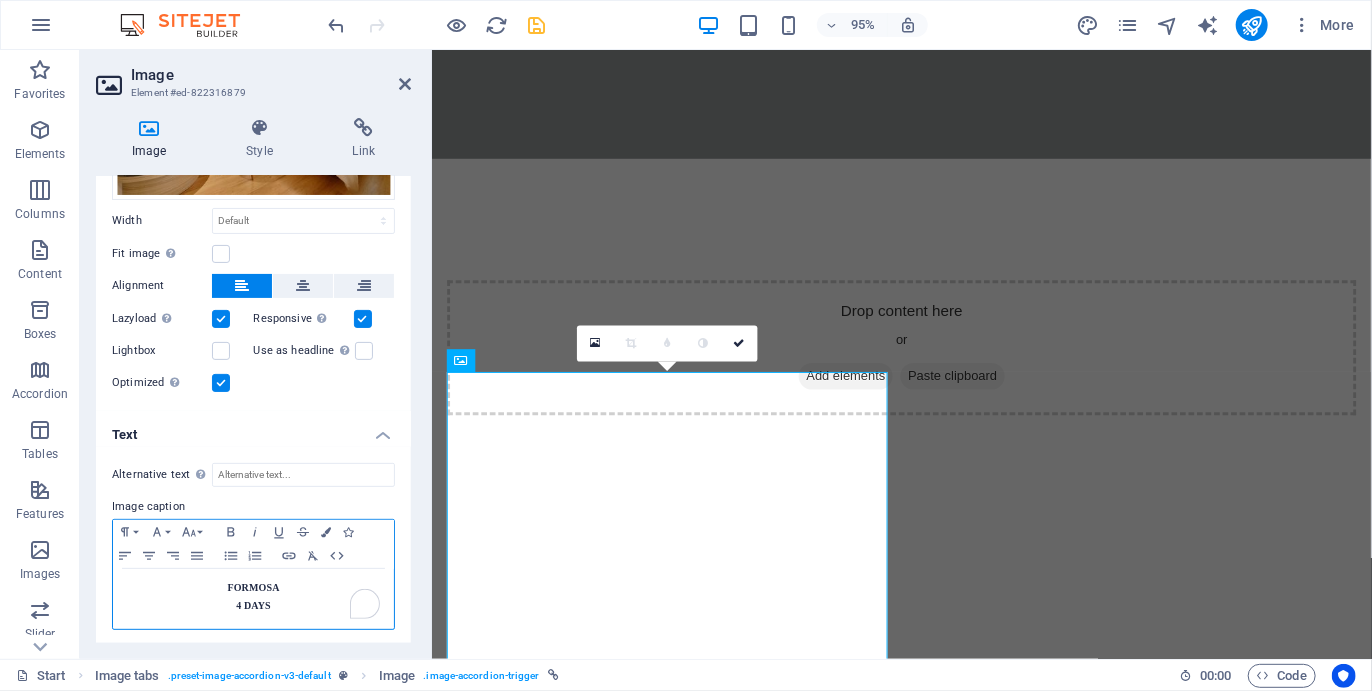 click on "4 DAYS" at bounding box center [253, 606] 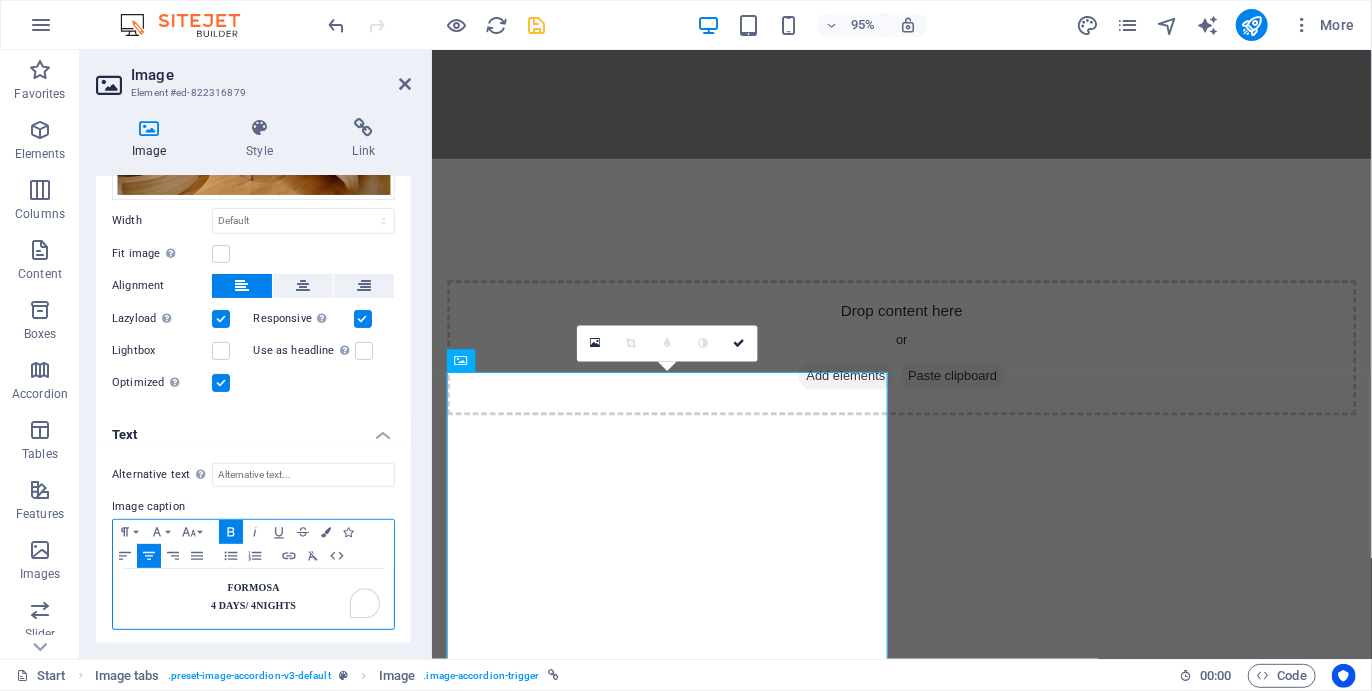 click on "4 DAYS/ 4NIGHTS" at bounding box center [253, 605] 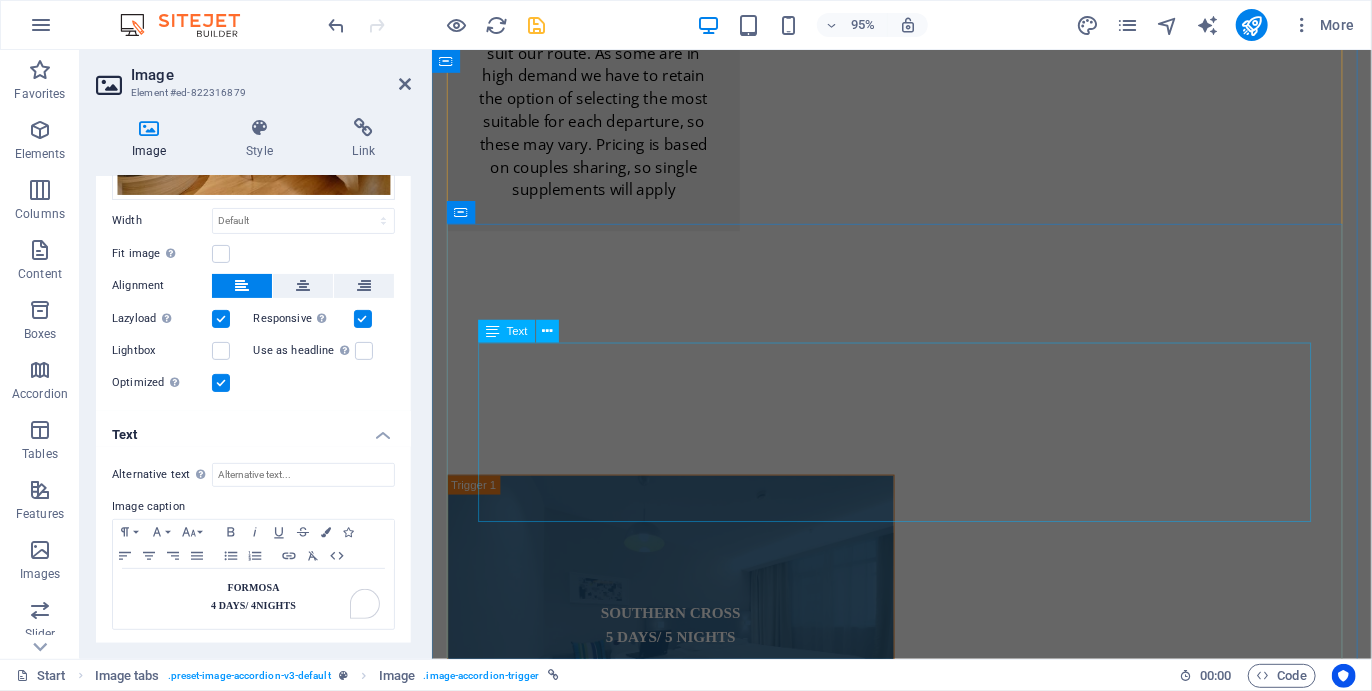 scroll, scrollTop: 5370, scrollLeft: 0, axis: vertical 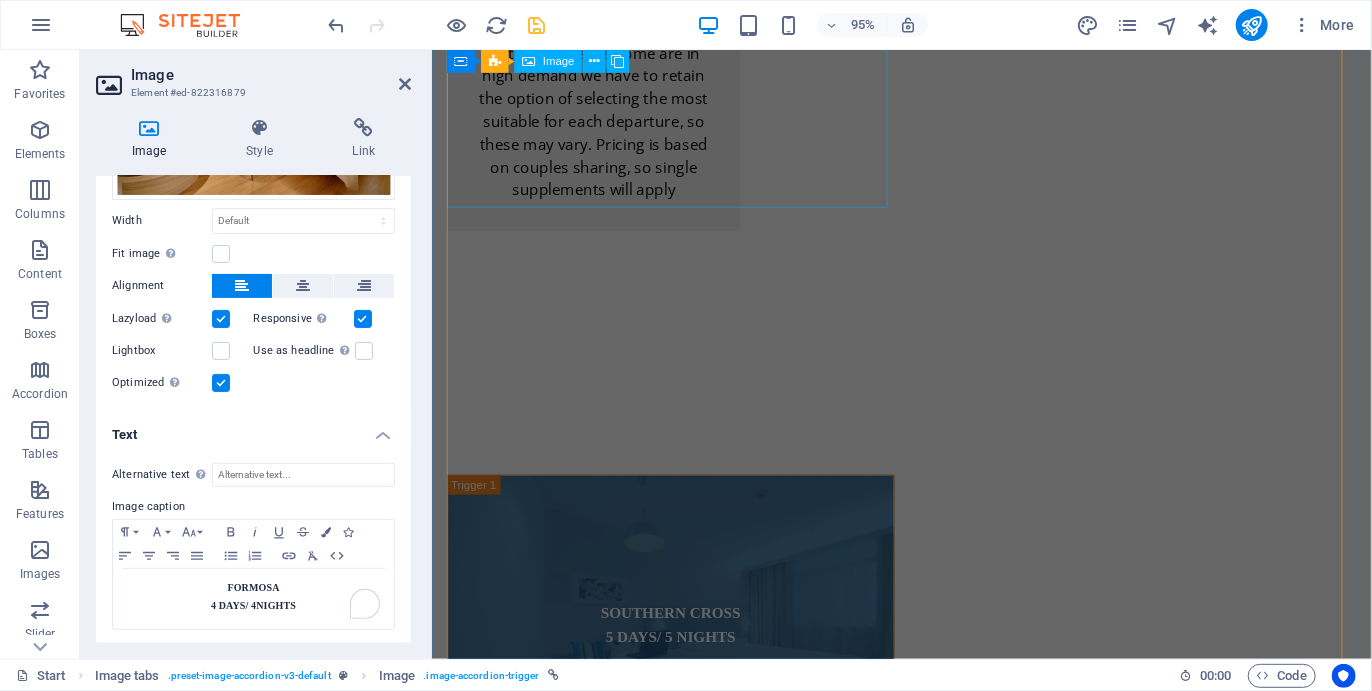 click on "OYSTER" at bounding box center (682, 3030) 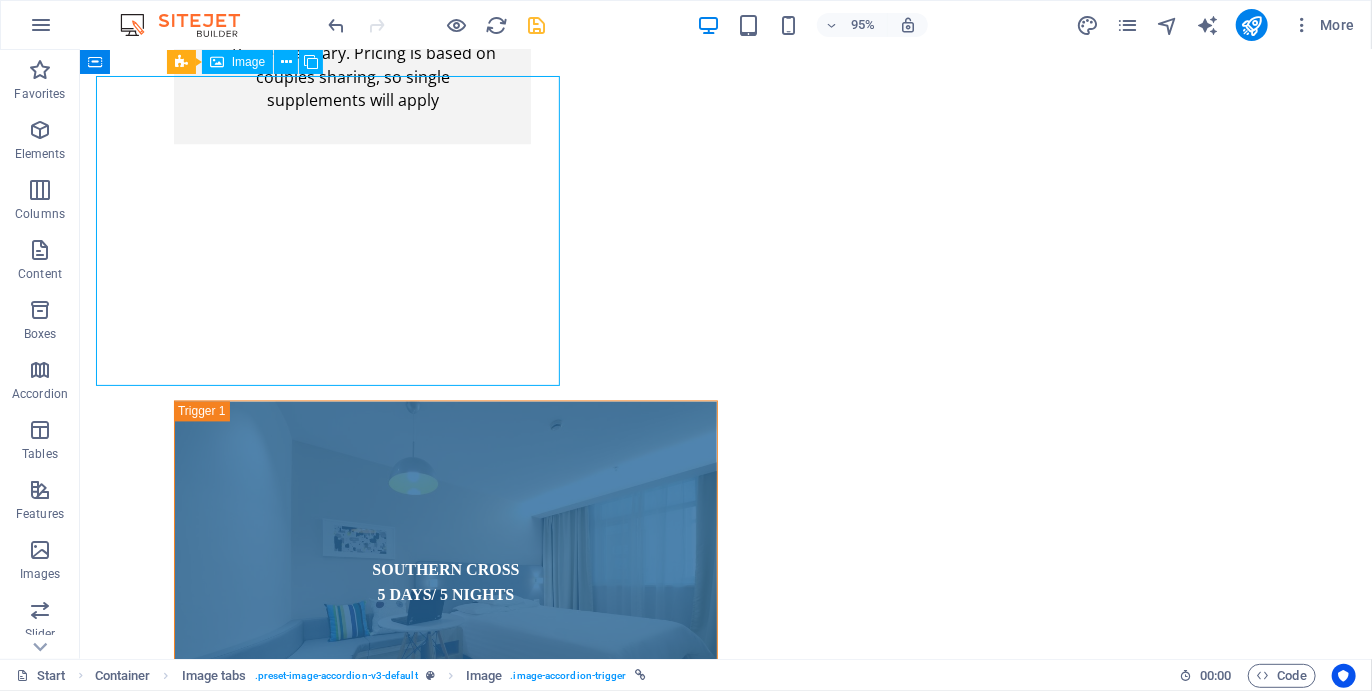 scroll, scrollTop: 5353, scrollLeft: 0, axis: vertical 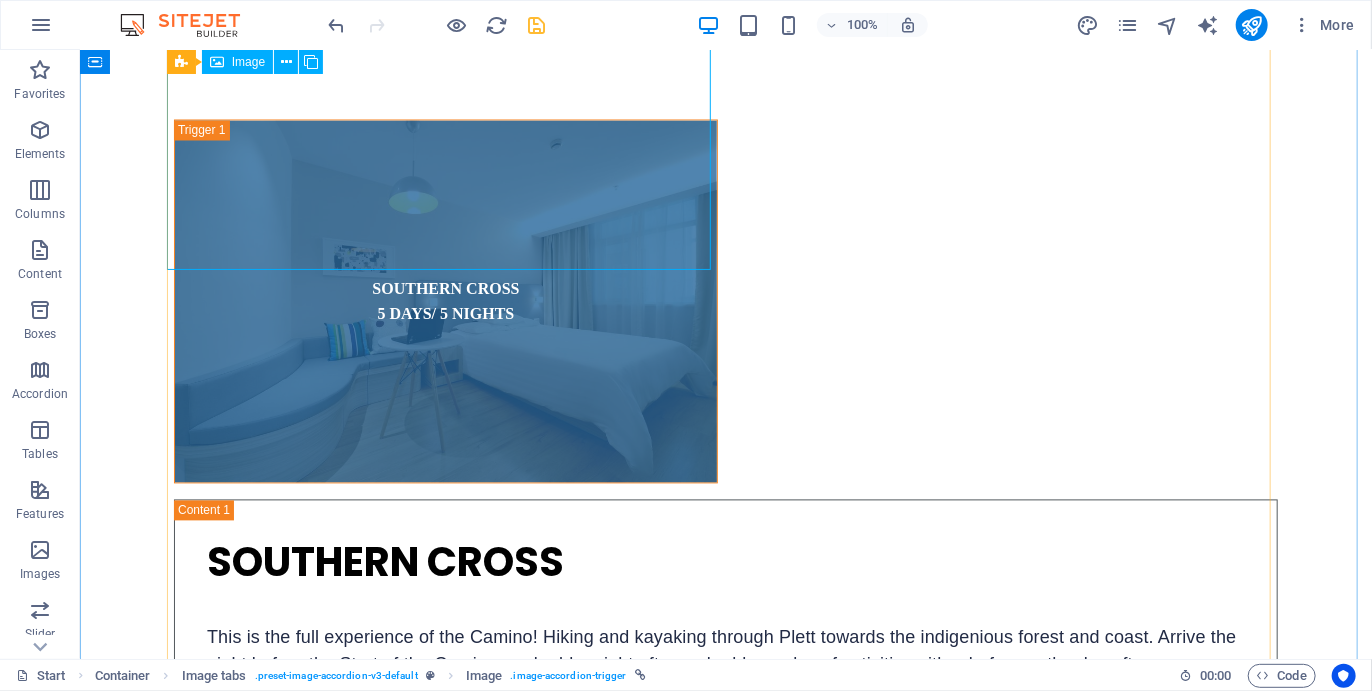 click on "OYSTER" at bounding box center [445, 2807] 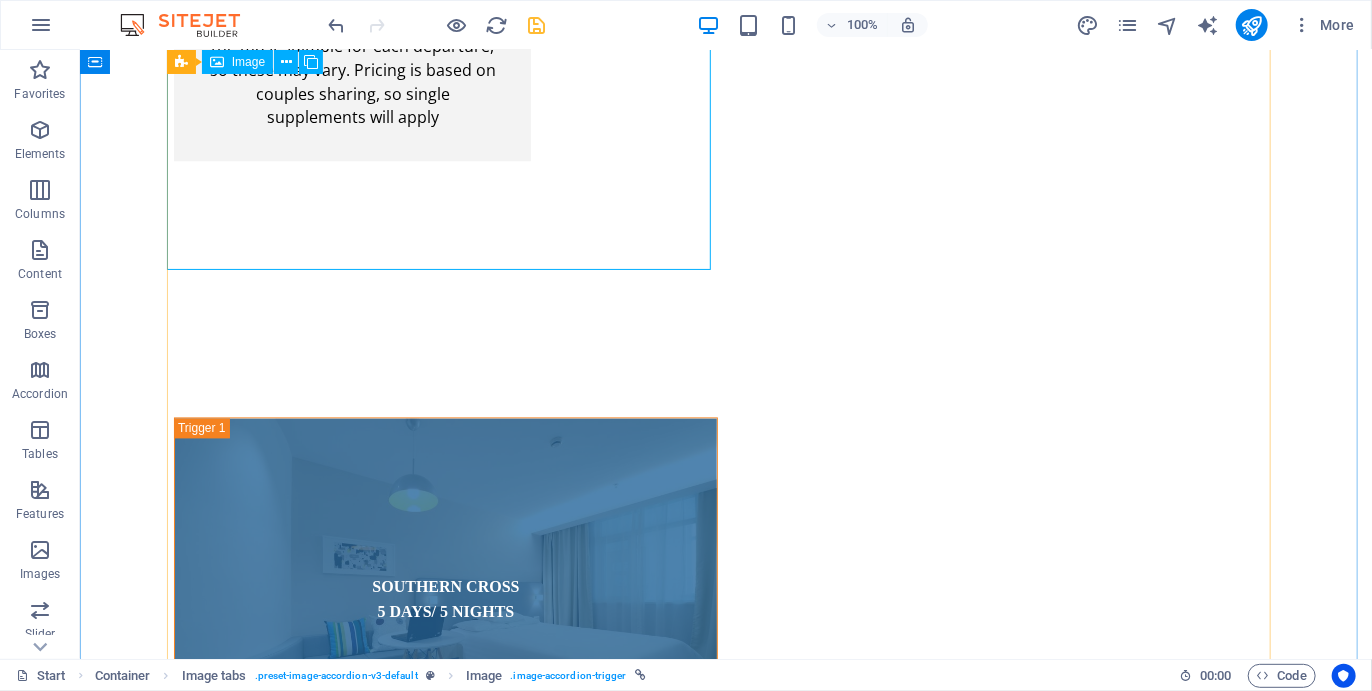 scroll, scrollTop: 5370, scrollLeft: 0, axis: vertical 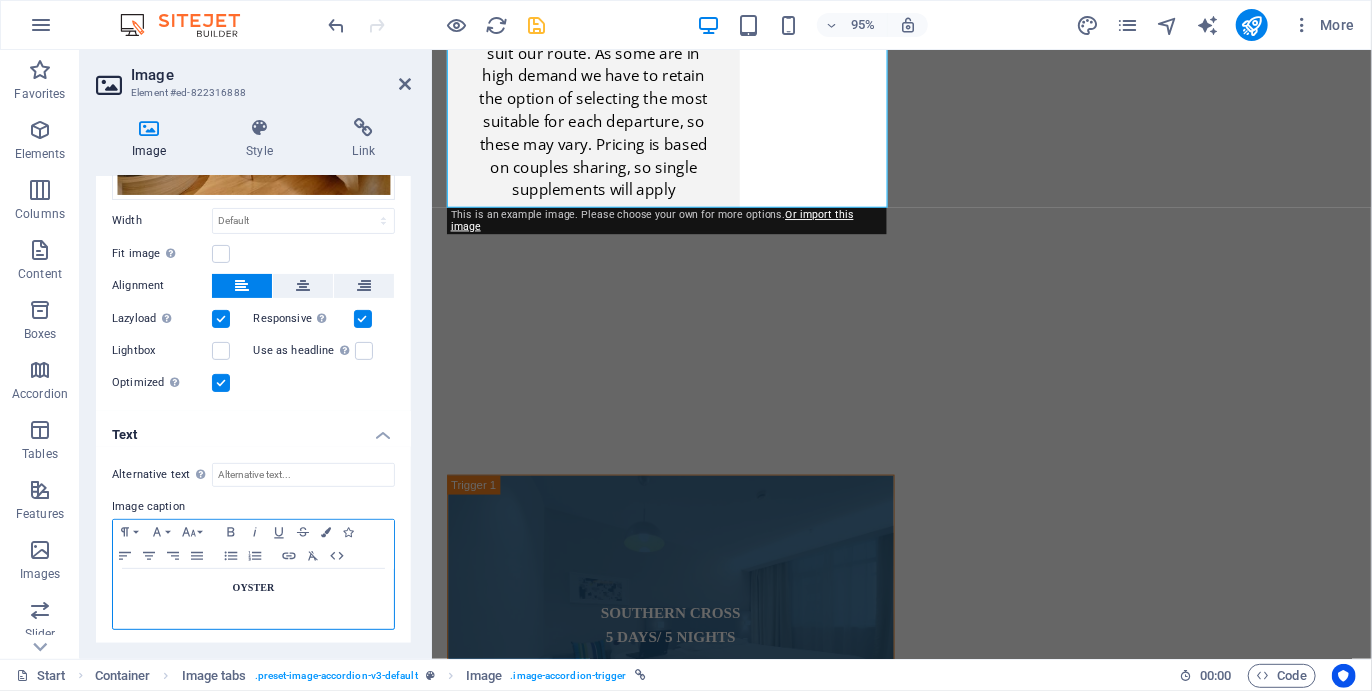click on "OYSTER" at bounding box center (253, 599) 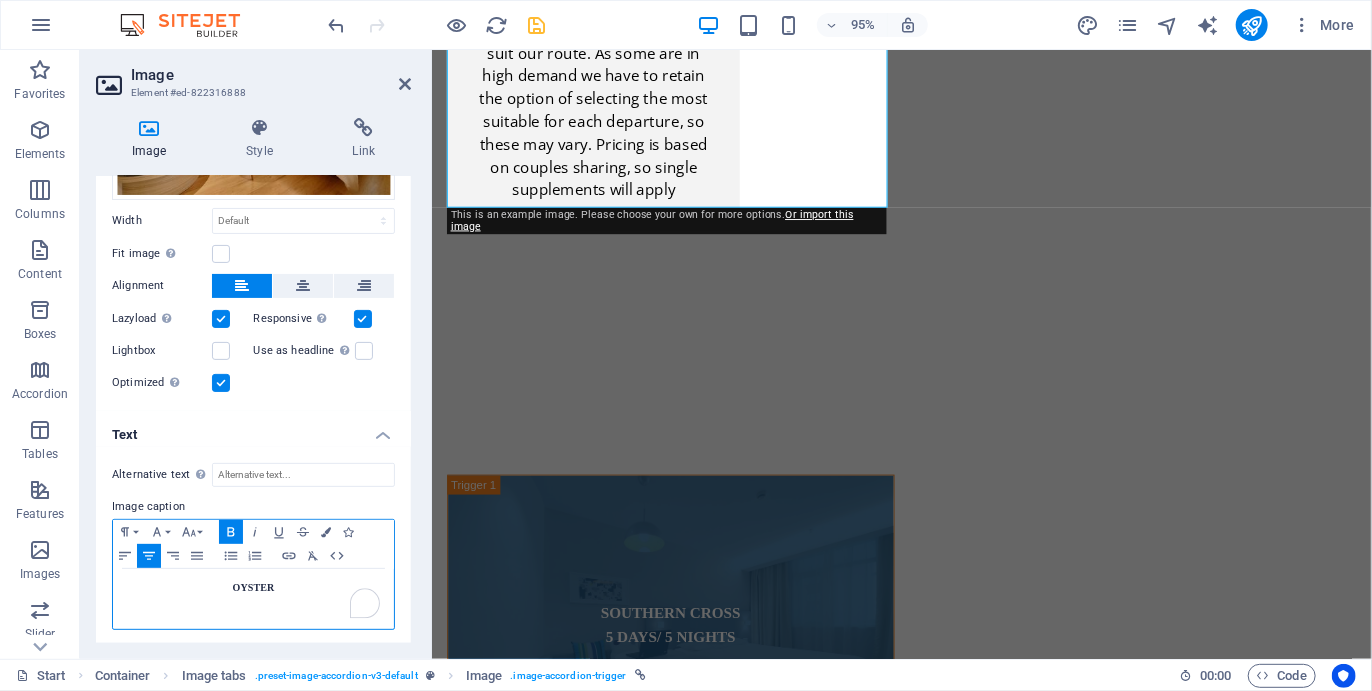 type 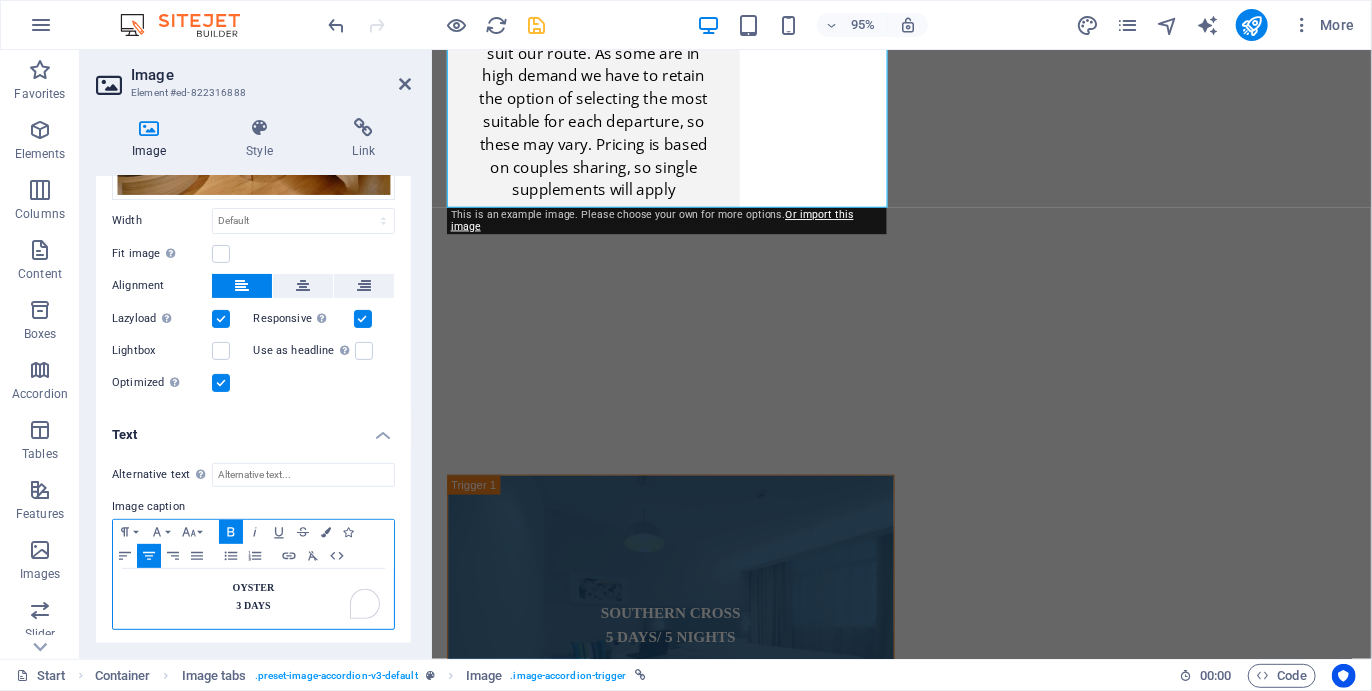 click on "3 DAYS" at bounding box center [253, 605] 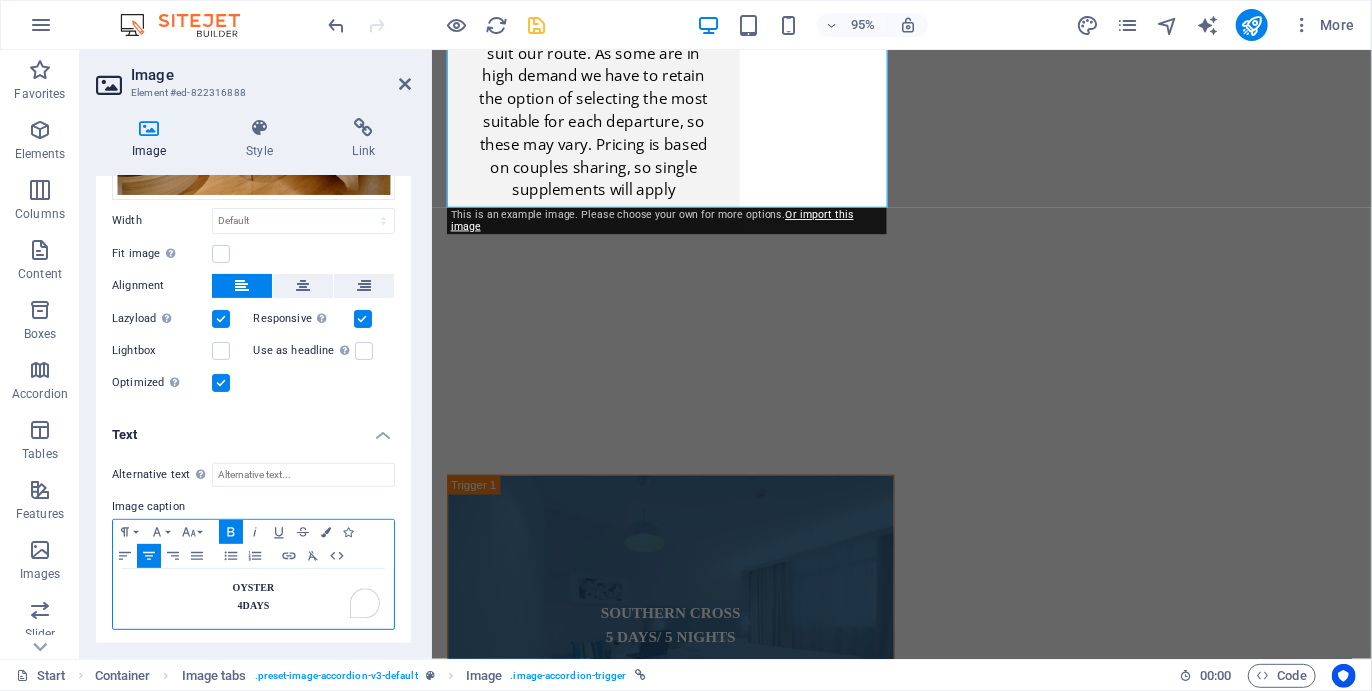 click on "4  DAYS" at bounding box center [253, 606] 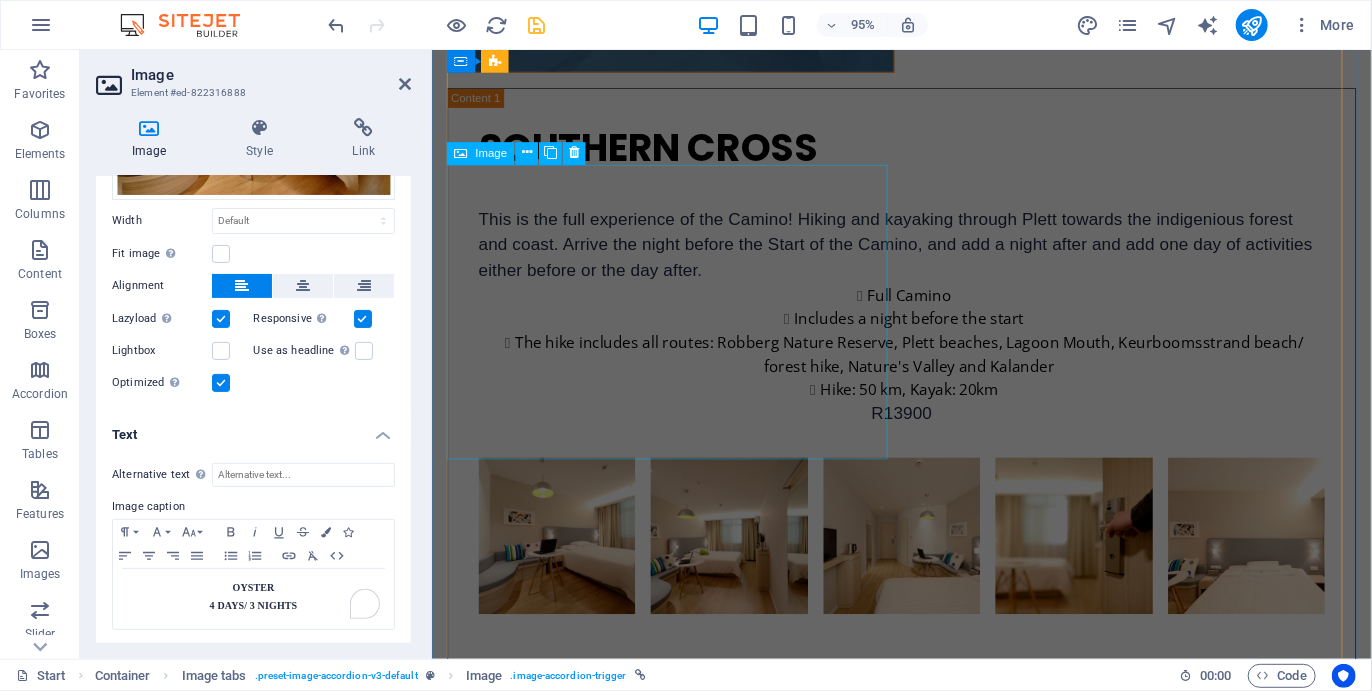 scroll, scrollTop: 6109, scrollLeft: 0, axis: vertical 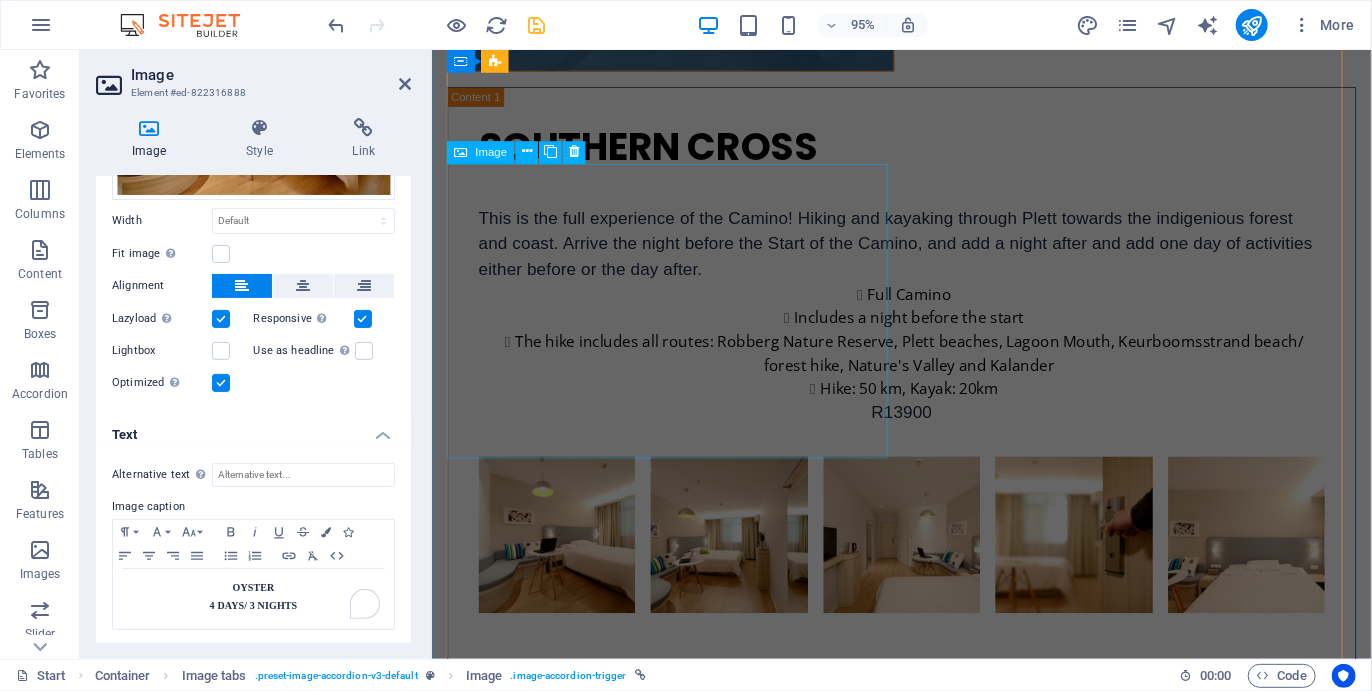 click on "PERIWINKLE" at bounding box center [682, 3300] 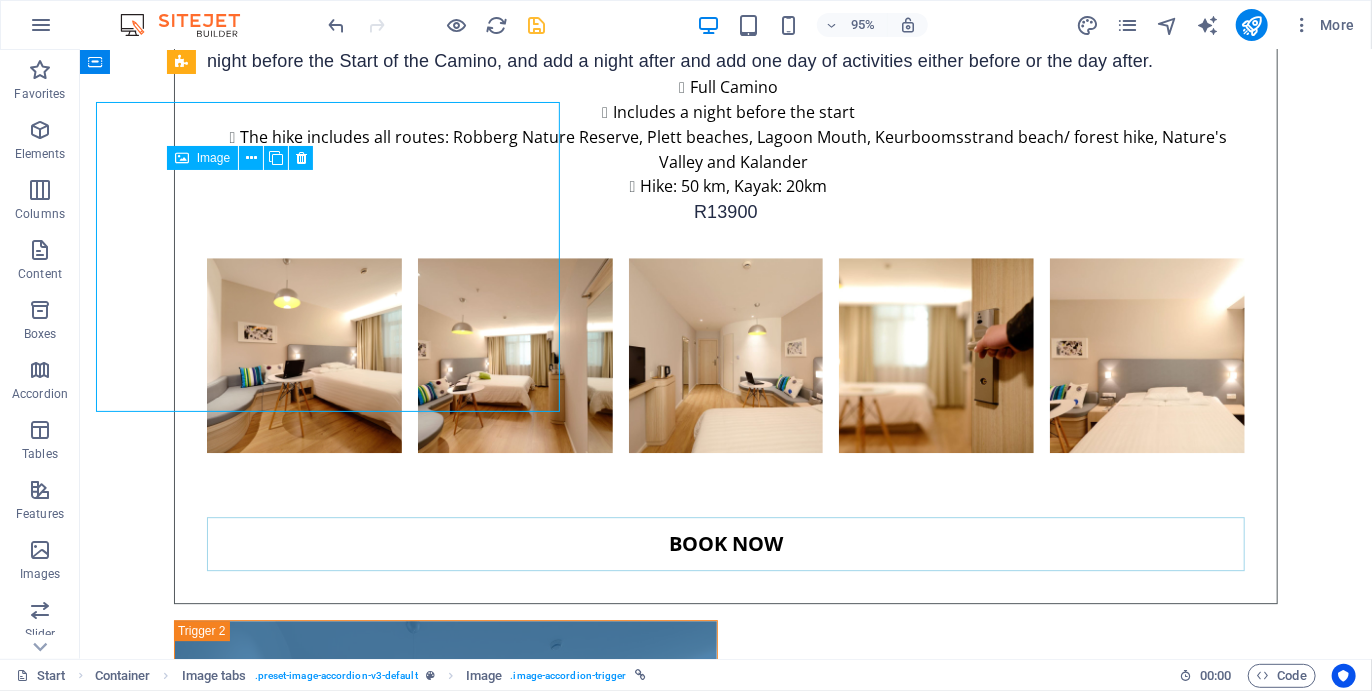 scroll, scrollTop: 6177, scrollLeft: 0, axis: vertical 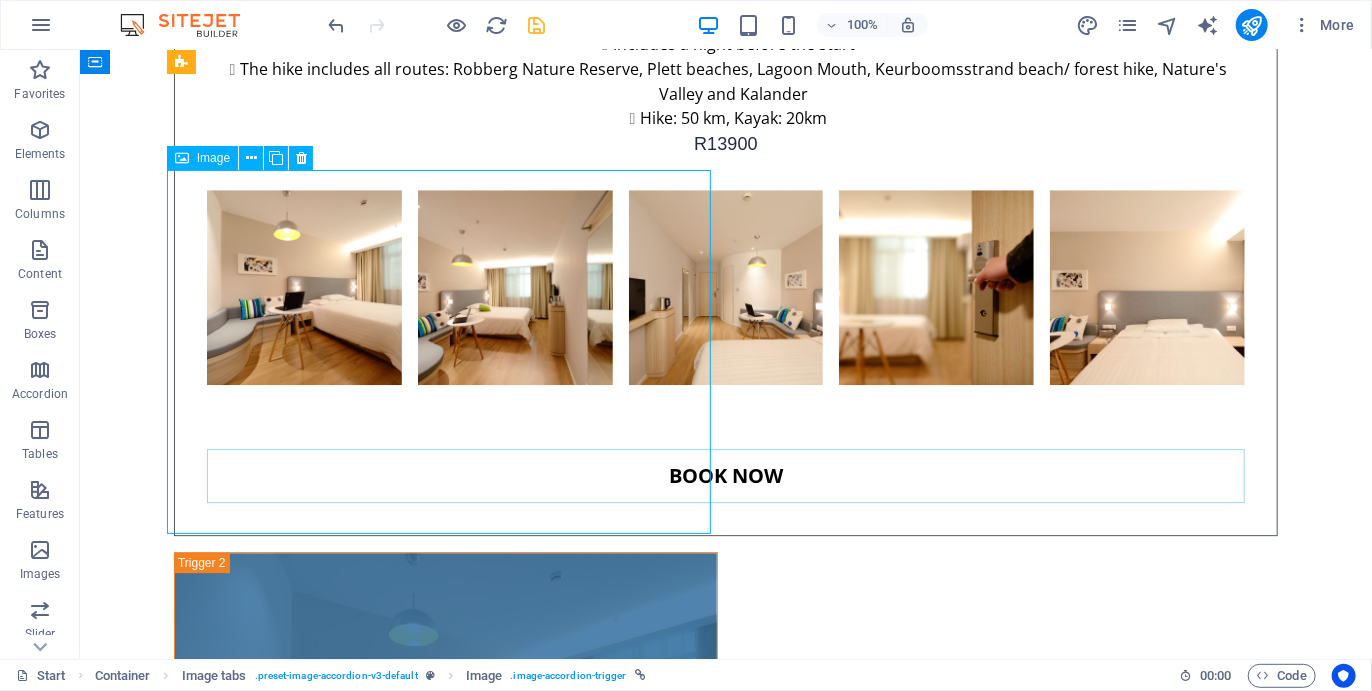 click on "PERIWINKLE" at bounding box center [445, 3222] 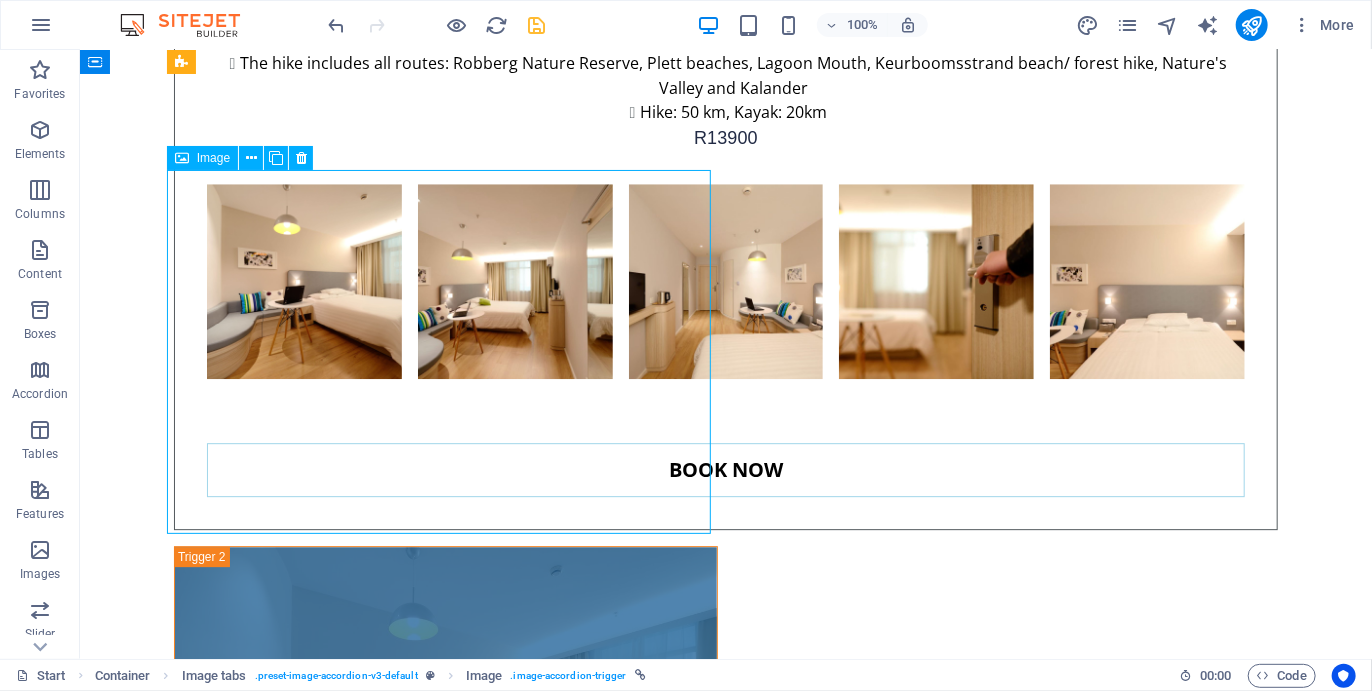 scroll, scrollTop: 6109, scrollLeft: 0, axis: vertical 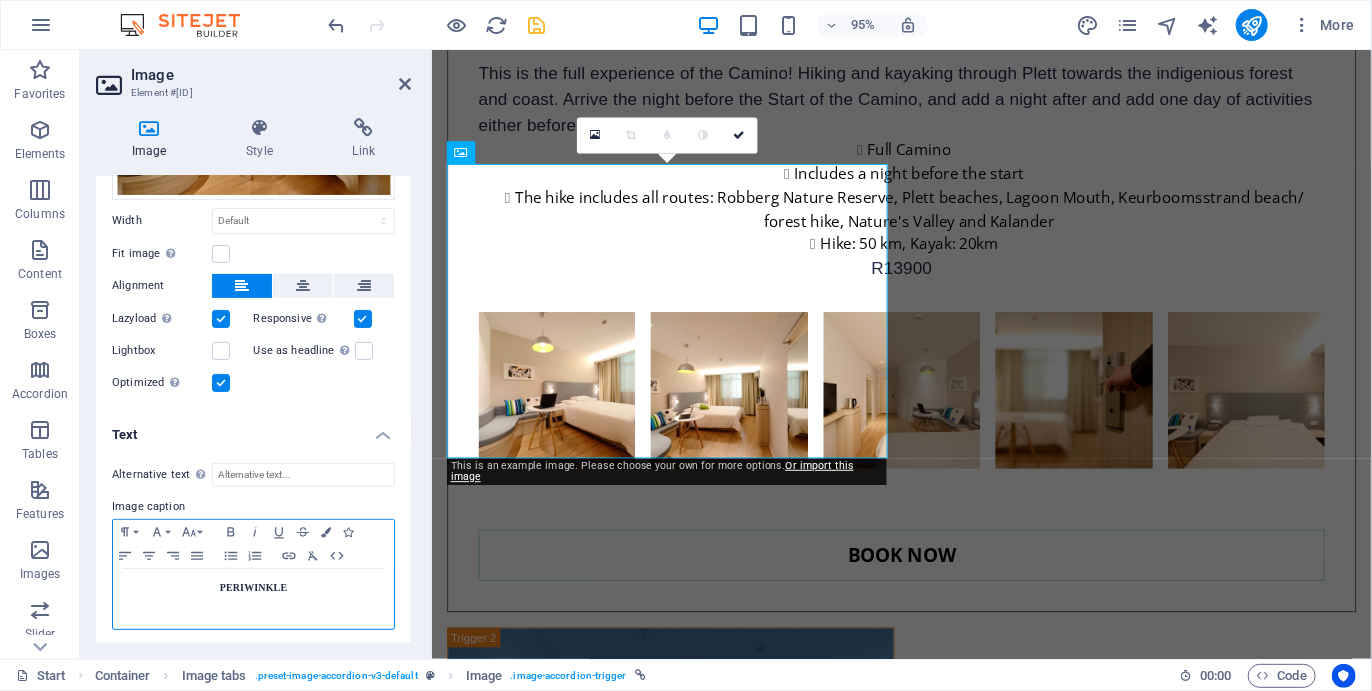click on "PERIWINKLE" at bounding box center [253, 588] 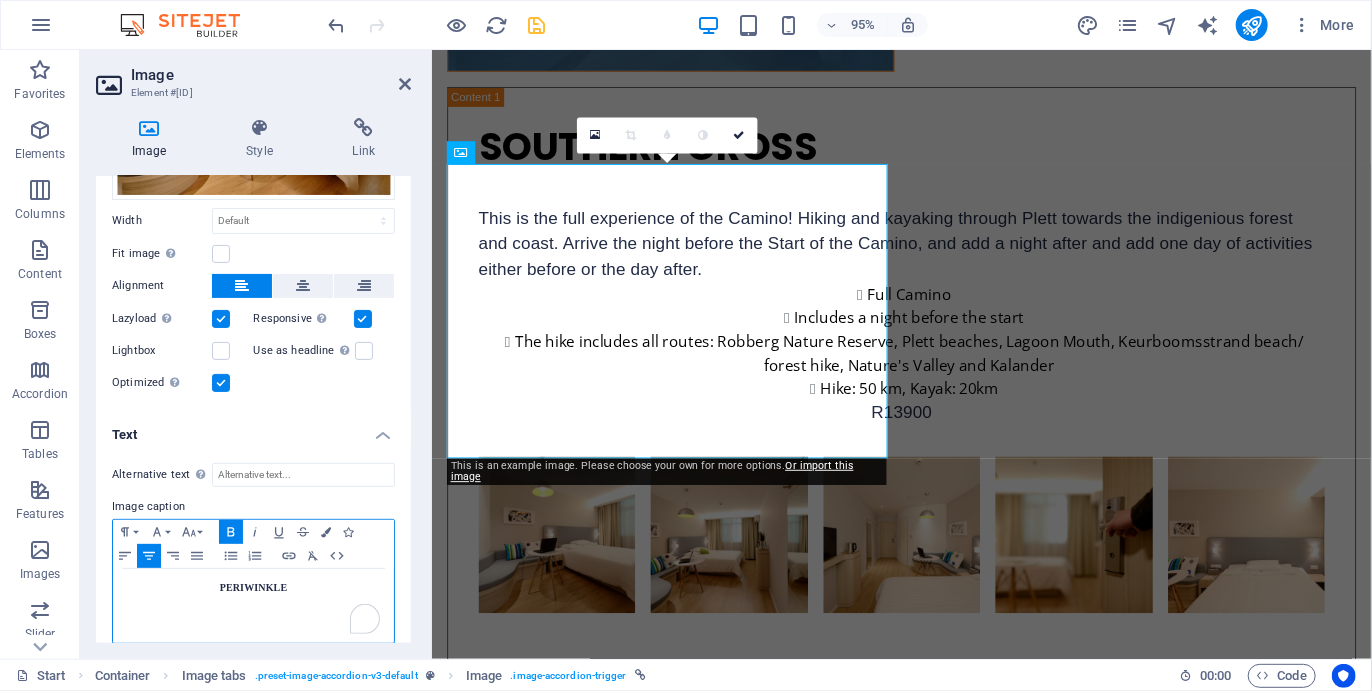 type 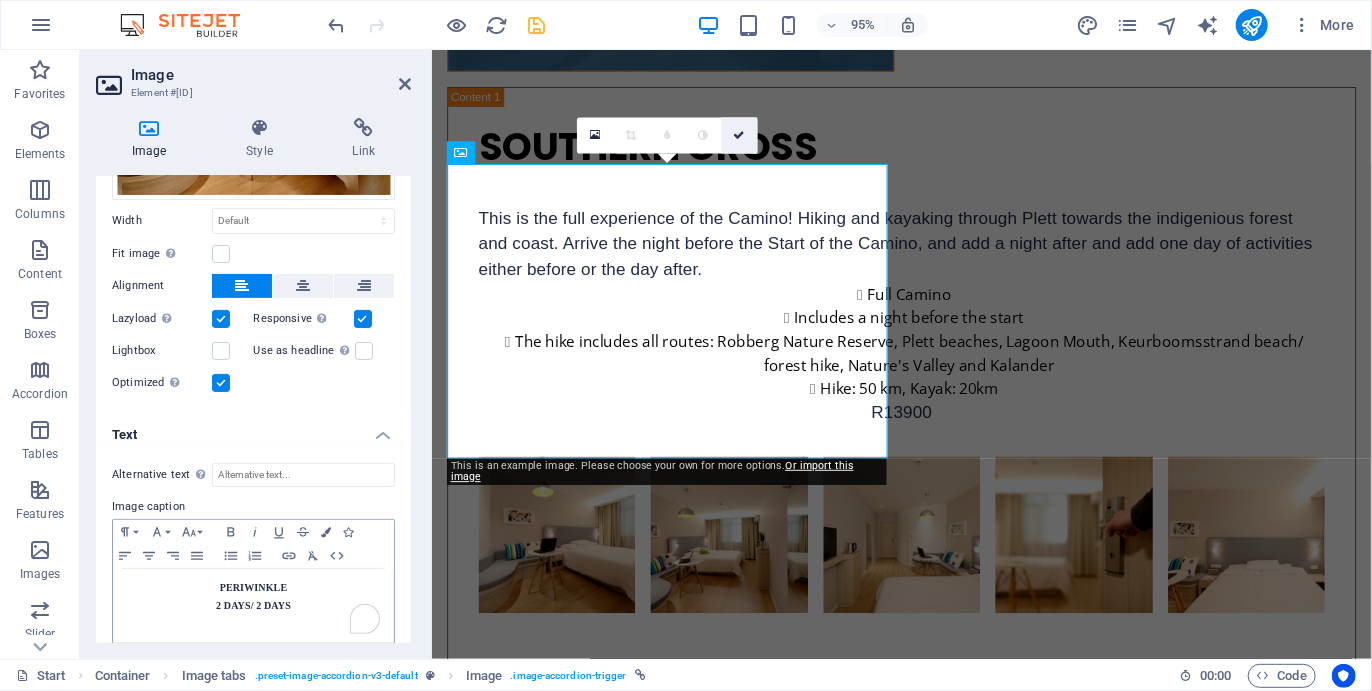 click at bounding box center [740, 135] 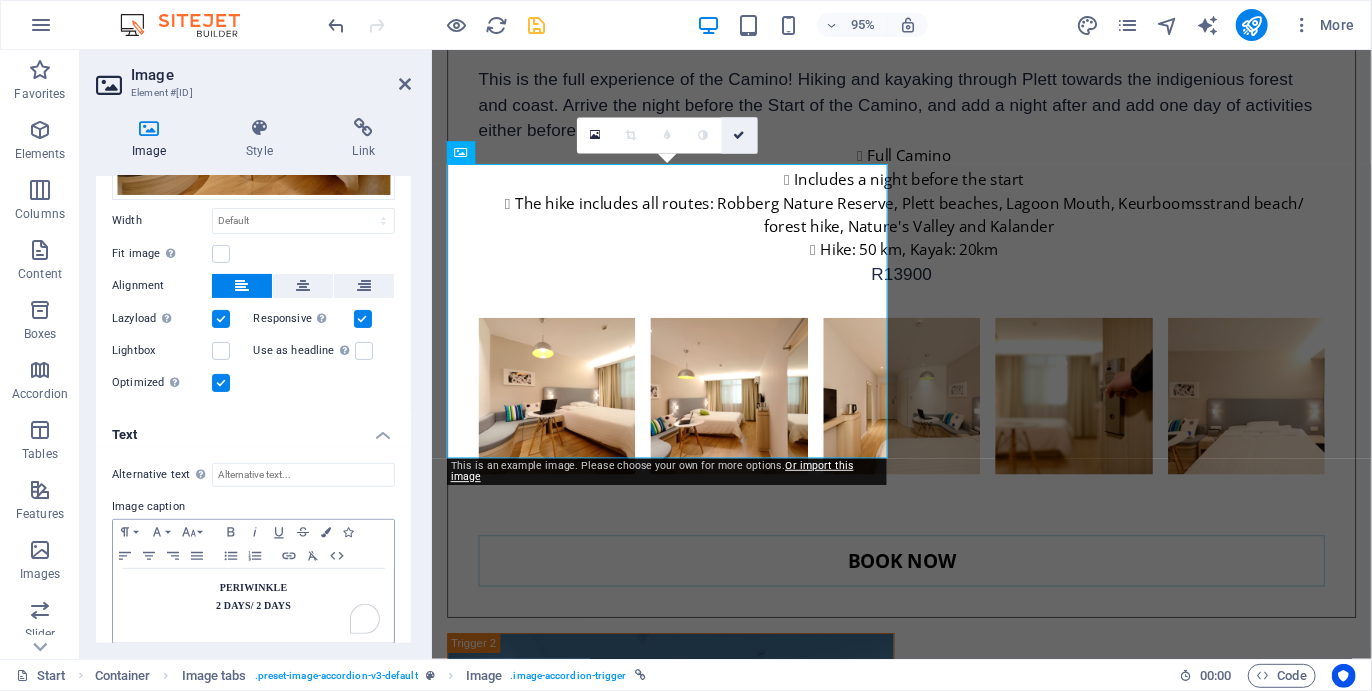 scroll, scrollTop: 6177, scrollLeft: 0, axis: vertical 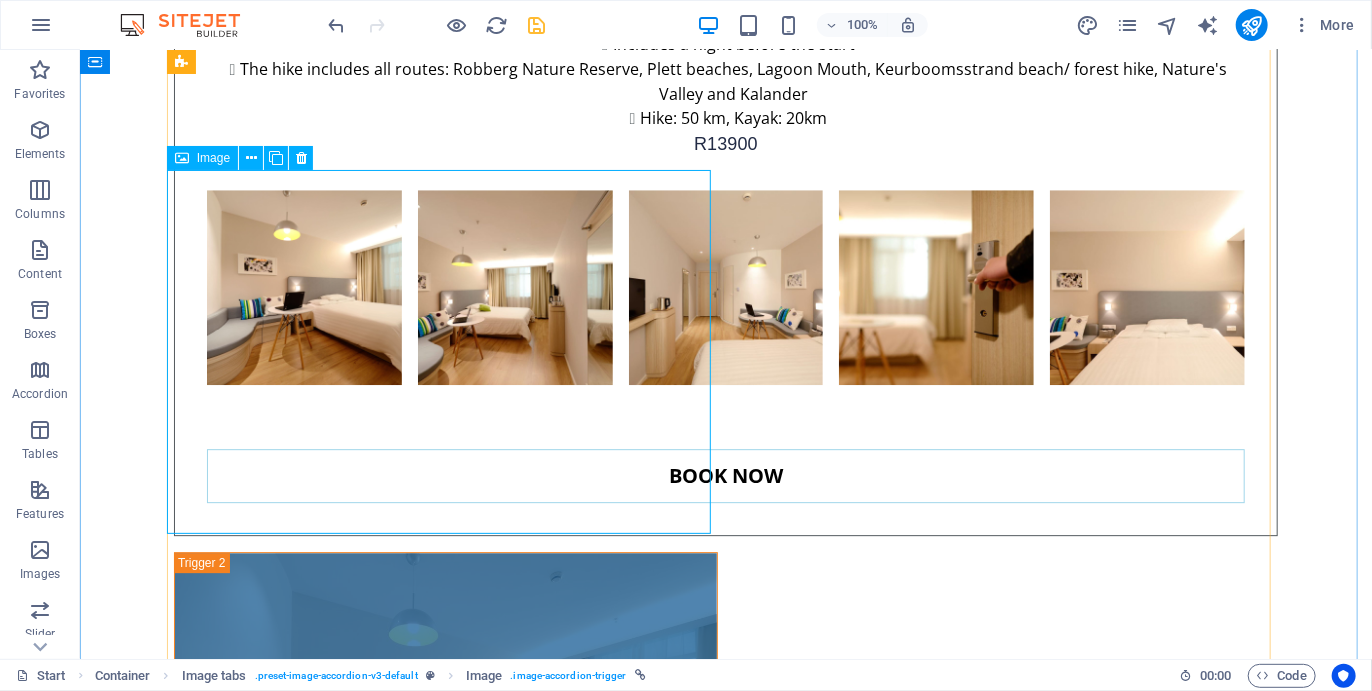 click on "PERIWINKLE 2 DAYS/ 2 DAYS" at bounding box center [445, 3222] 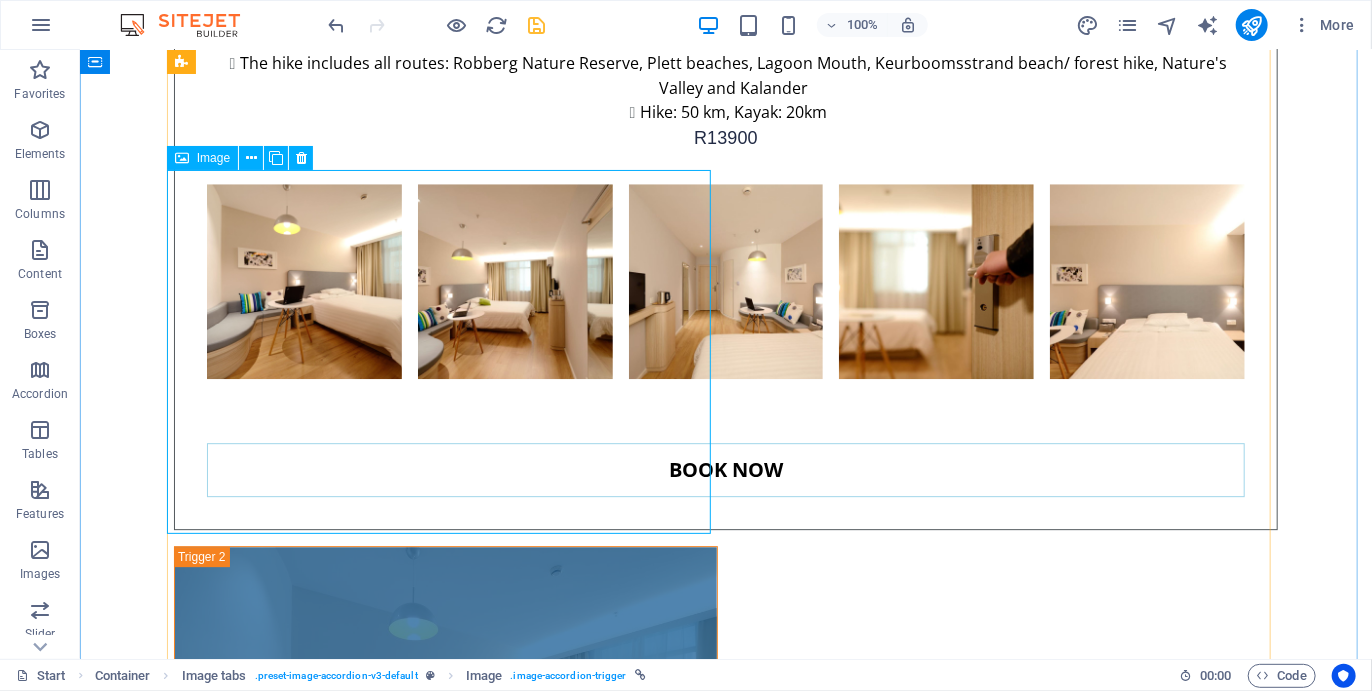 scroll, scrollTop: 6109, scrollLeft: 0, axis: vertical 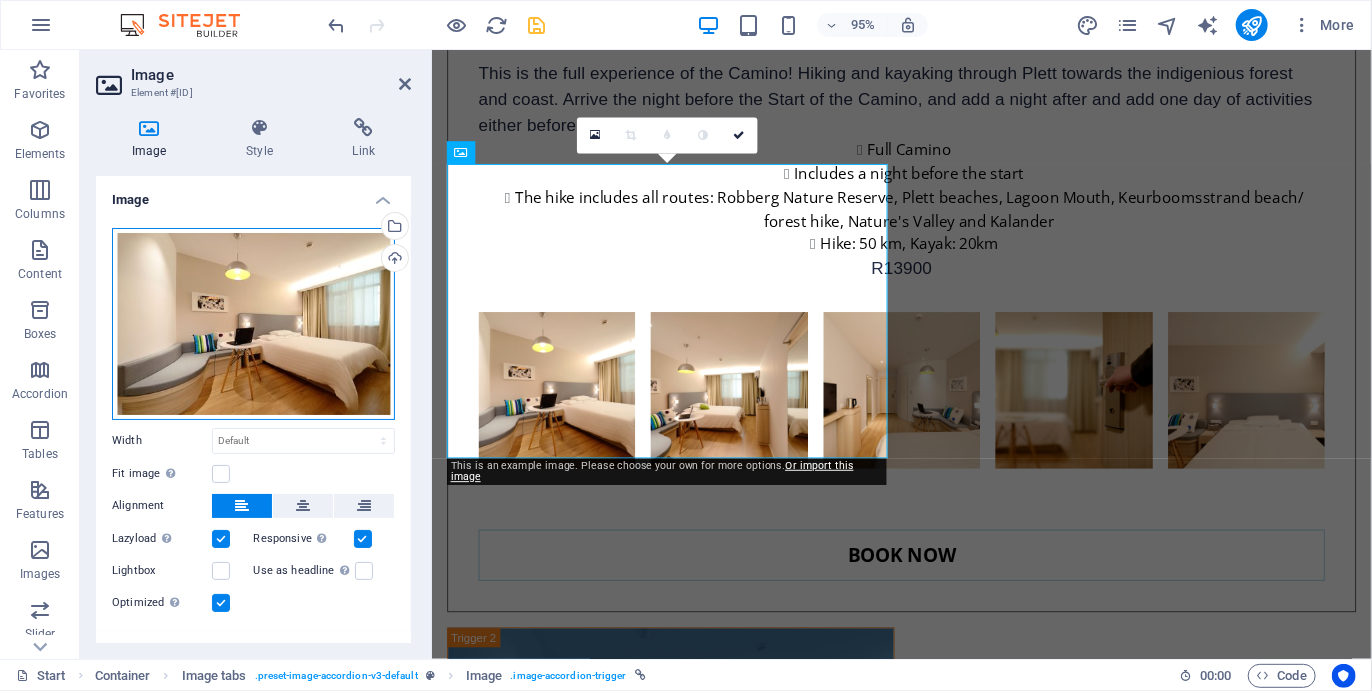 click on "Drag files here, click to choose files or select files from Files or our free stock photos & videos" at bounding box center (253, 324) 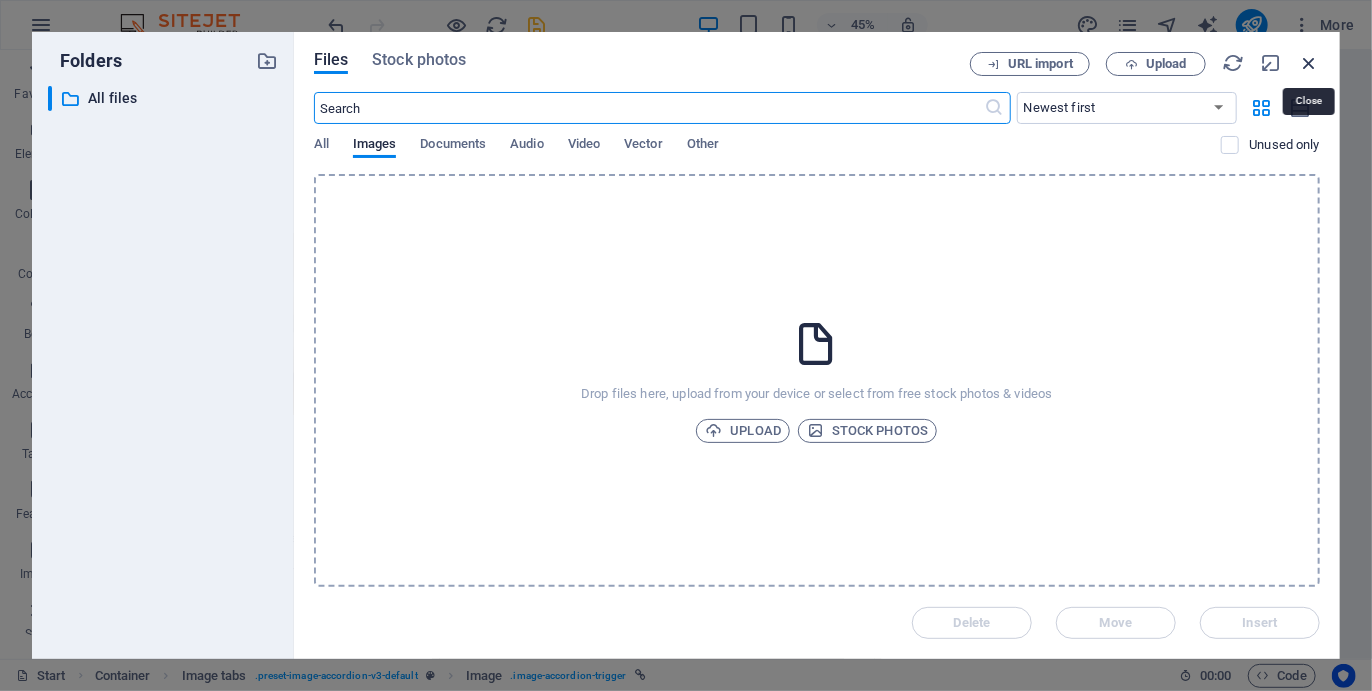 click at bounding box center (1309, 63) 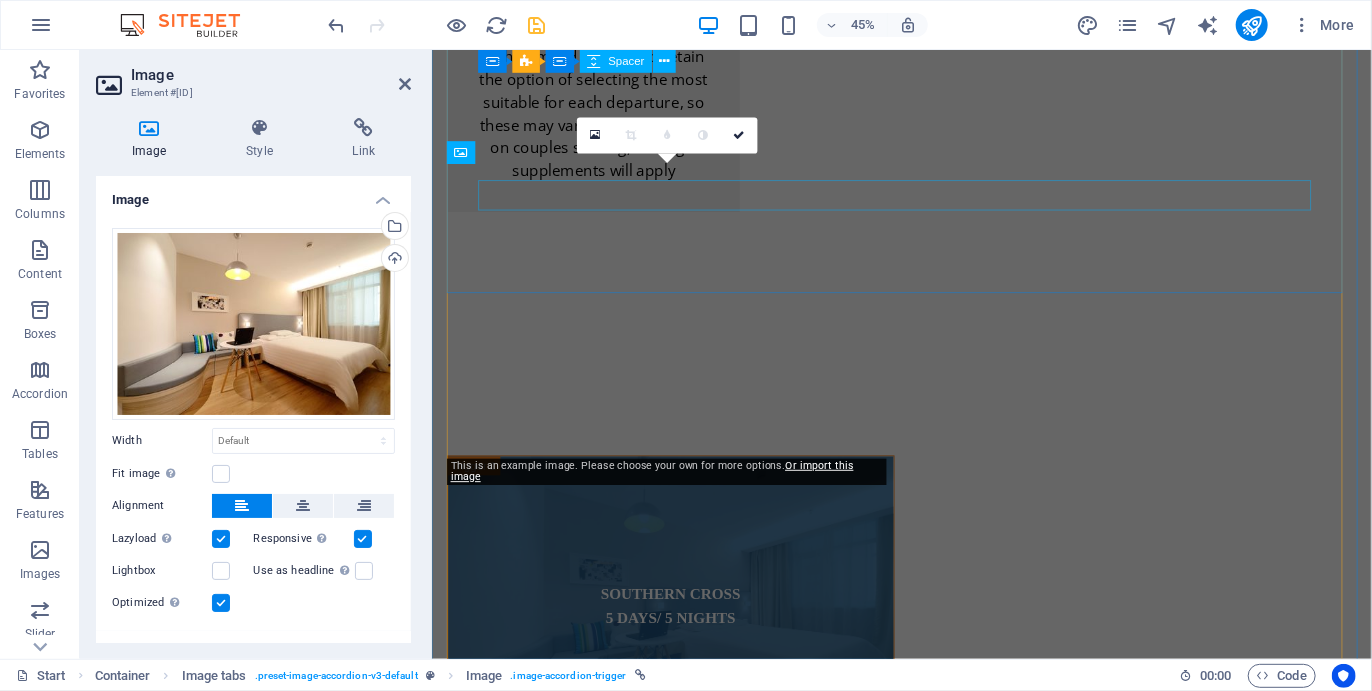 scroll, scrollTop: 6109, scrollLeft: 0, axis: vertical 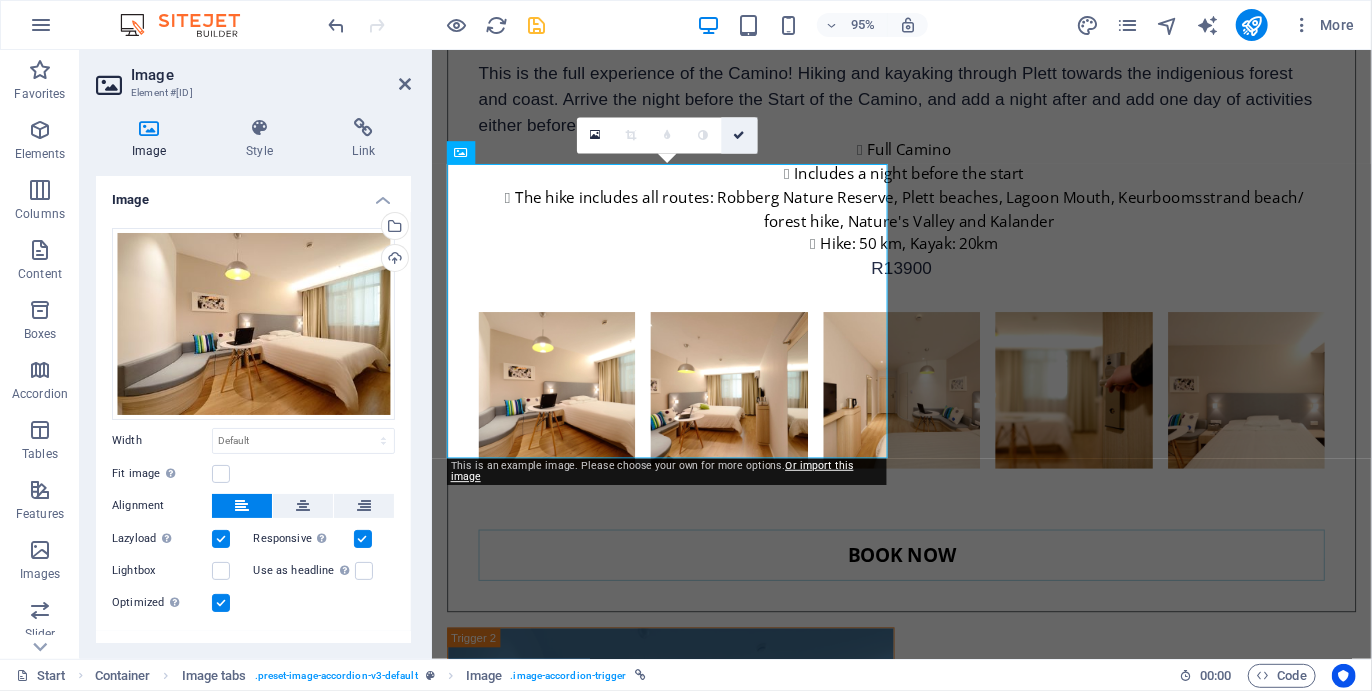 click at bounding box center [740, 135] 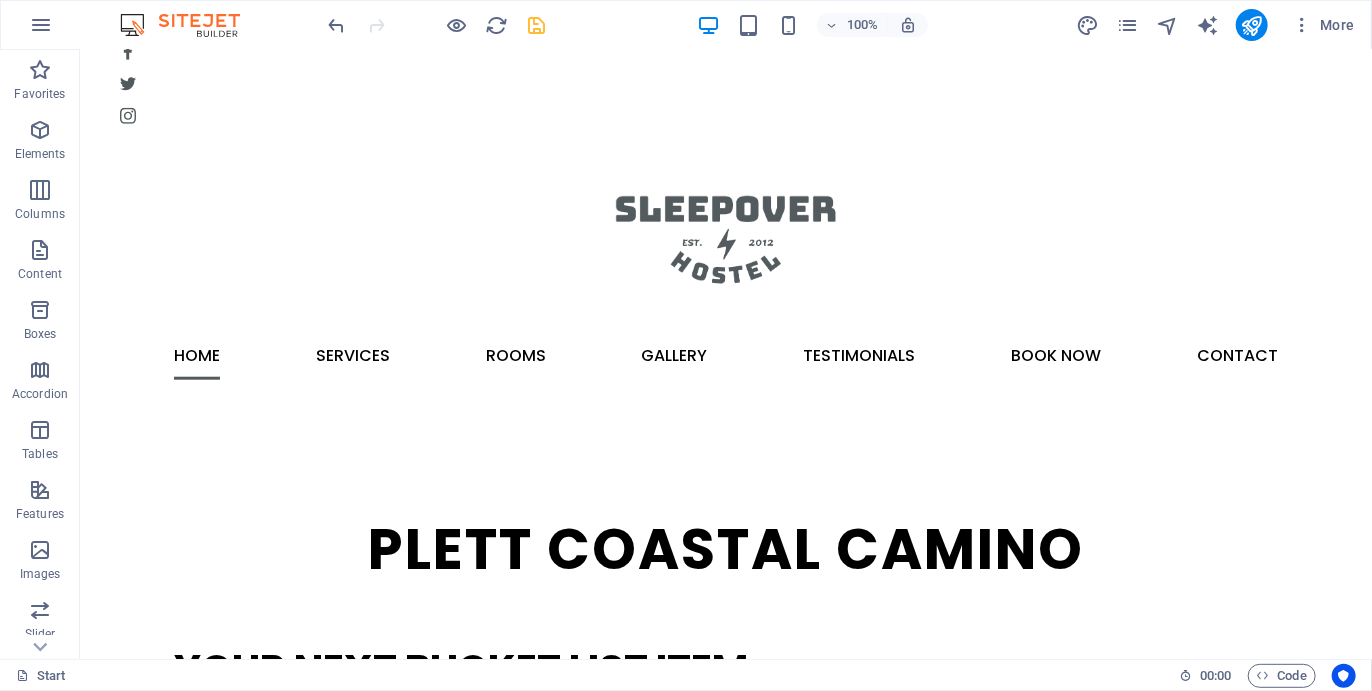 scroll, scrollTop: 619, scrollLeft: 0, axis: vertical 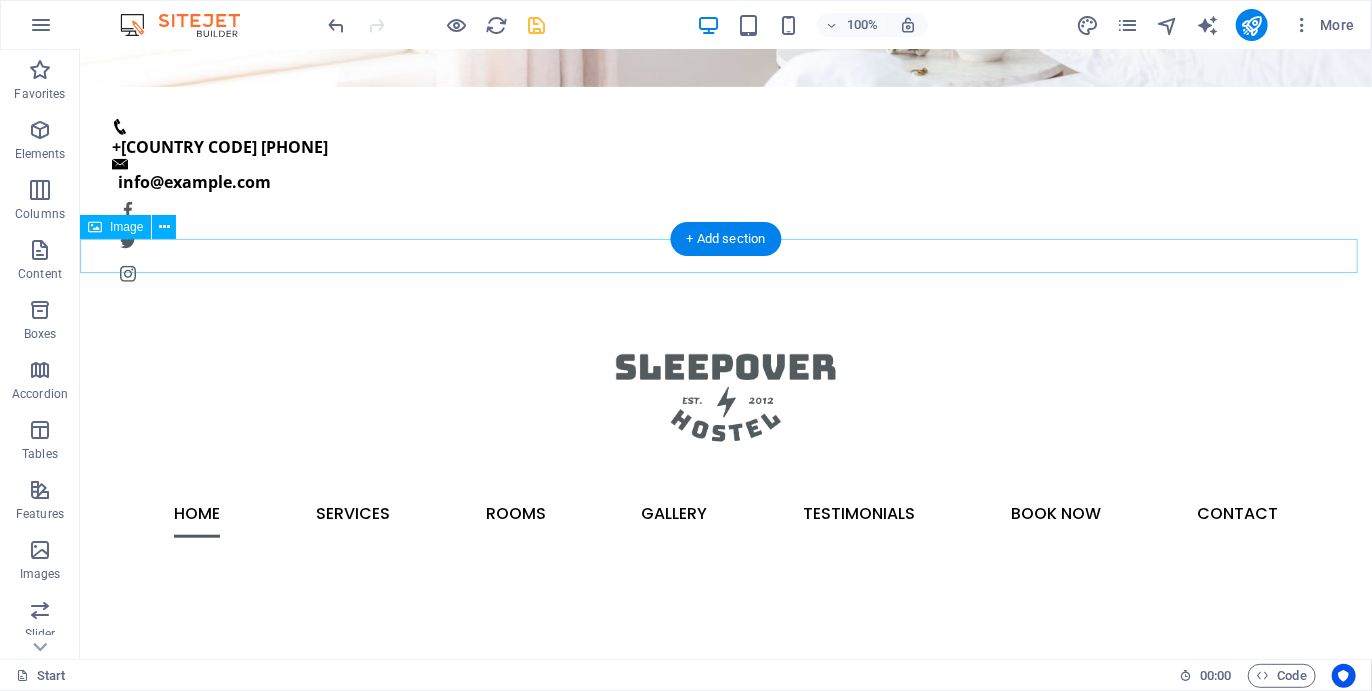 click at bounding box center (725, 1096) 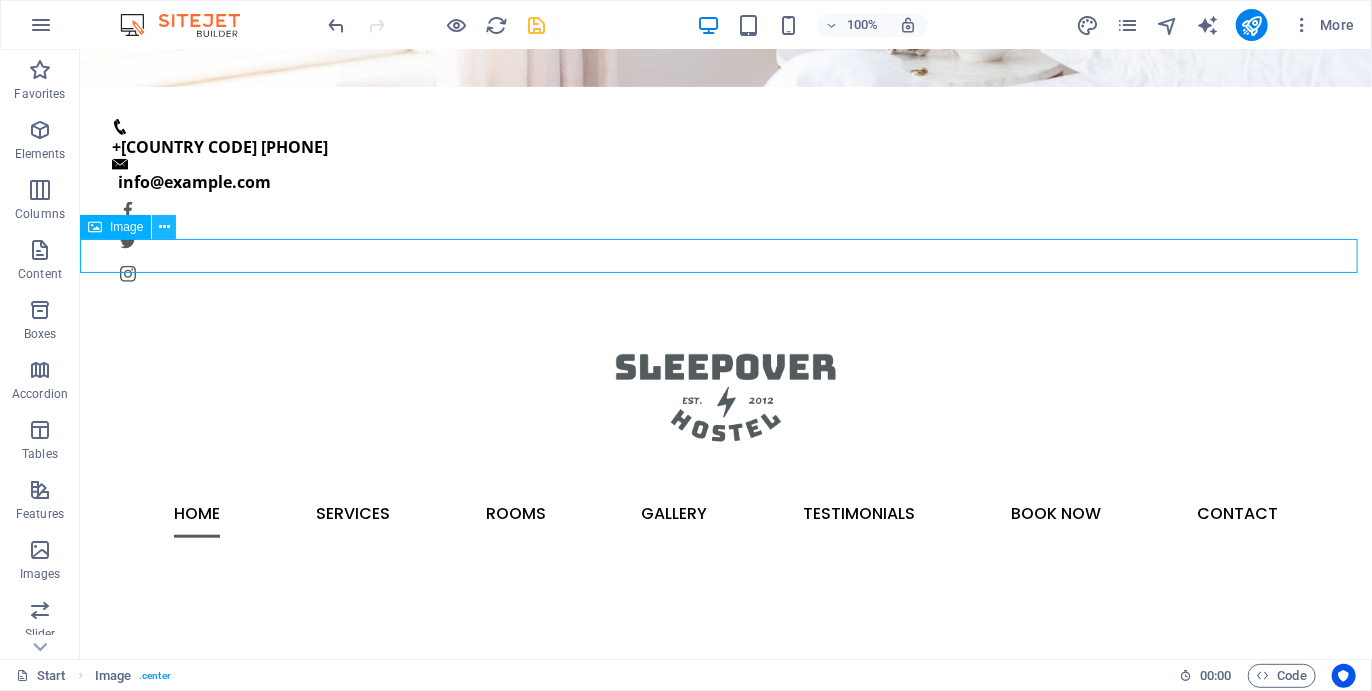 click at bounding box center [164, 227] 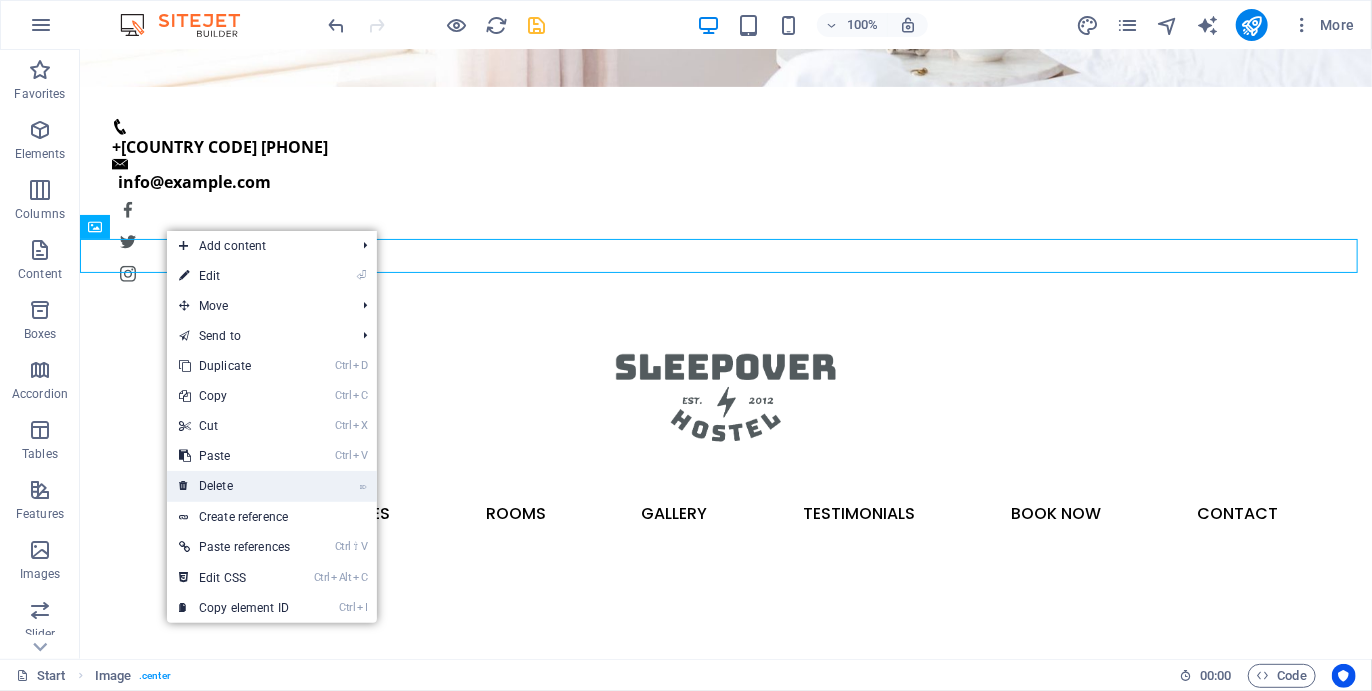 click on "⌦  Delete" at bounding box center (234, 486) 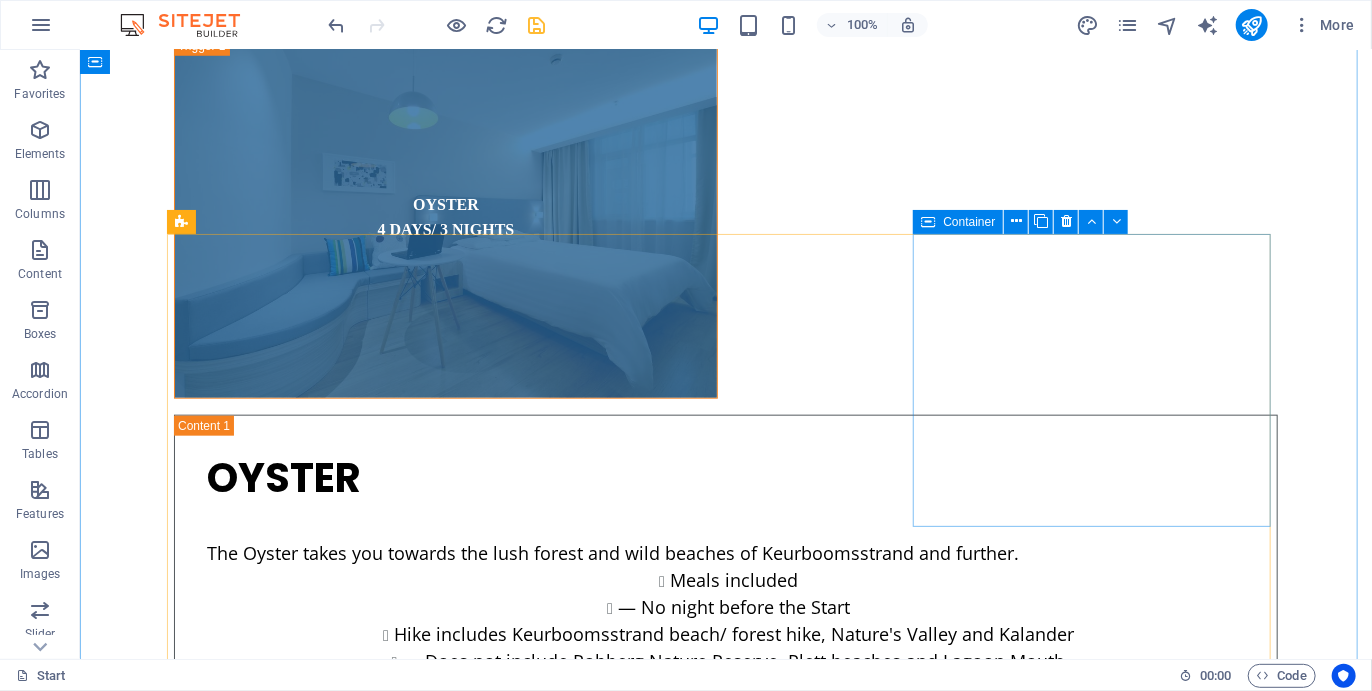 scroll, scrollTop: 7761, scrollLeft: 0, axis: vertical 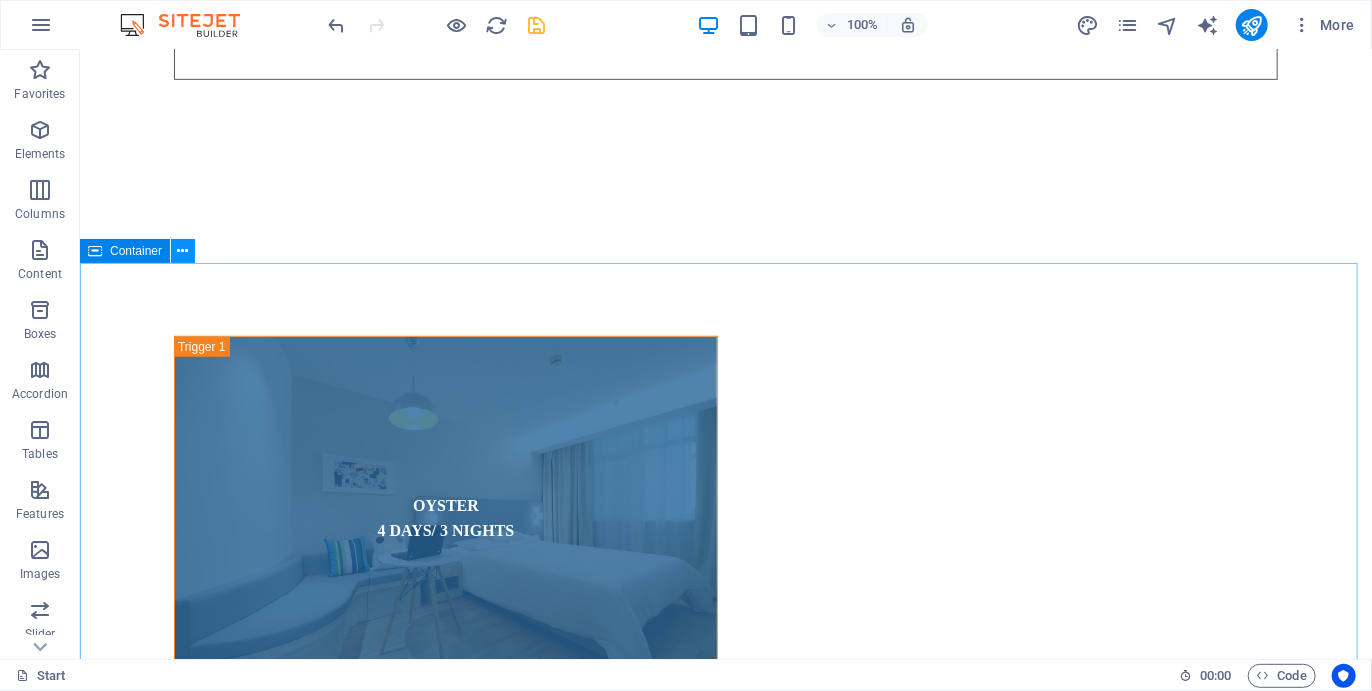 click at bounding box center [183, 251] 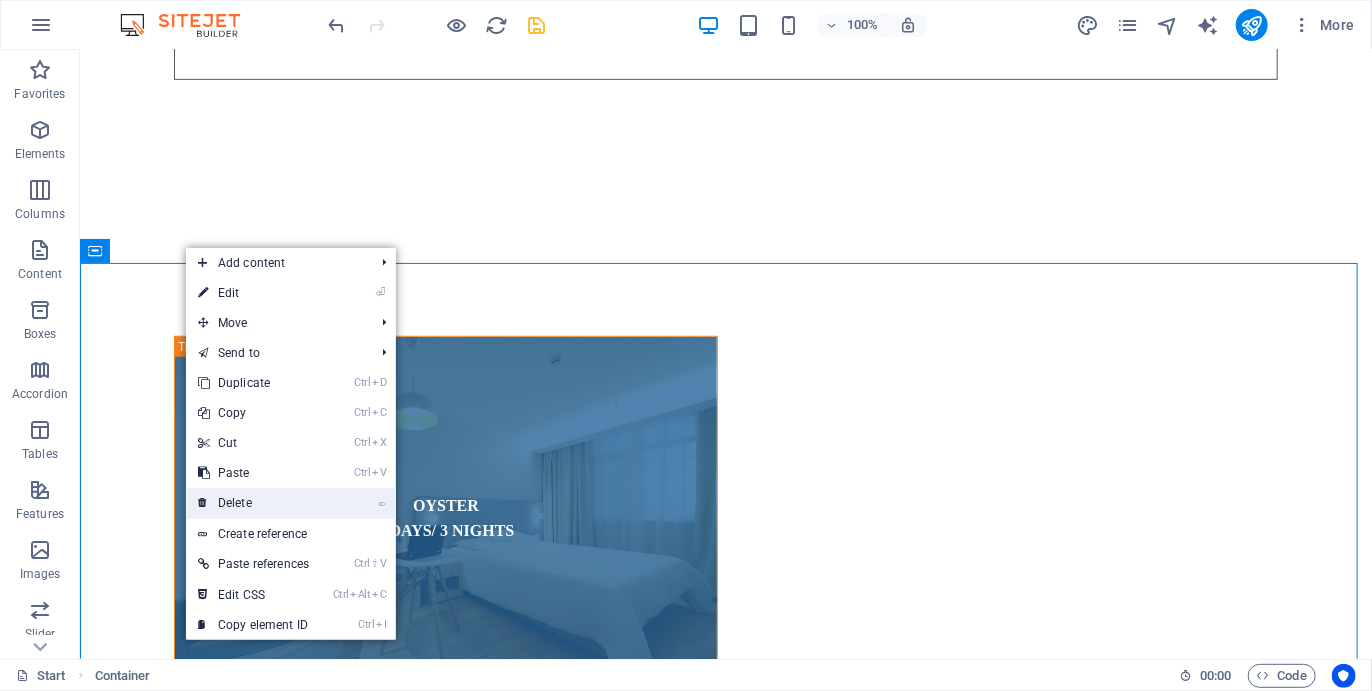 click on "⌦  Delete" at bounding box center [253, 503] 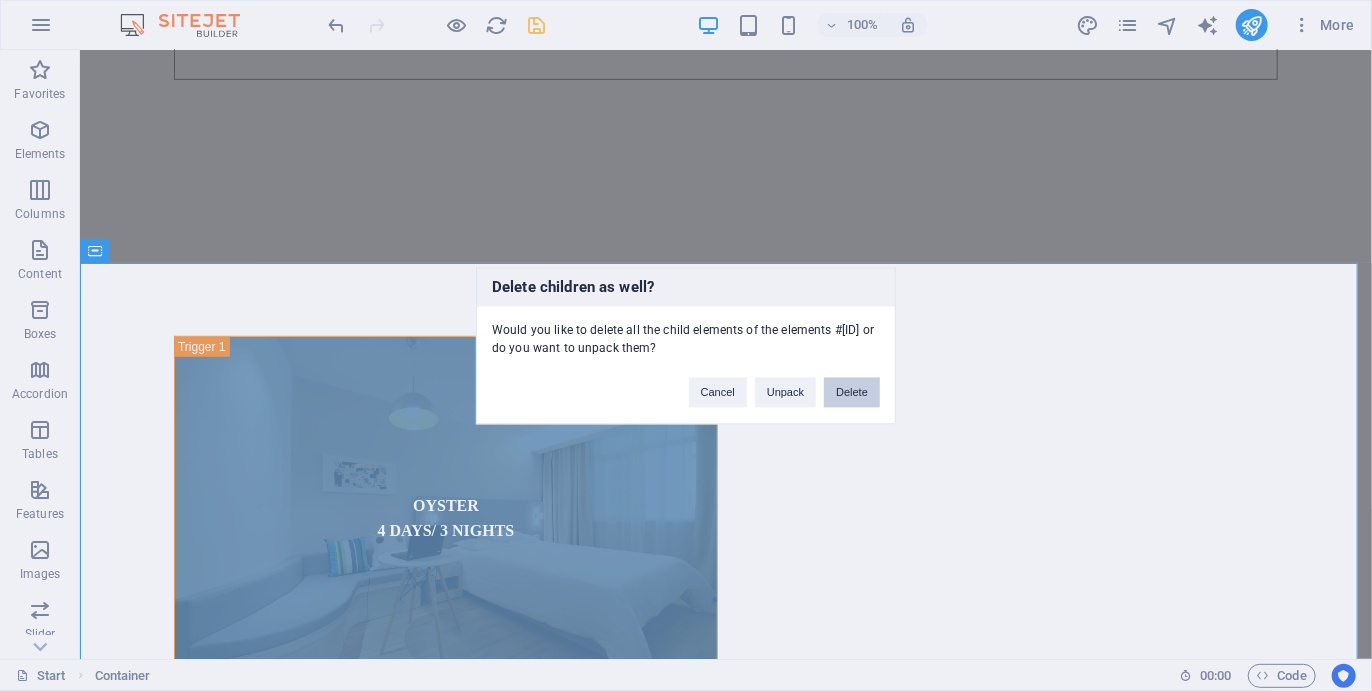 click on "Delete" at bounding box center [852, 392] 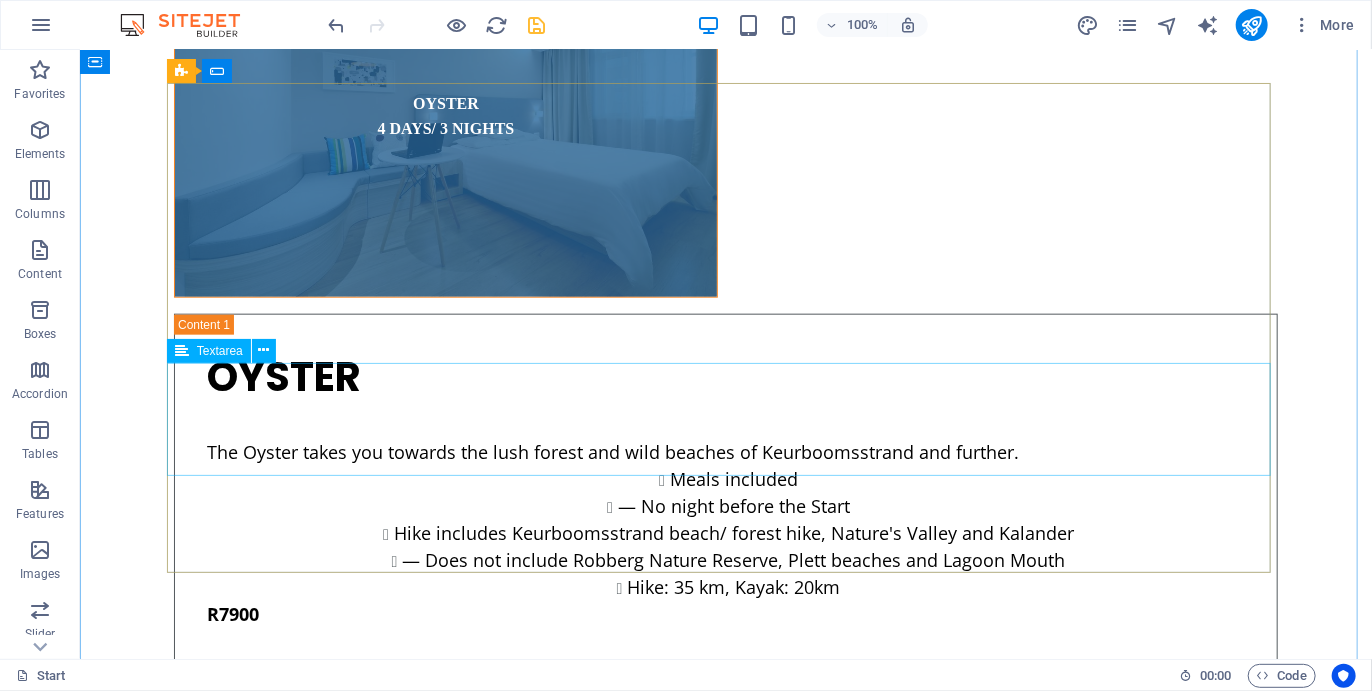 scroll, scrollTop: 8038, scrollLeft: 0, axis: vertical 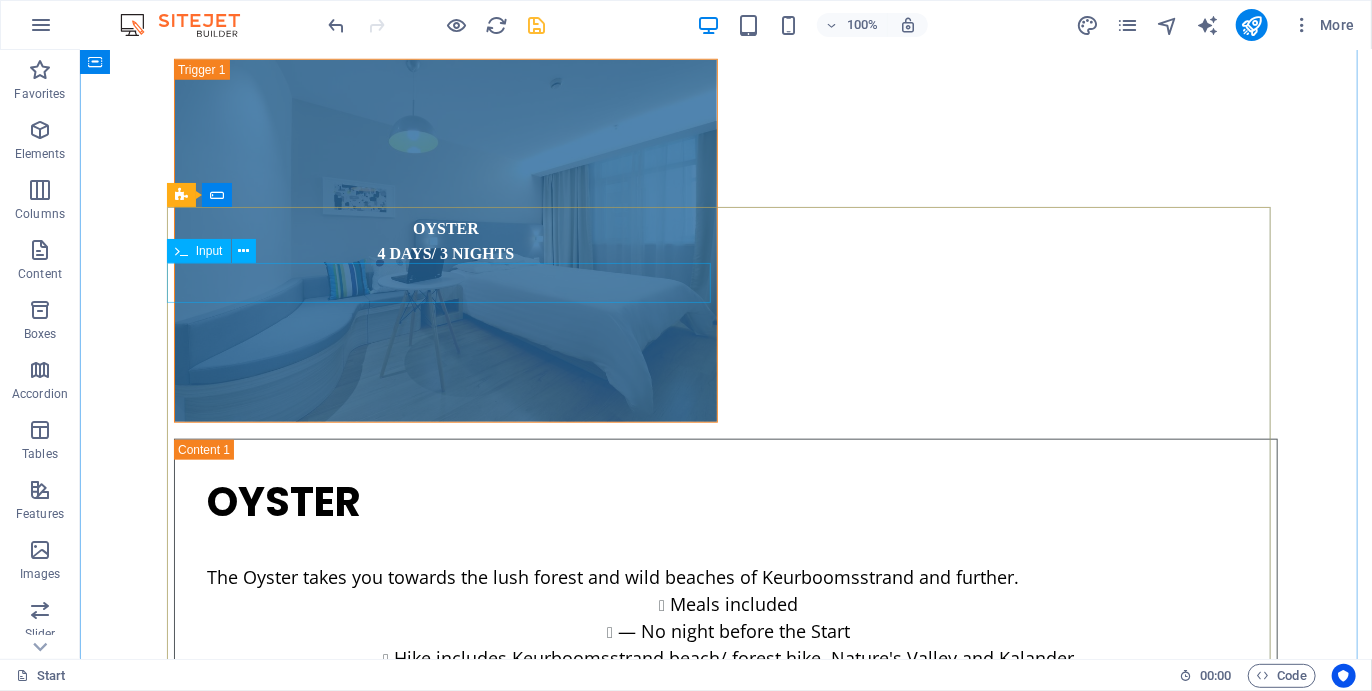 click 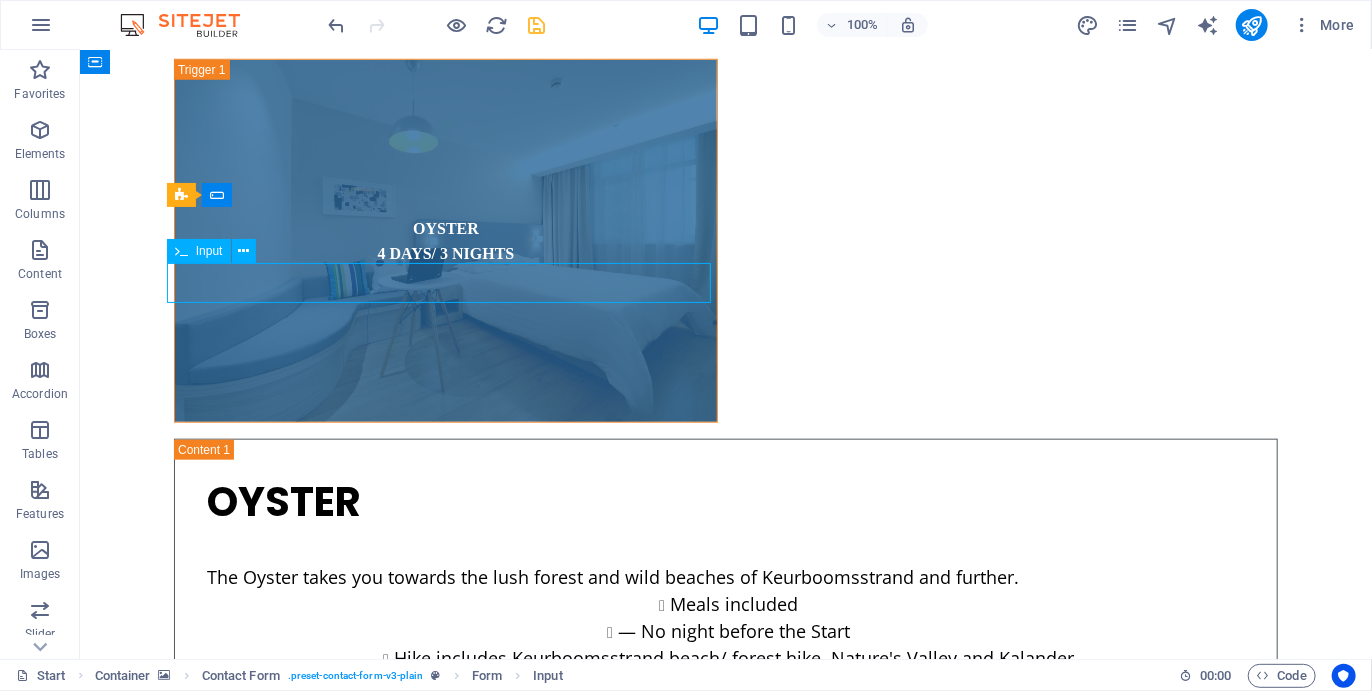 click 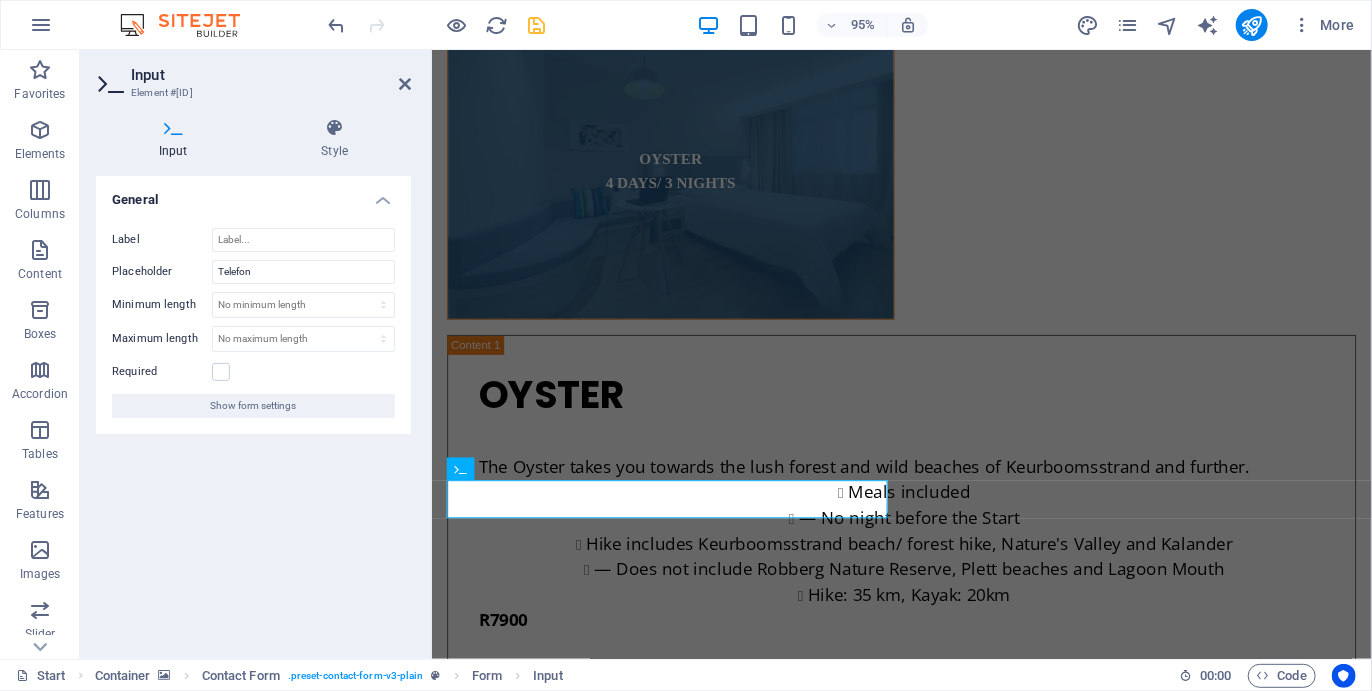 scroll, scrollTop: 7676, scrollLeft: 0, axis: vertical 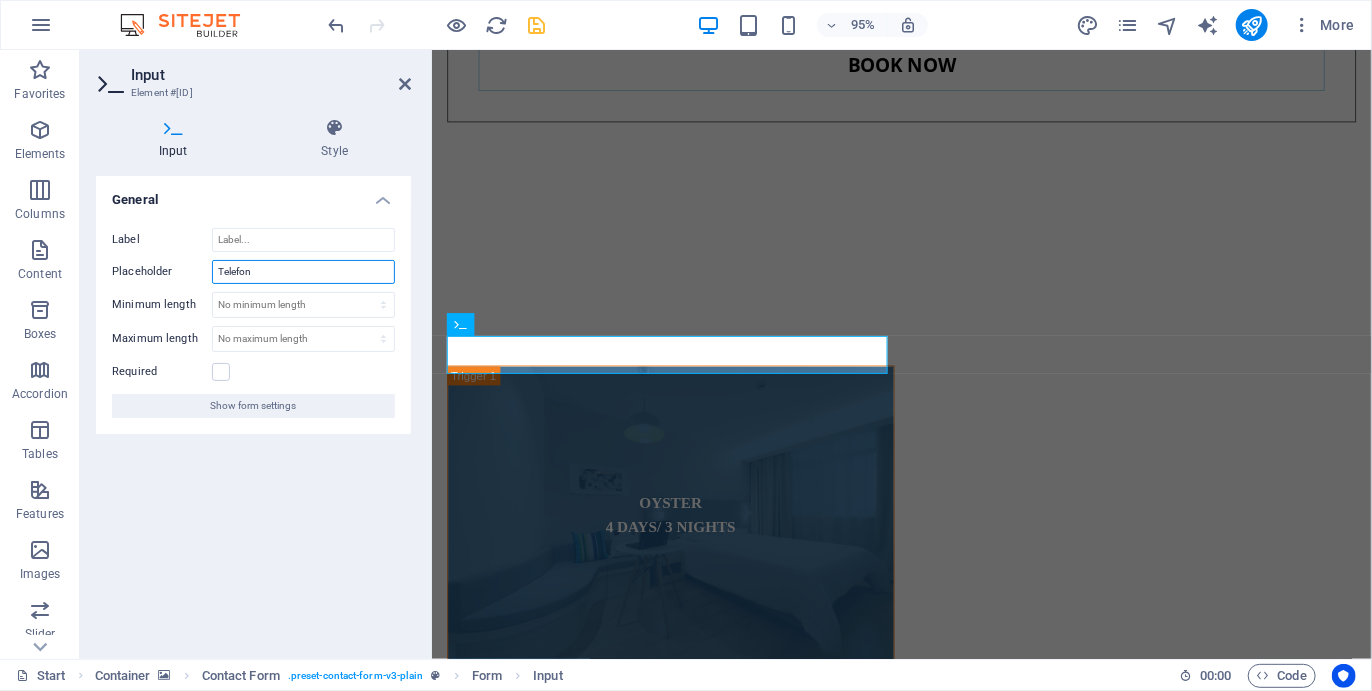 click on "Telefon" at bounding box center [303, 272] 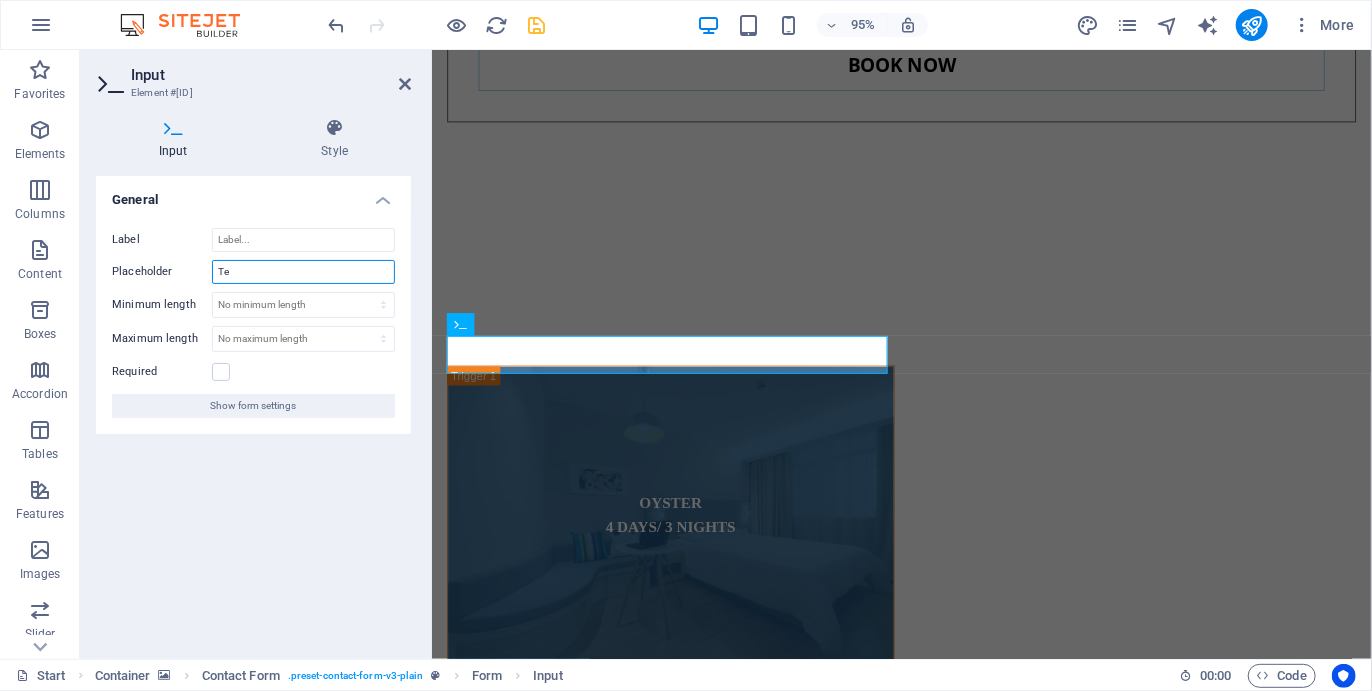 type on "T" 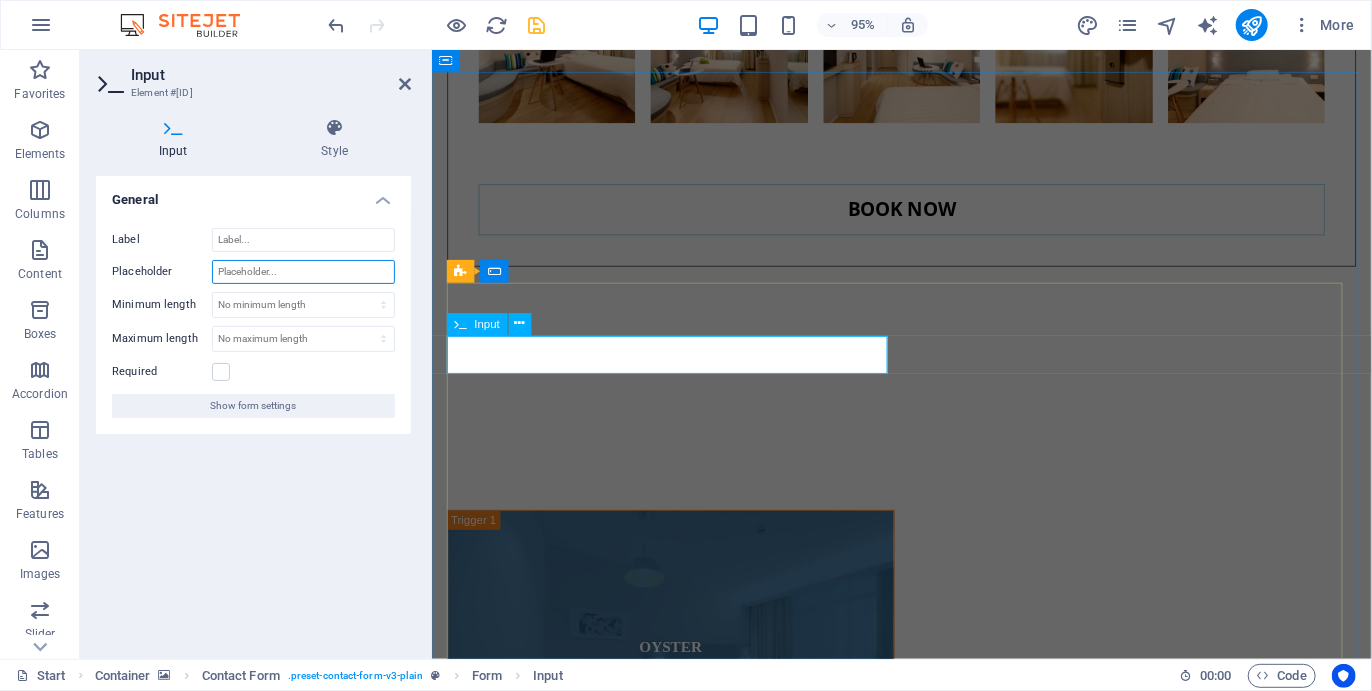 type 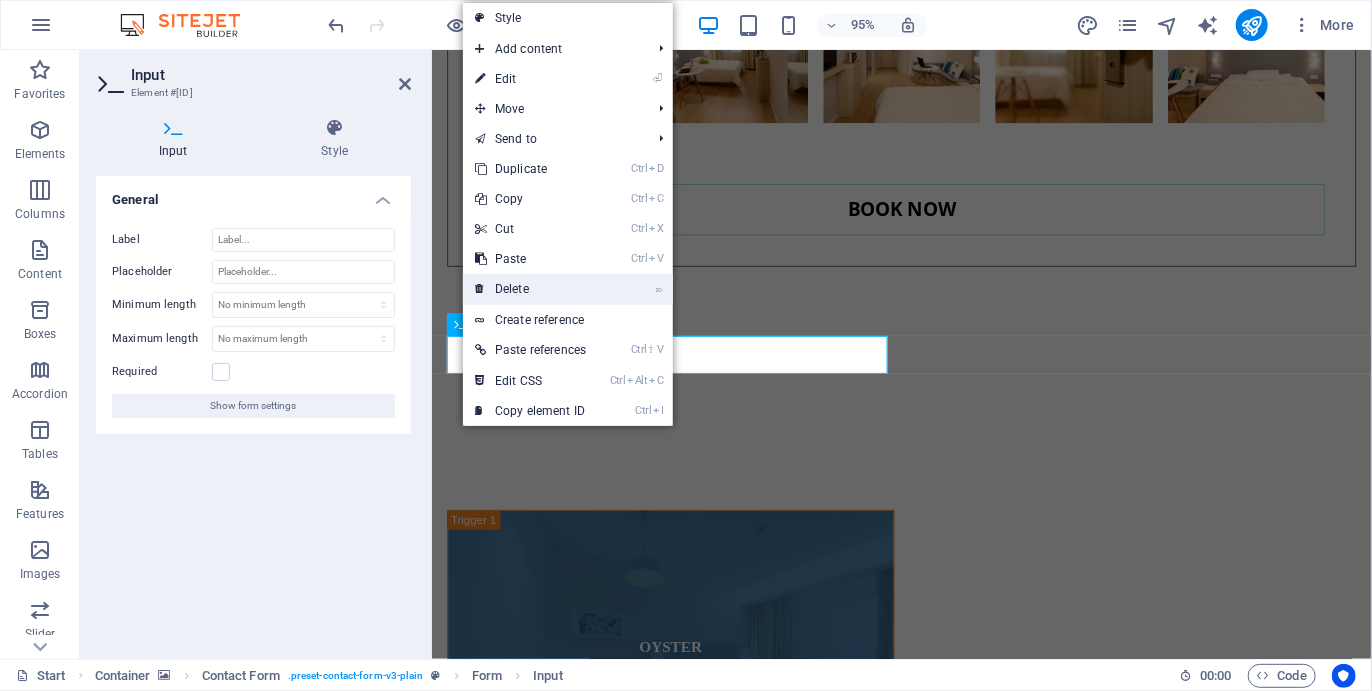 click on "⌦  Delete" at bounding box center [530, 289] 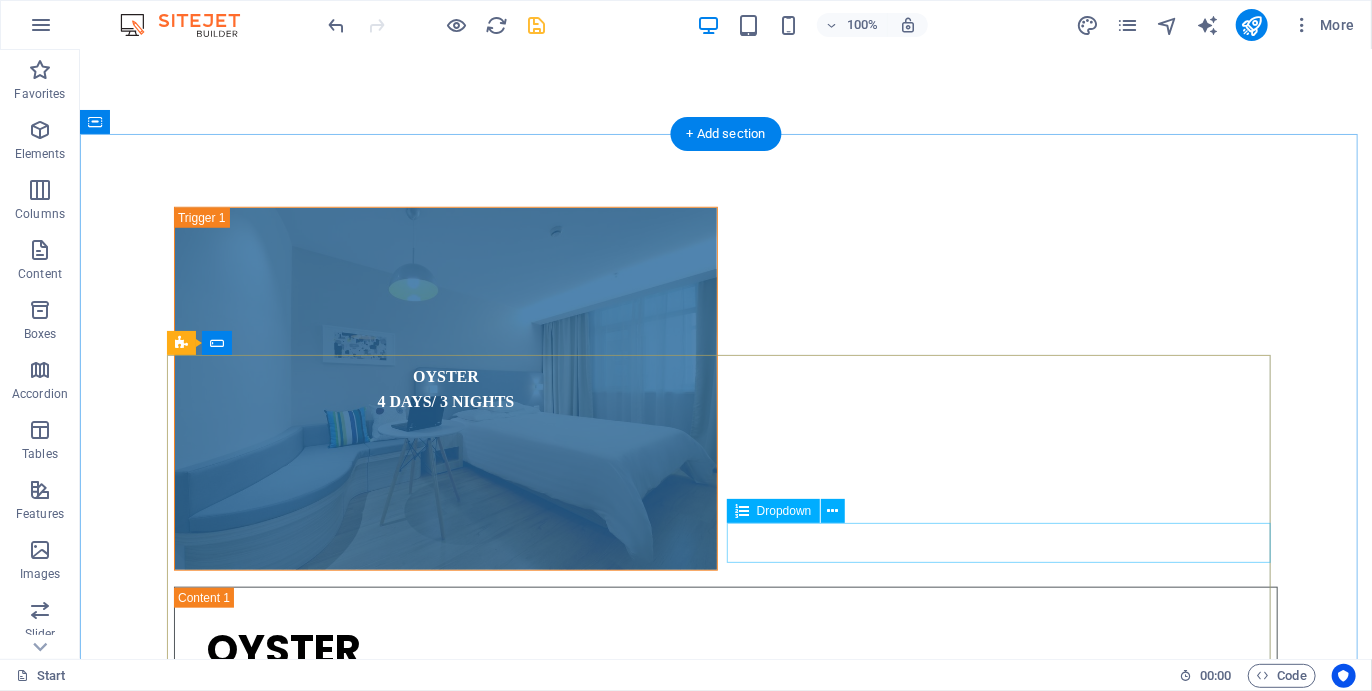 click on "Choose a room:
Single room
Double room
Family room" 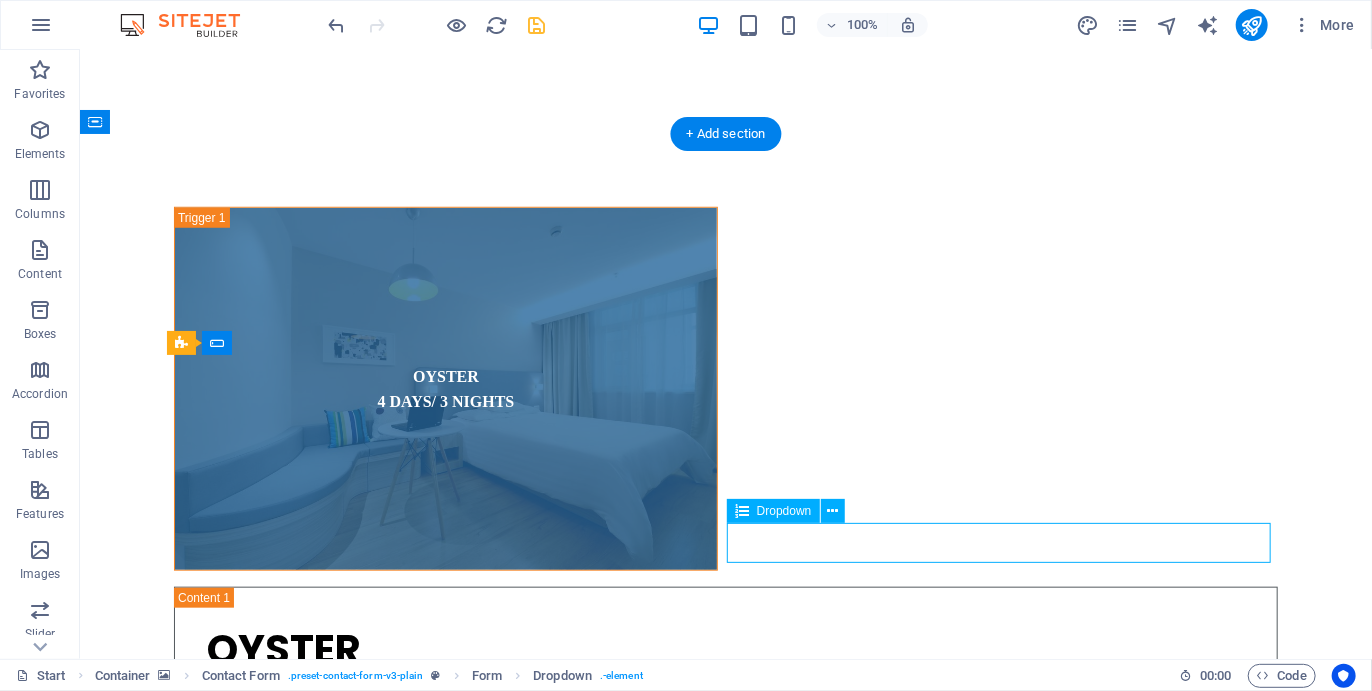 click on "Choose a room:
Single room
Double room
Family room" 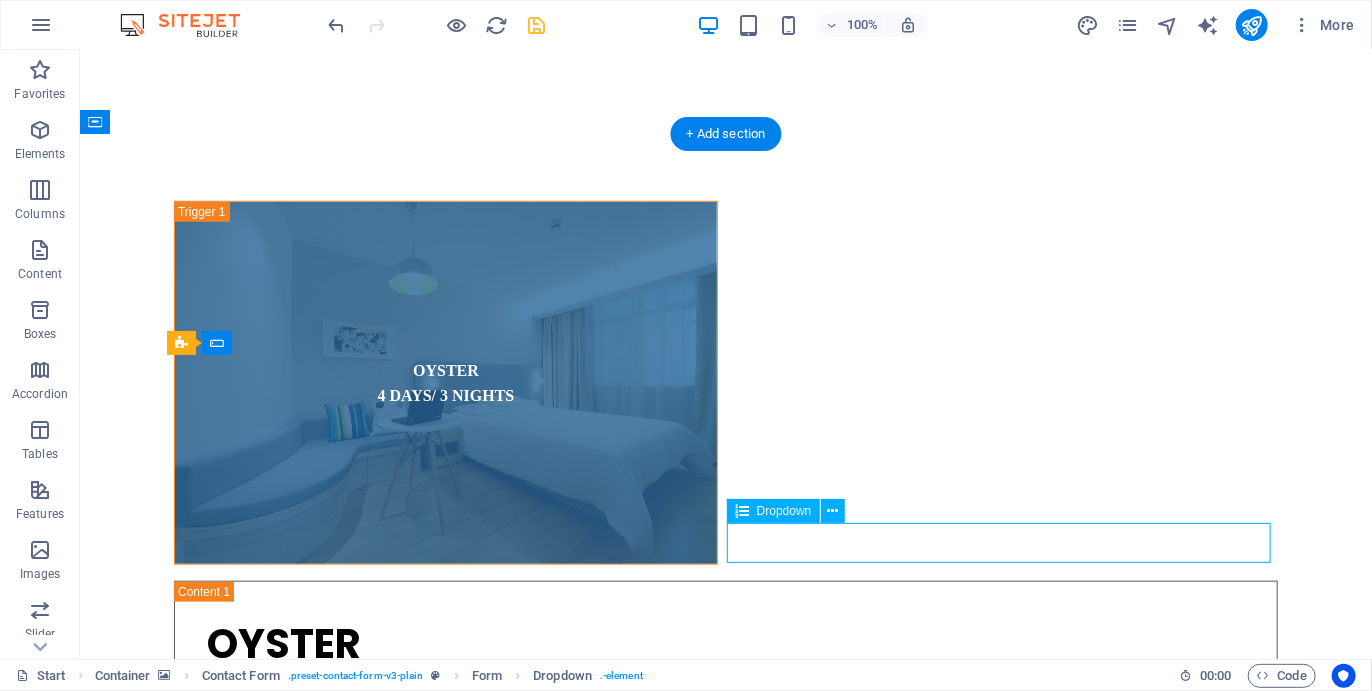 click 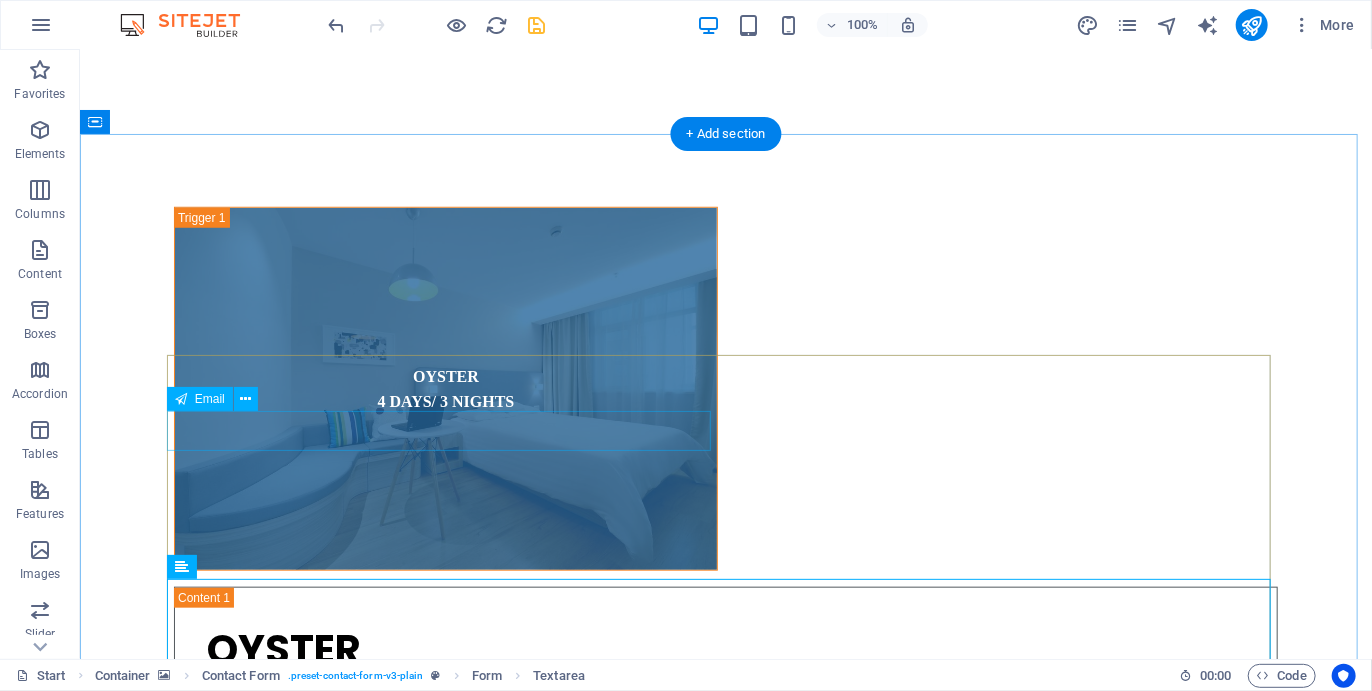 scroll, scrollTop: 8096, scrollLeft: 0, axis: vertical 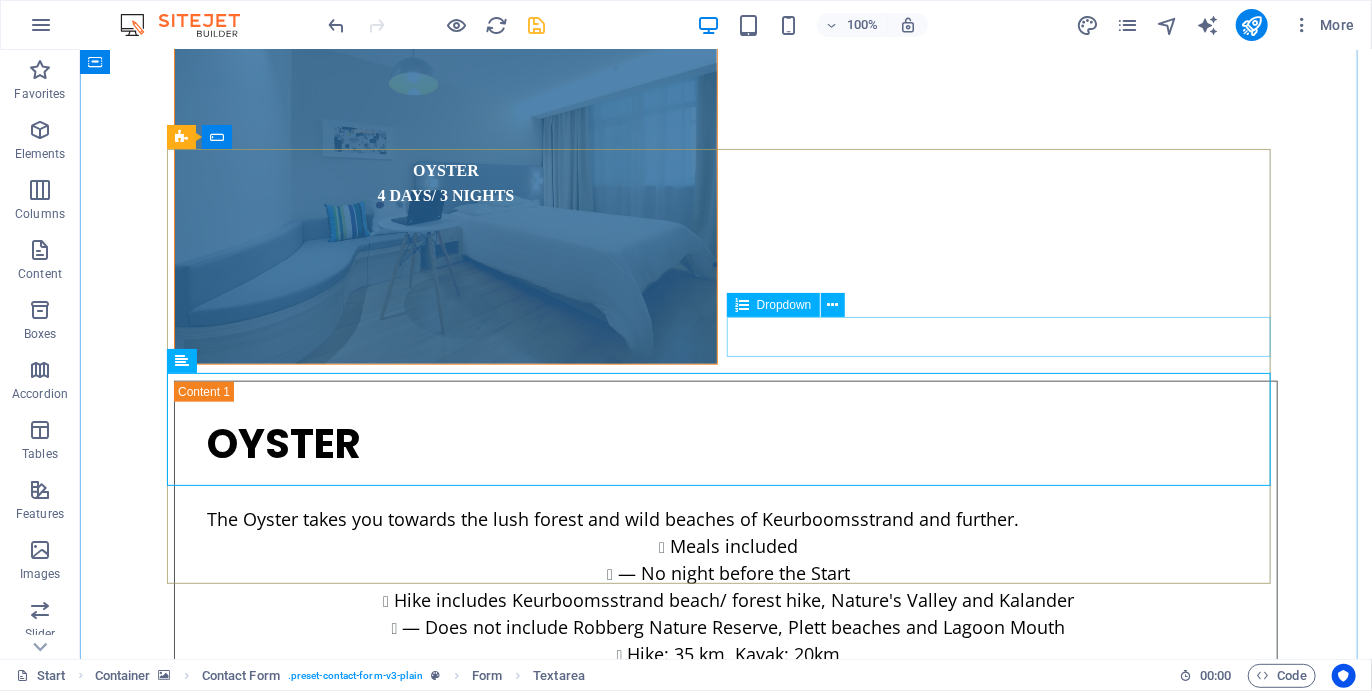 click on "Choose a room:
Single room
Double room
Family room" 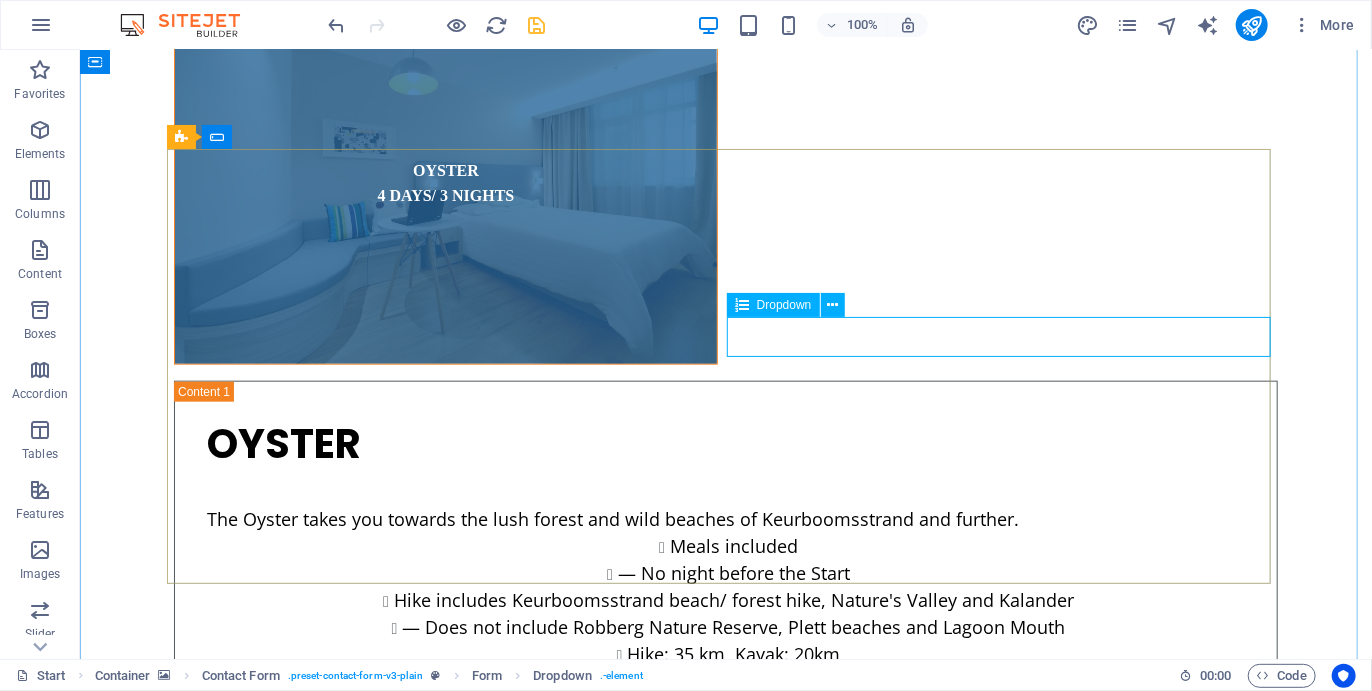 click on "Choose a room:
Single room
Double room
Family room" 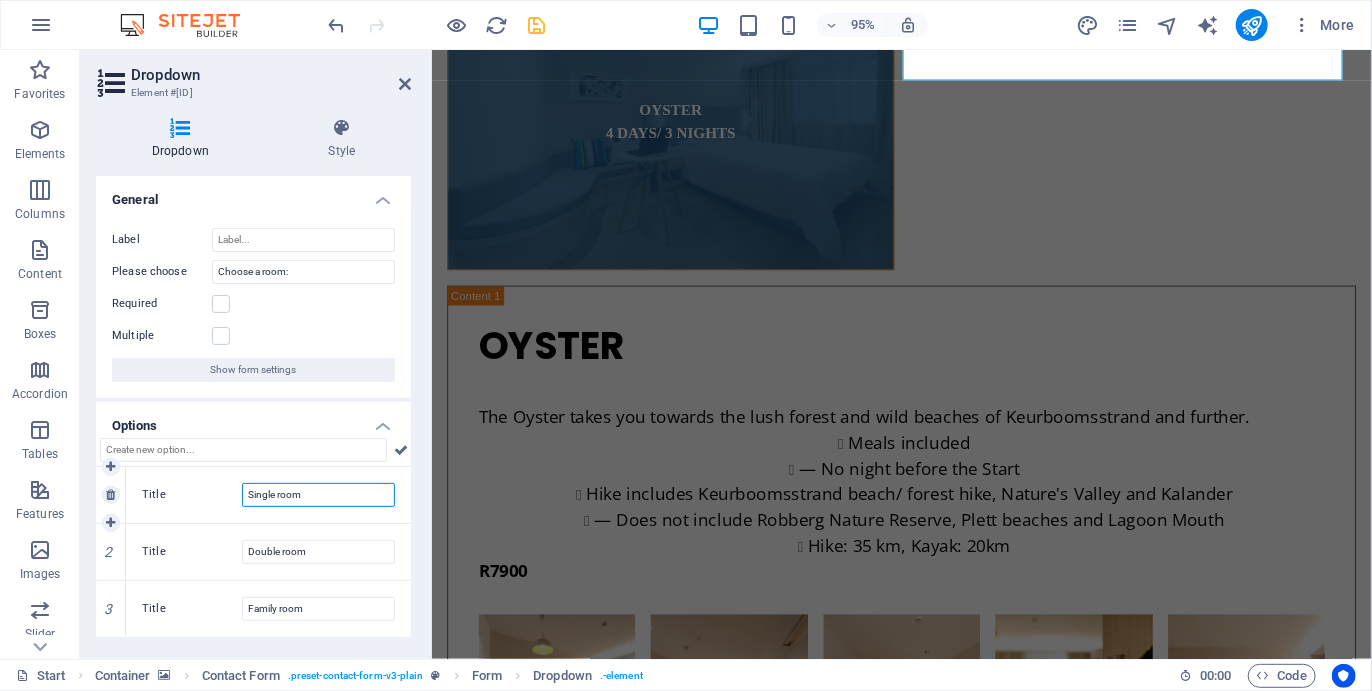click on "Single room" at bounding box center (318, 495) 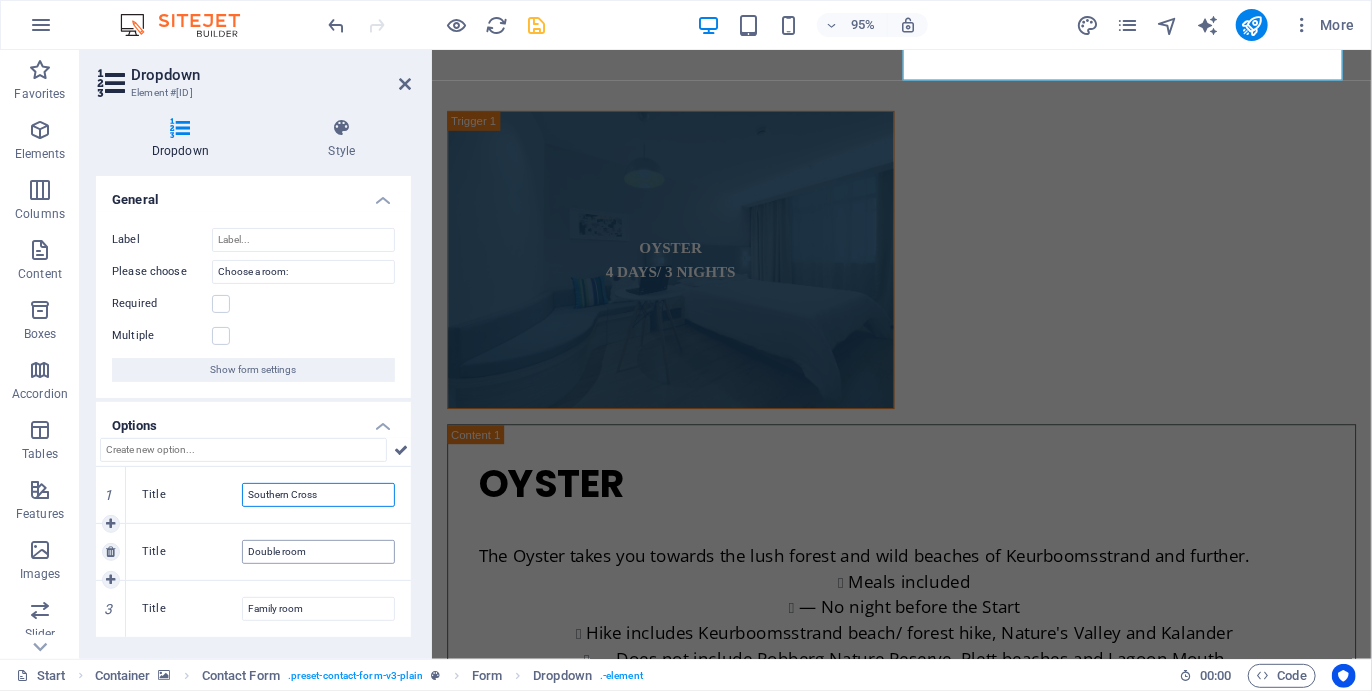 type on "Southern Cross" 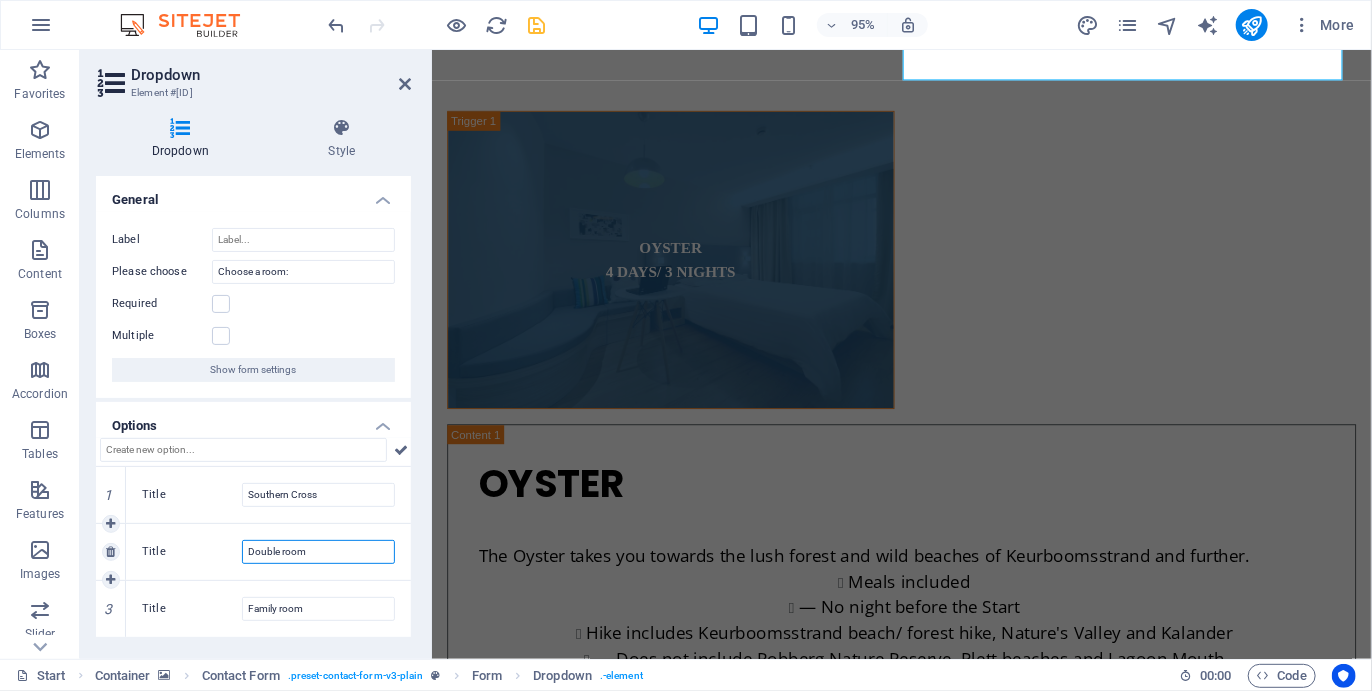 click on "Double room" at bounding box center (318, 552) 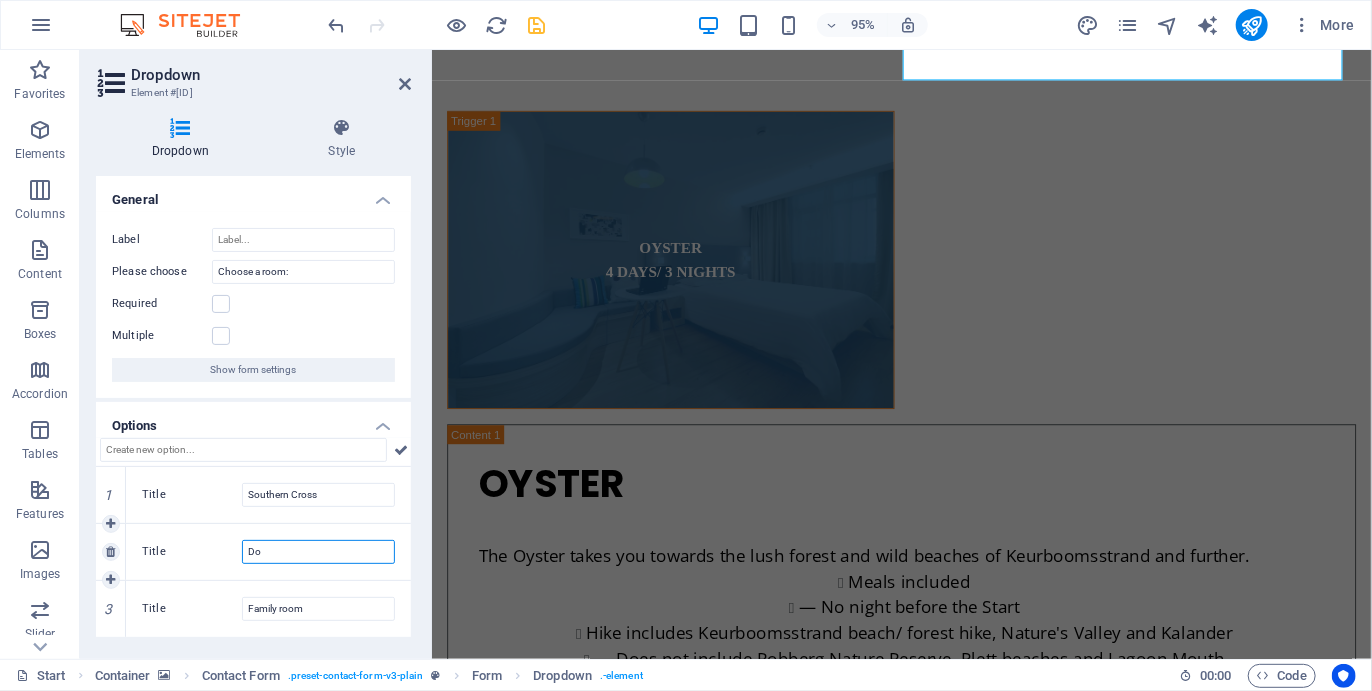 type on "D" 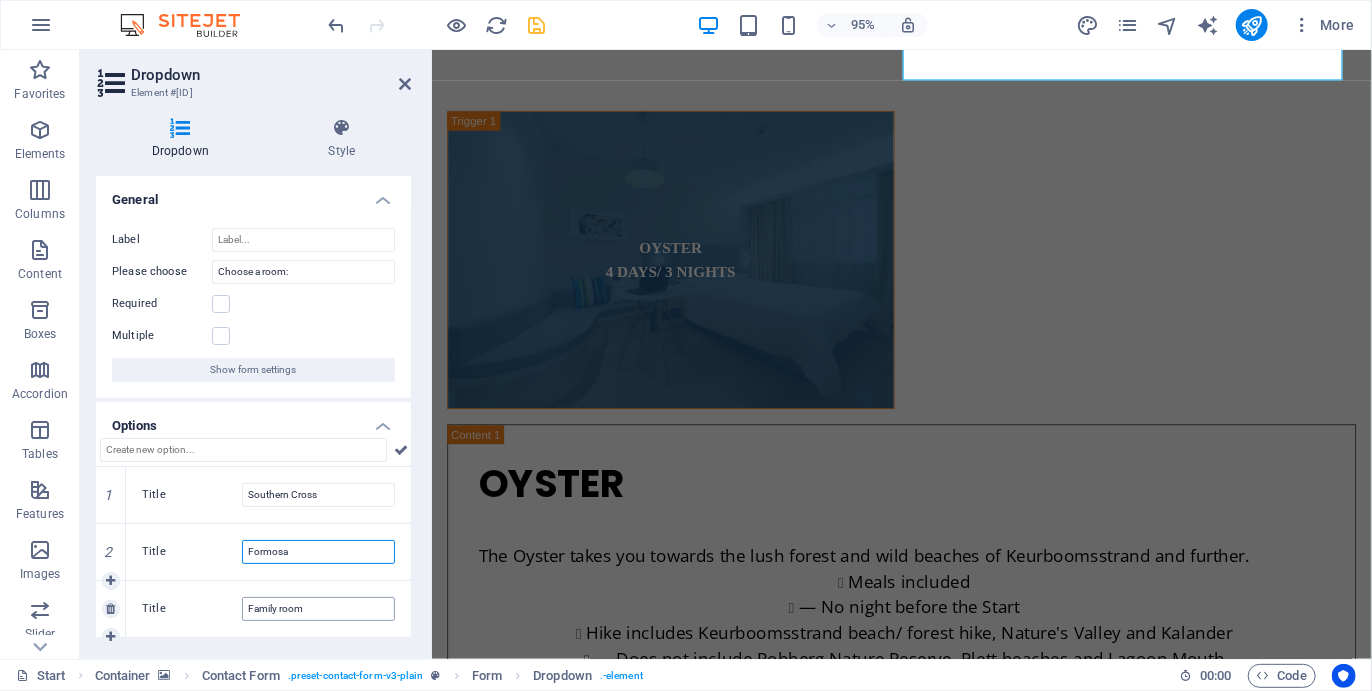 type on "Formosa" 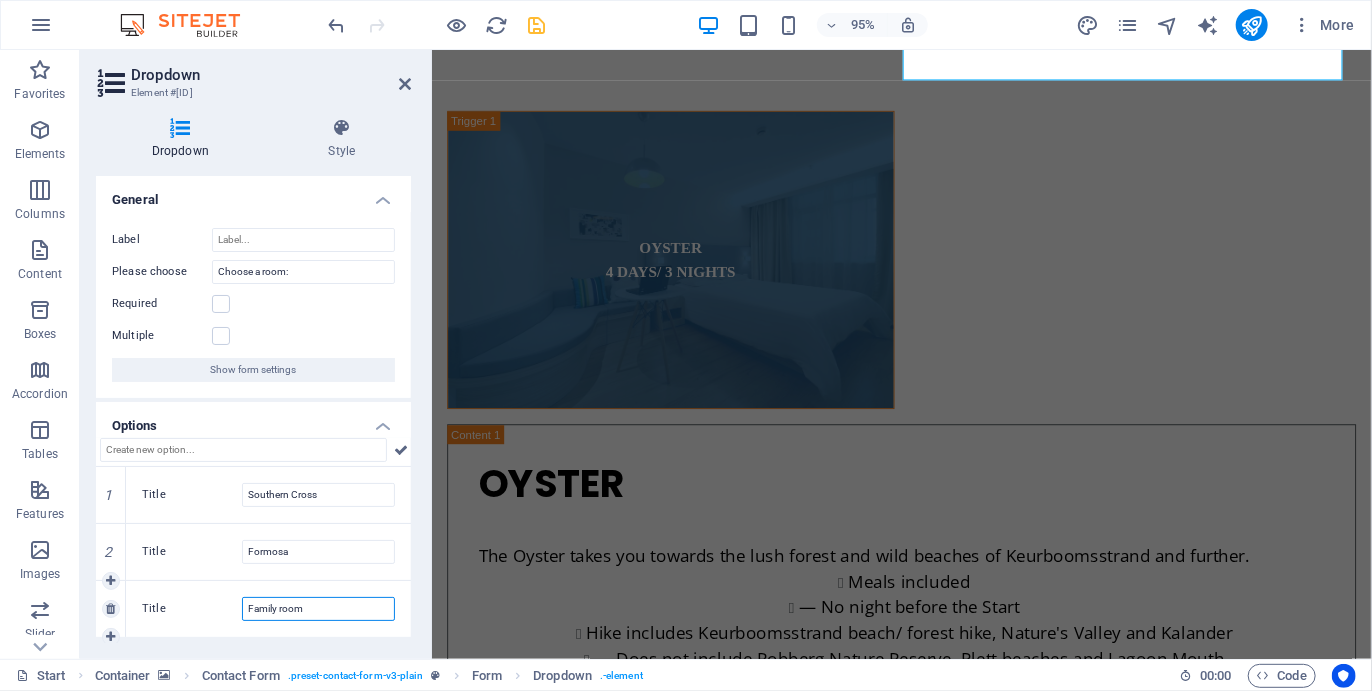 click on "Family room" at bounding box center [318, 609] 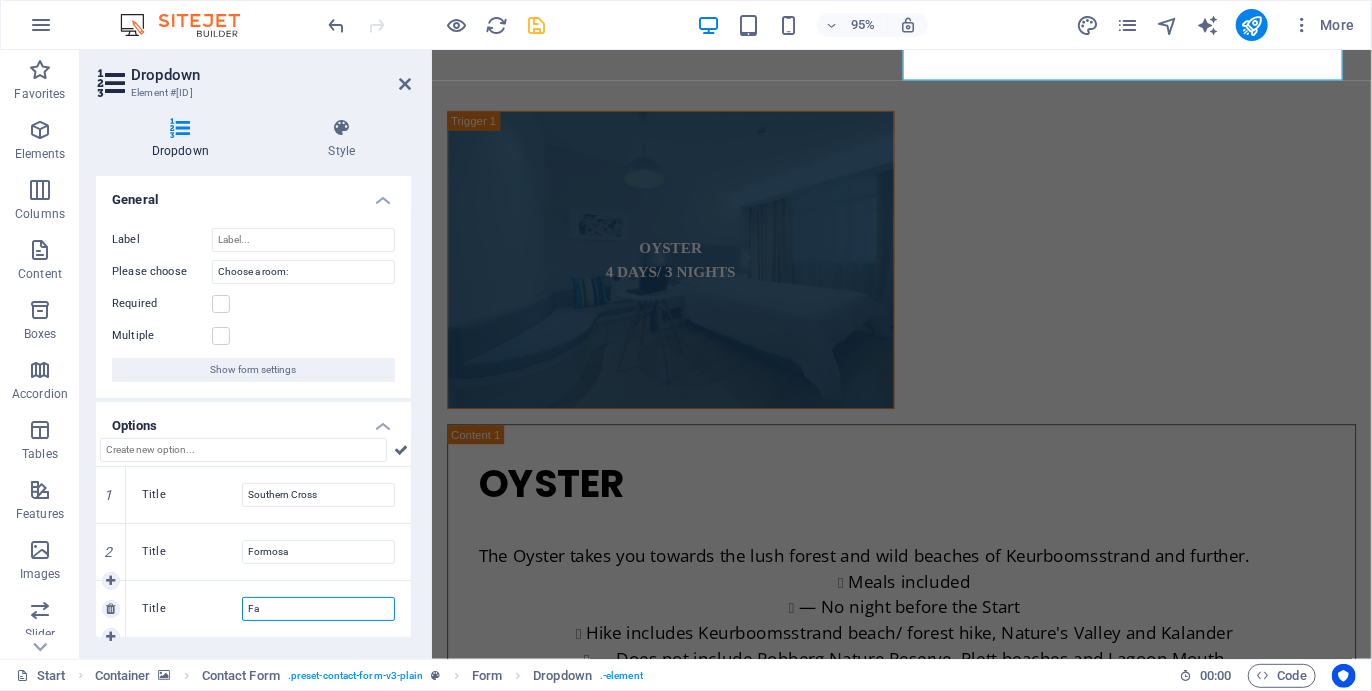 type on "F" 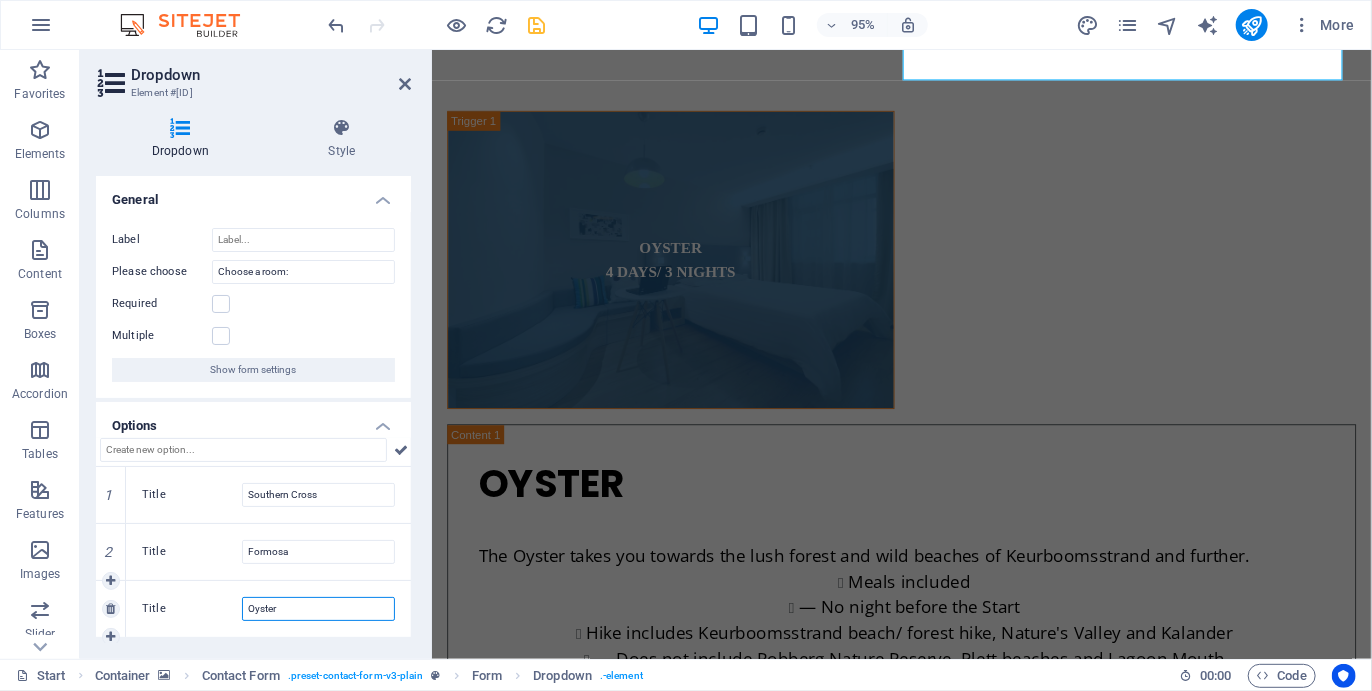 scroll, scrollTop: 1, scrollLeft: 0, axis: vertical 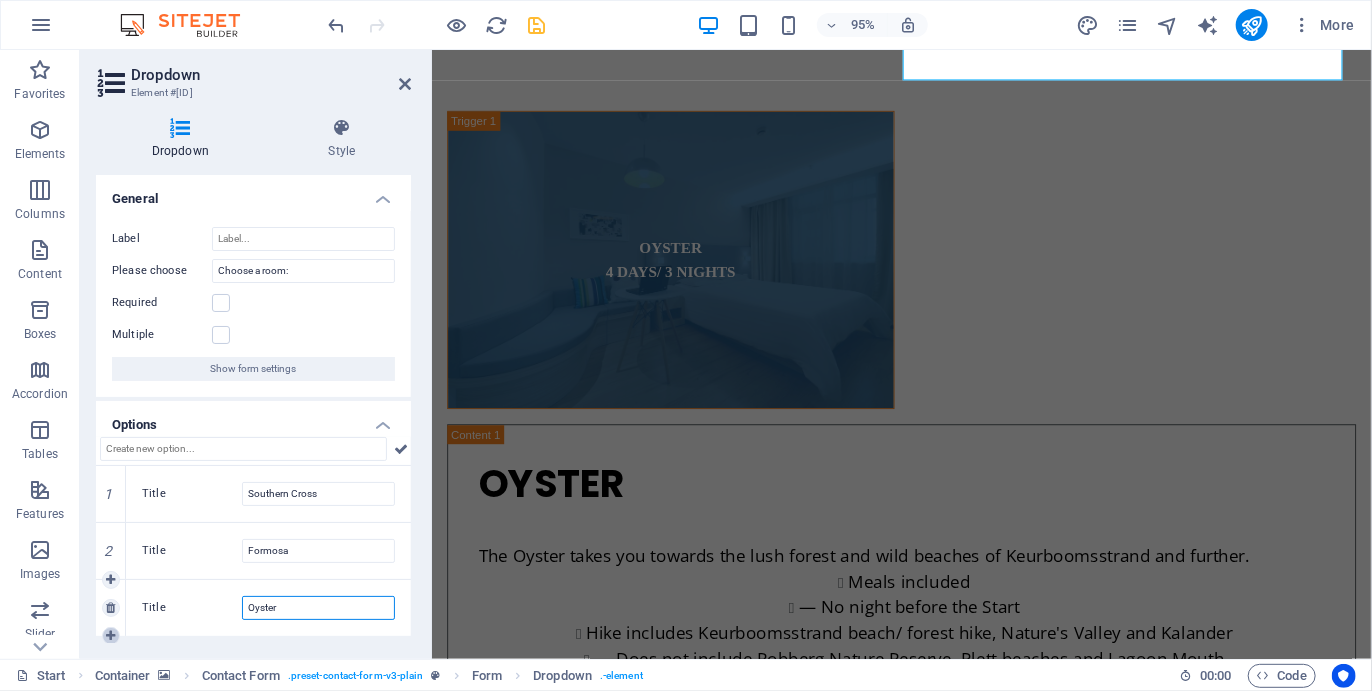 click at bounding box center (110, 636) 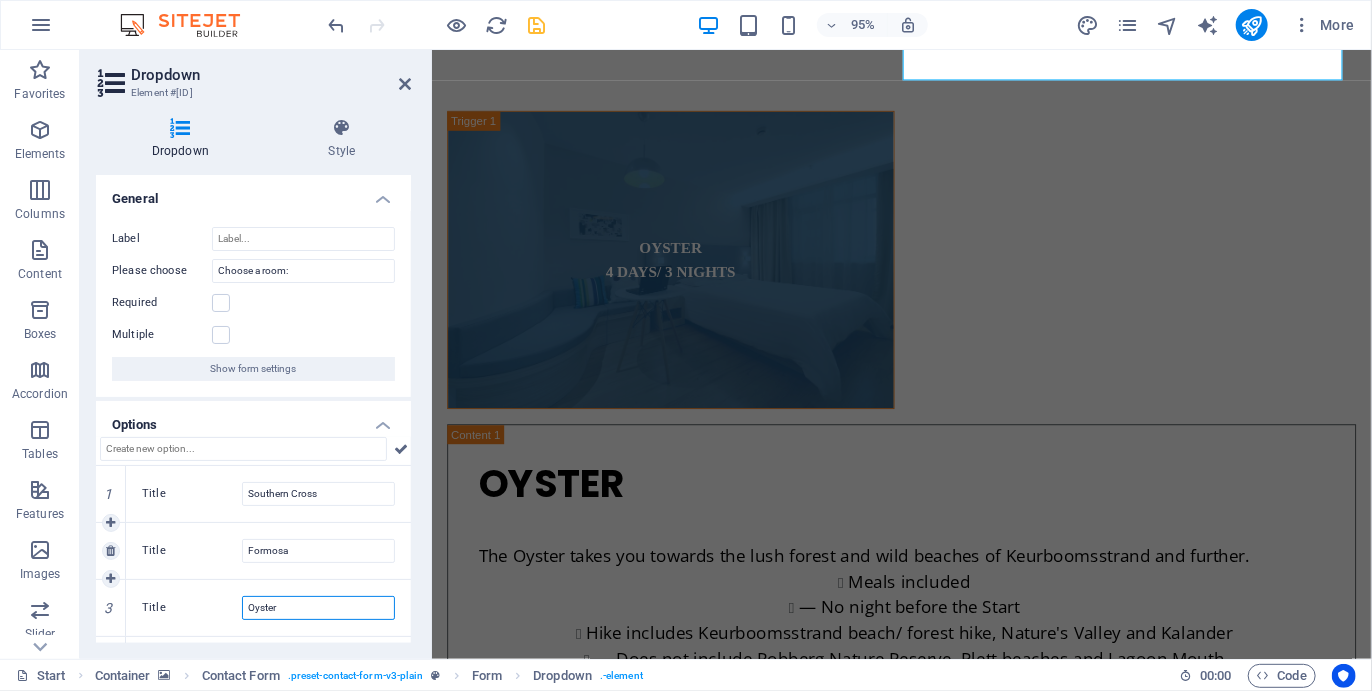 scroll, scrollTop: 49, scrollLeft: 0, axis: vertical 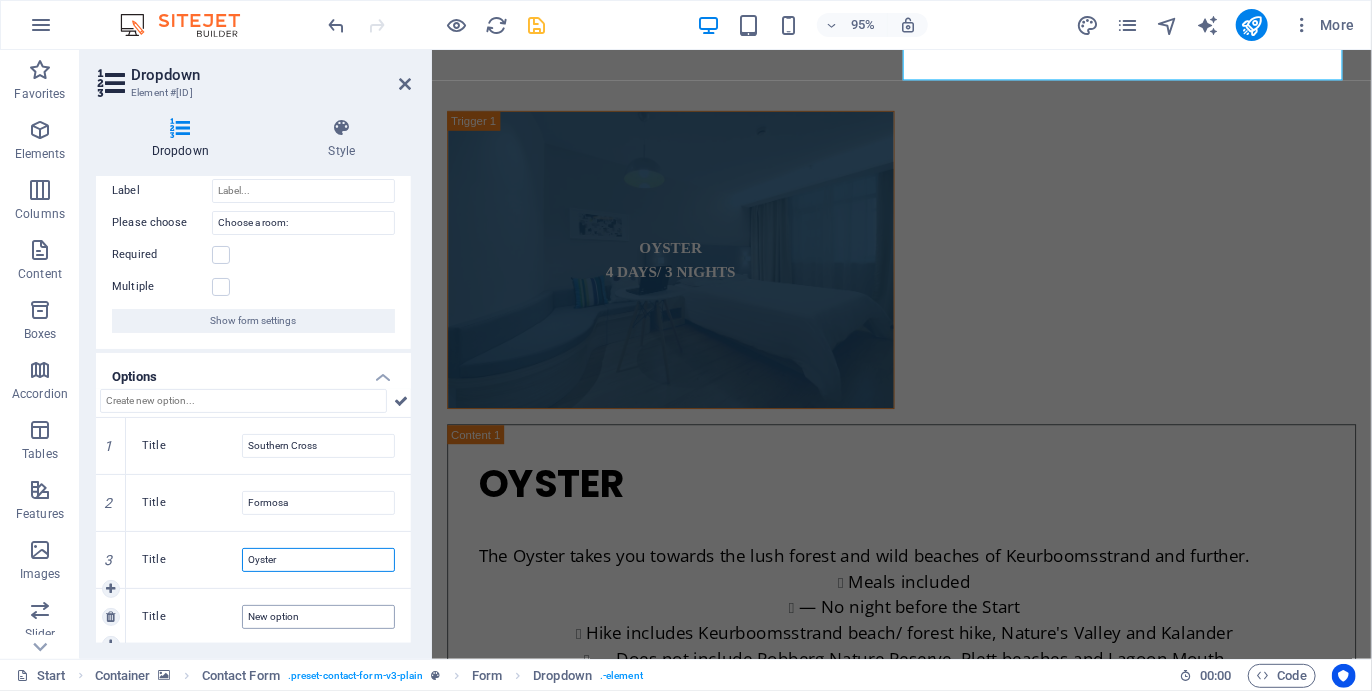 type on "Oyster" 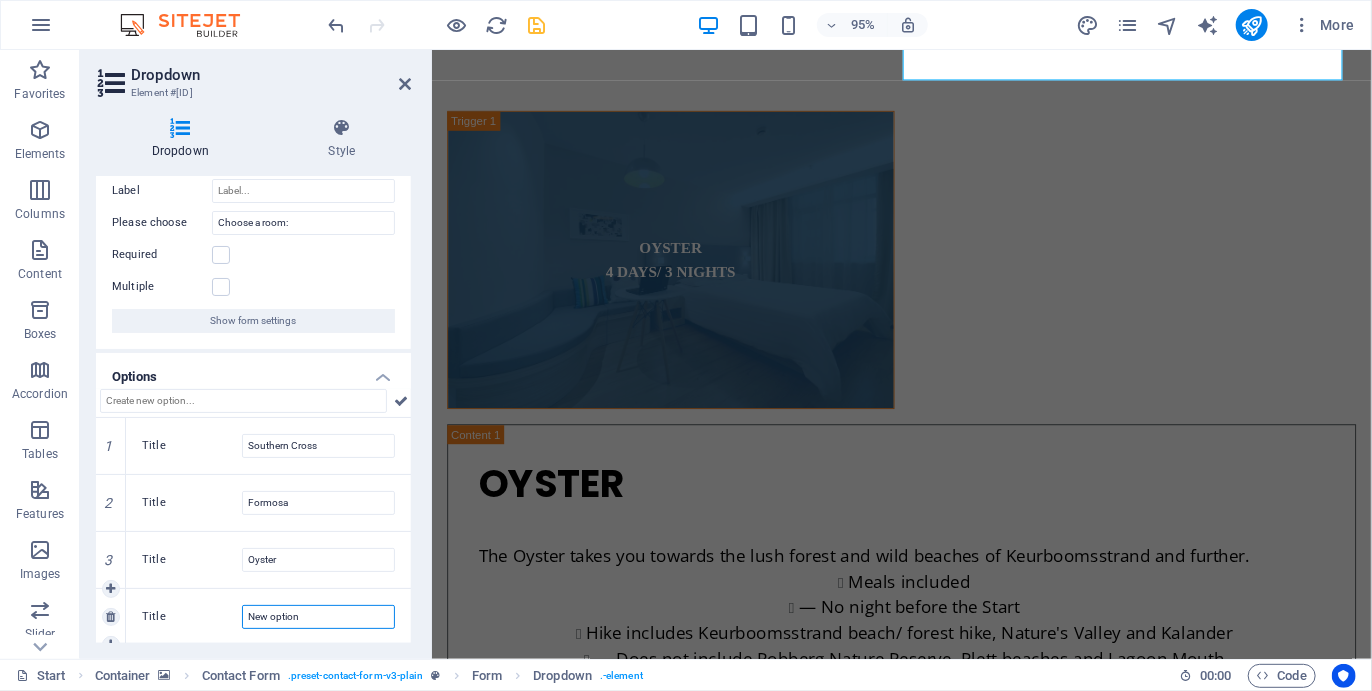 click on "New option" at bounding box center (318, 617) 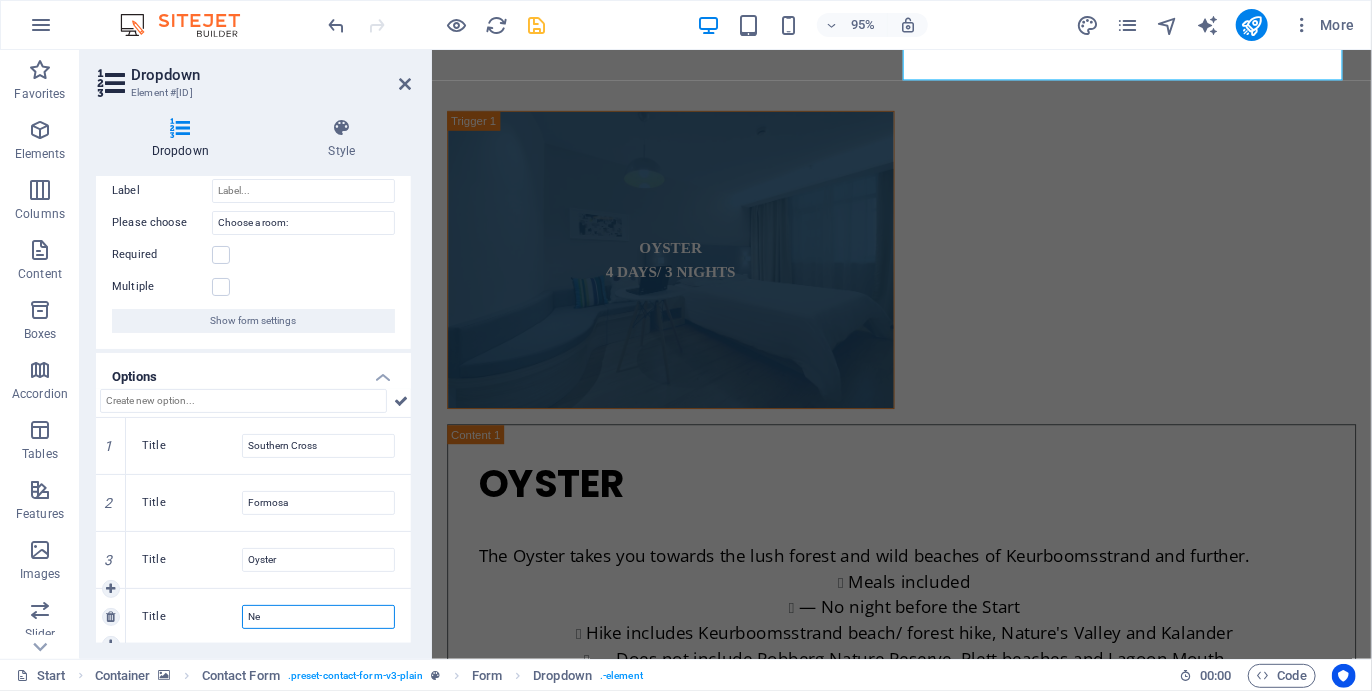 type on "N" 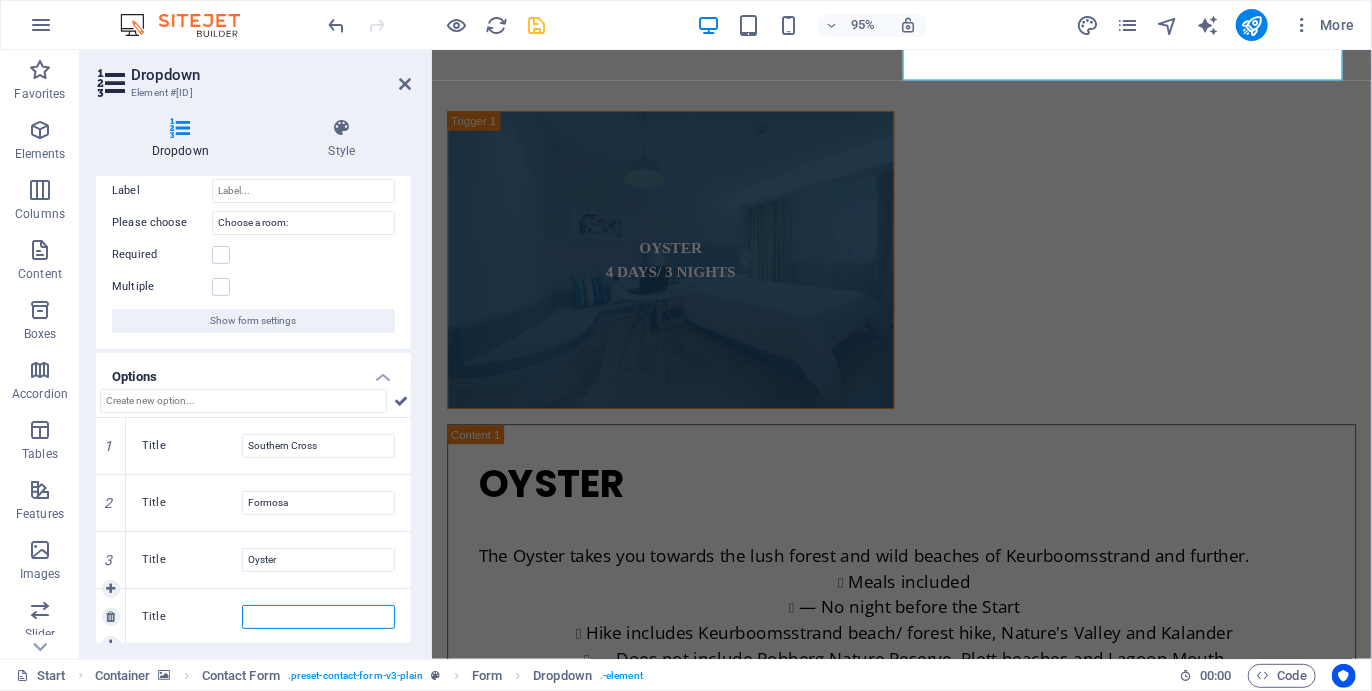 type on "{" 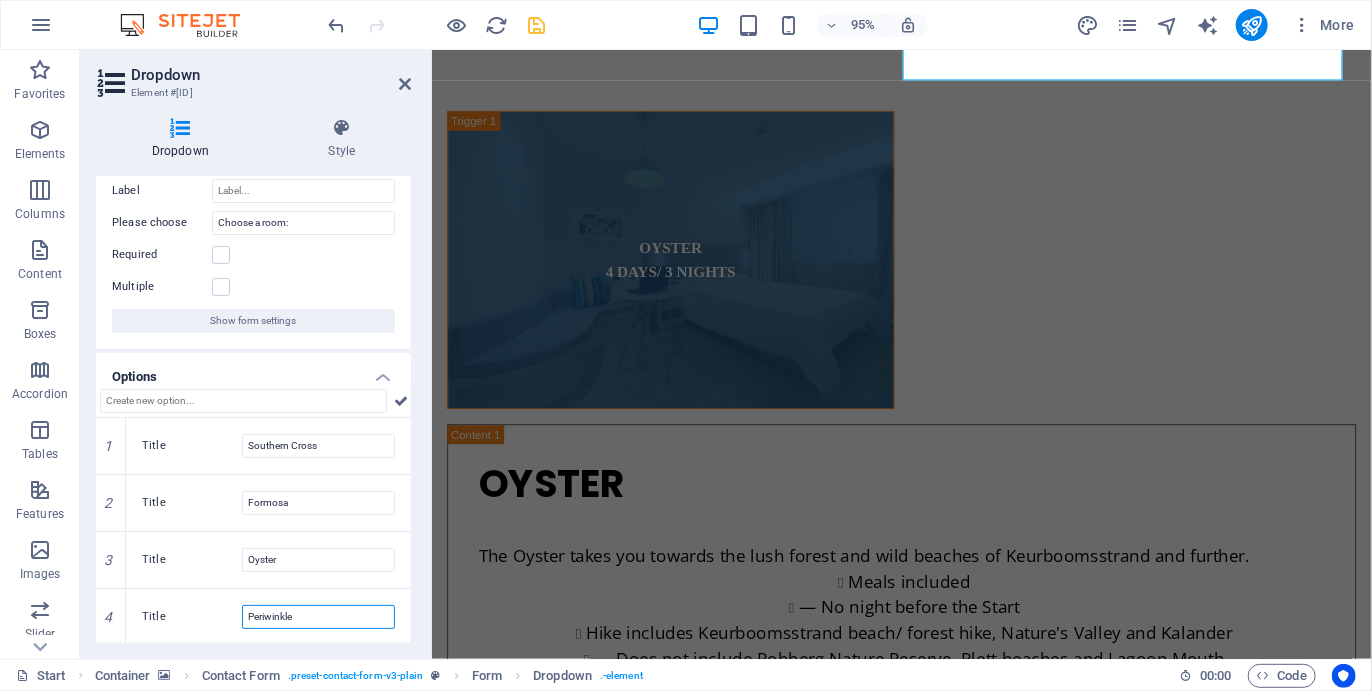 scroll, scrollTop: 0, scrollLeft: 0, axis: both 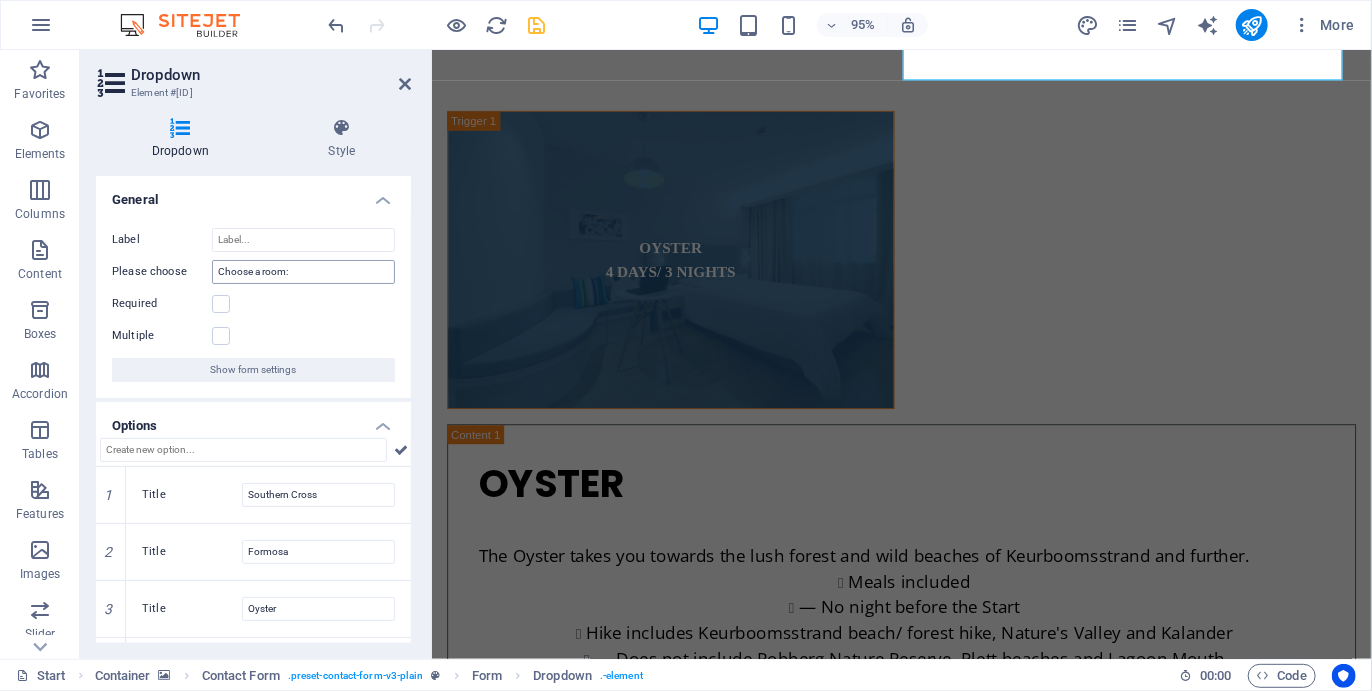 type on "Periwinkle" 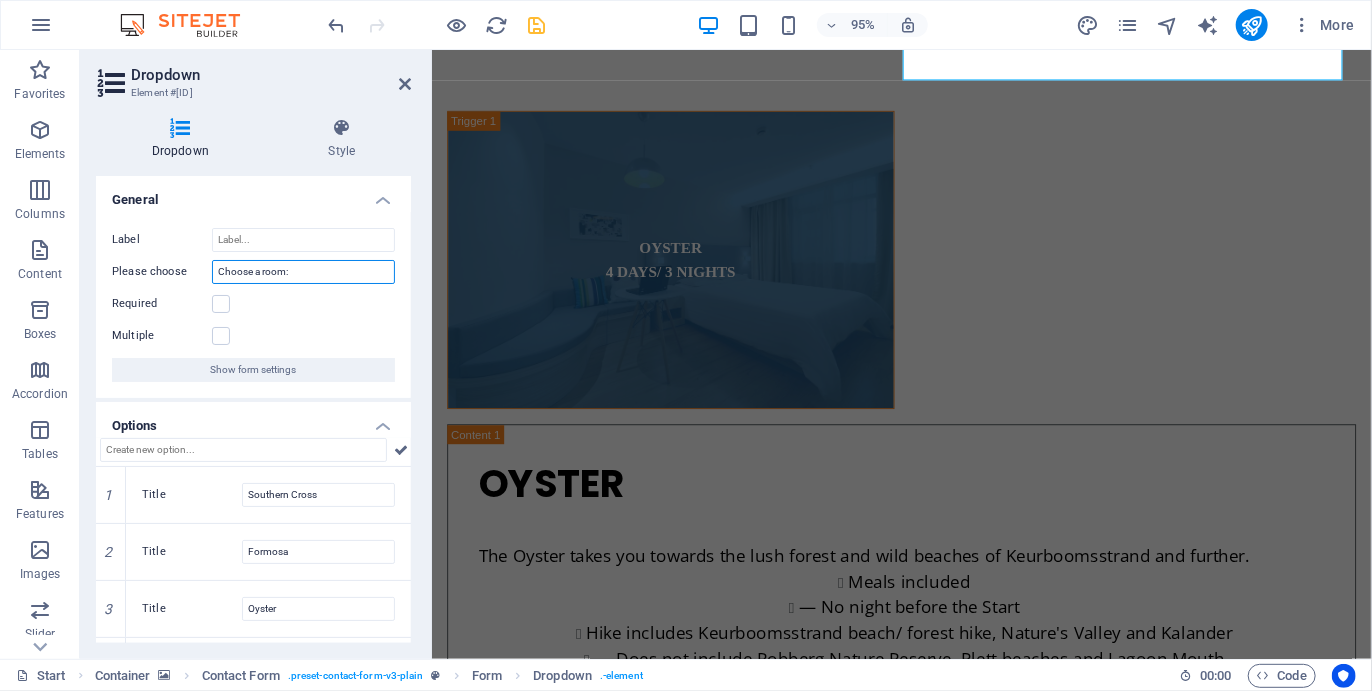 click on "Choose a room:" at bounding box center (303, 272) 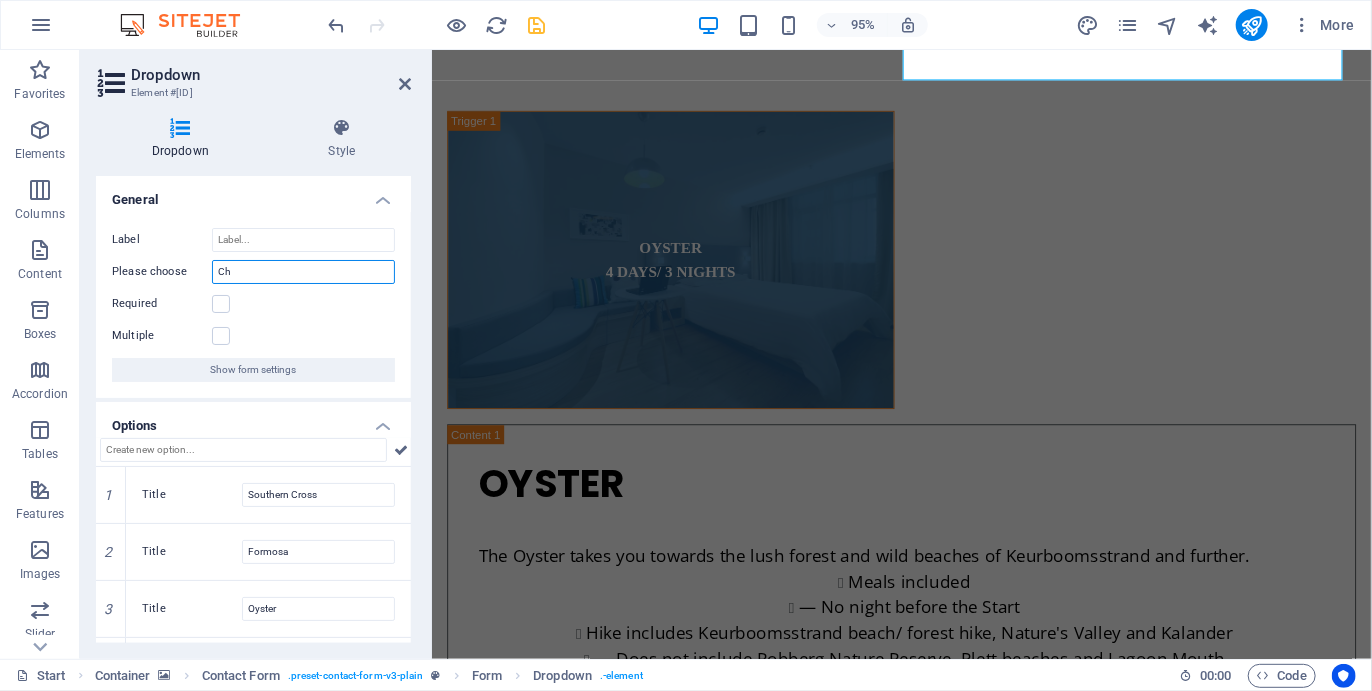 type on "C" 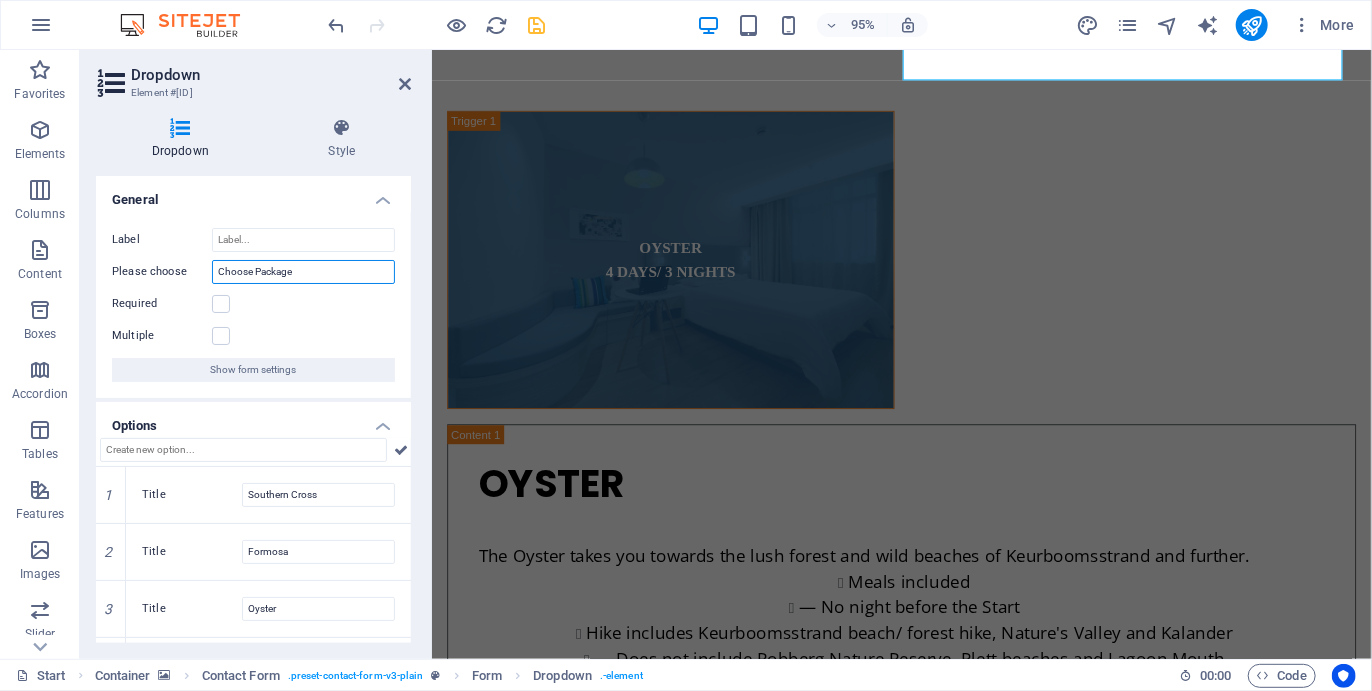 click on "Choose Package" at bounding box center (303, 272) 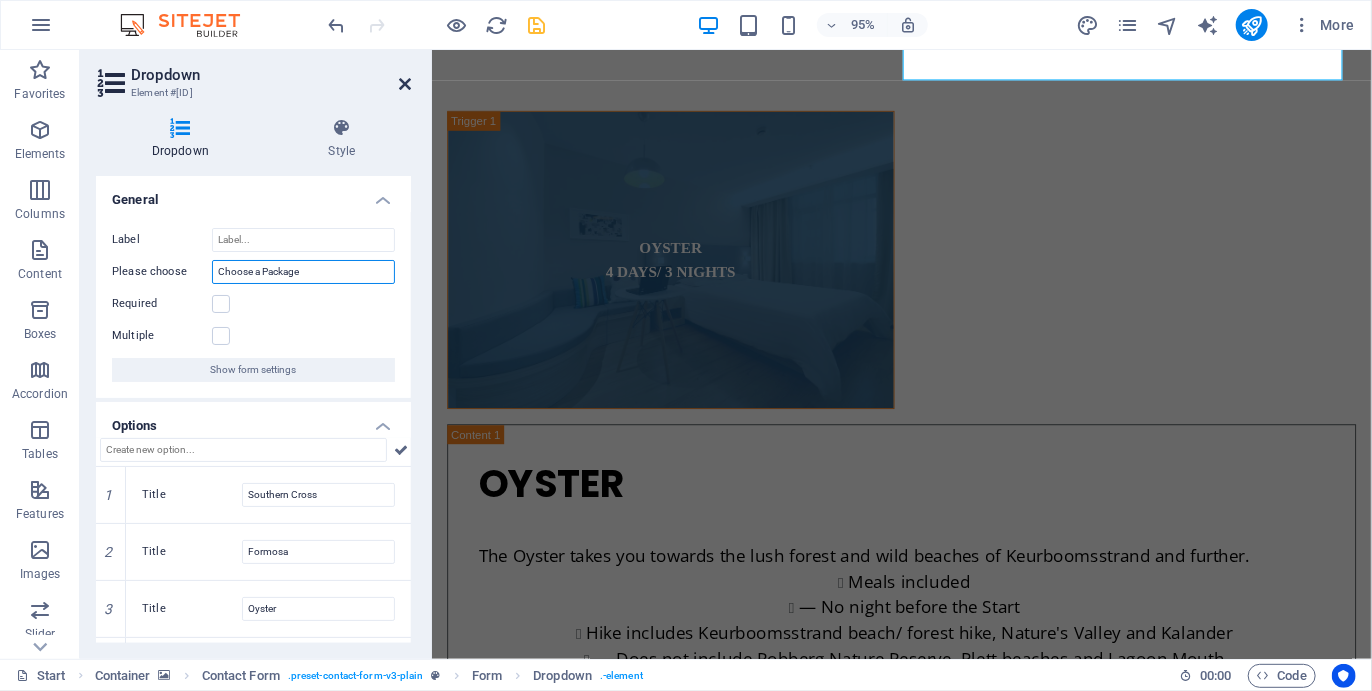 type on "Choose a Package" 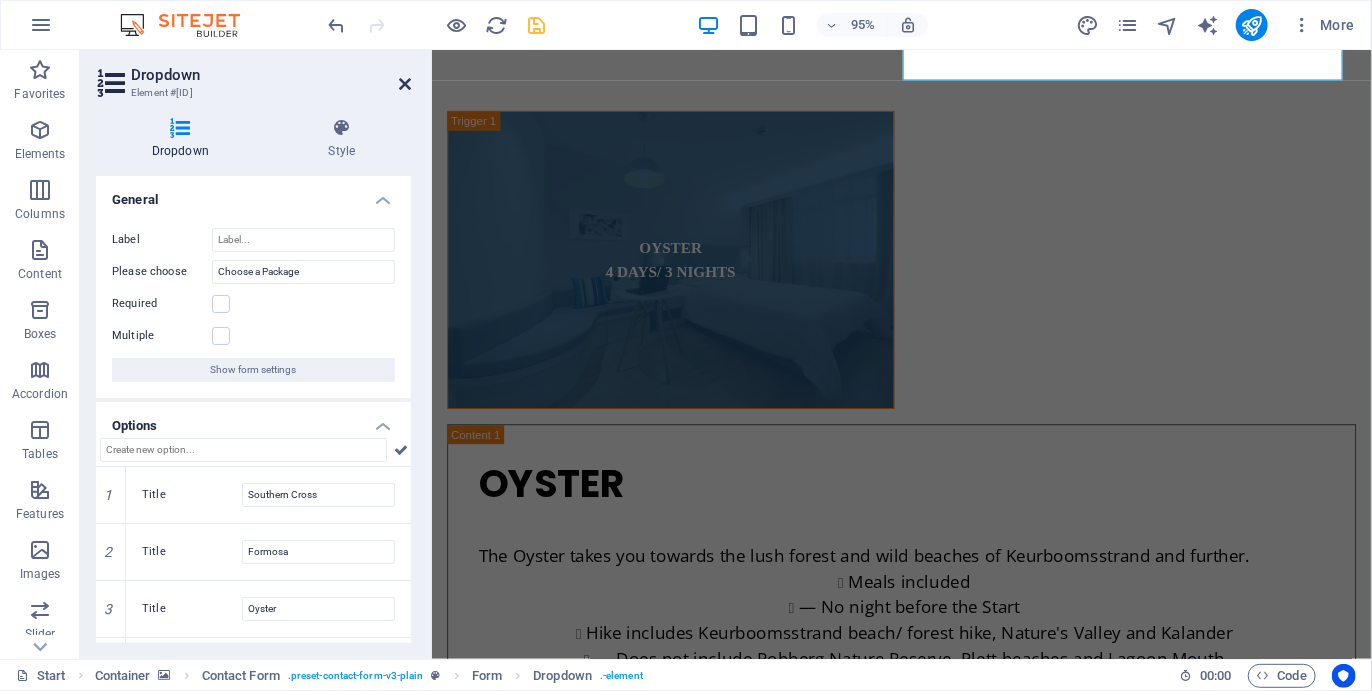 click at bounding box center [405, 84] 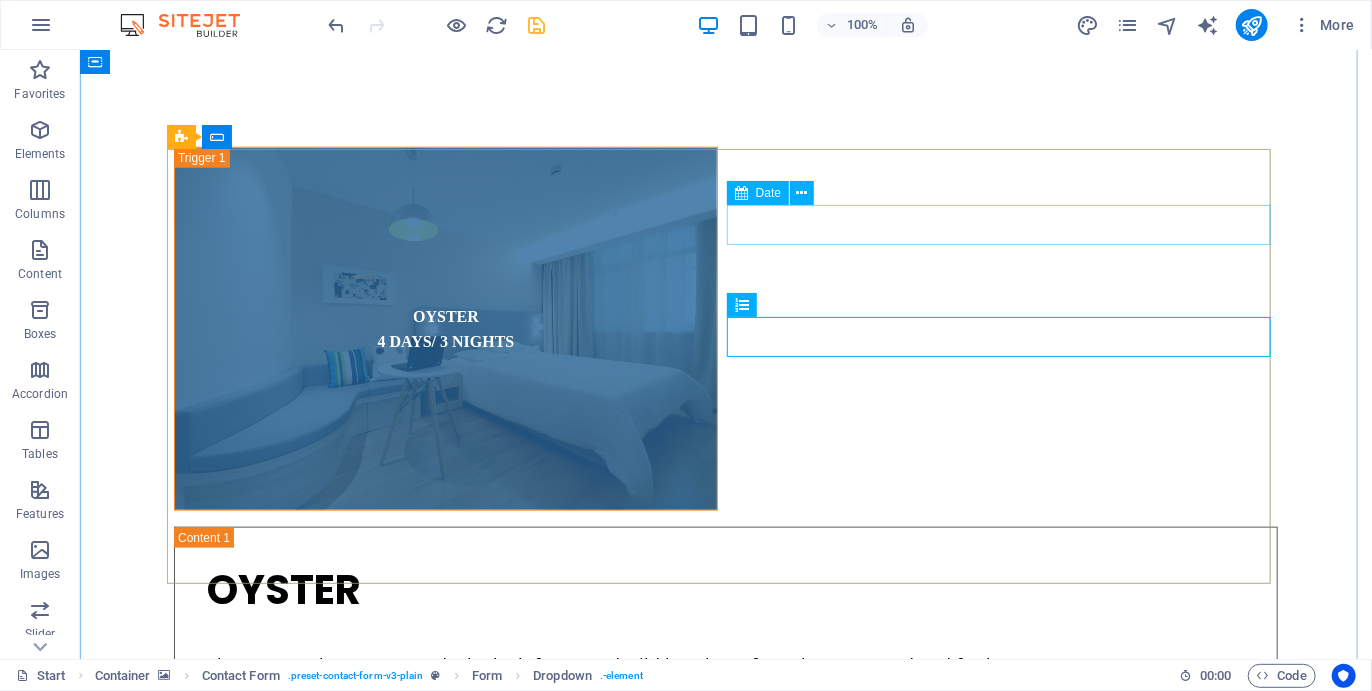click 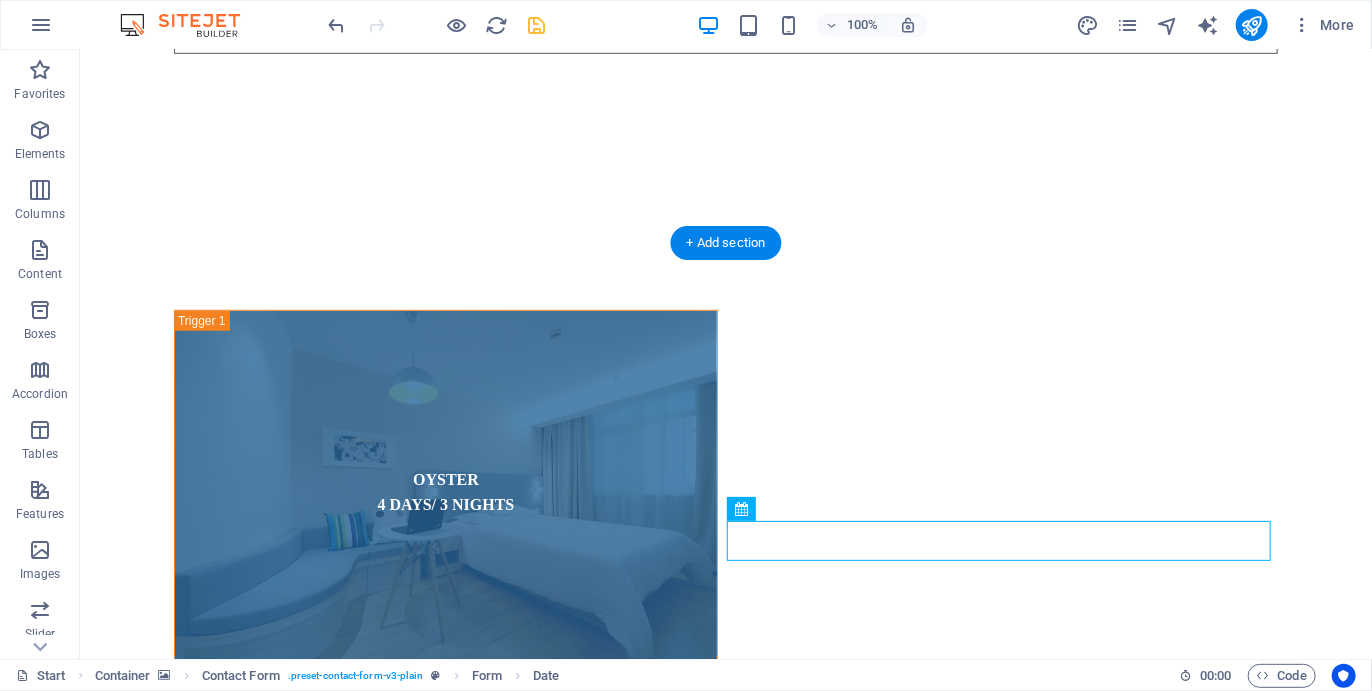 scroll, scrollTop: 7775, scrollLeft: 0, axis: vertical 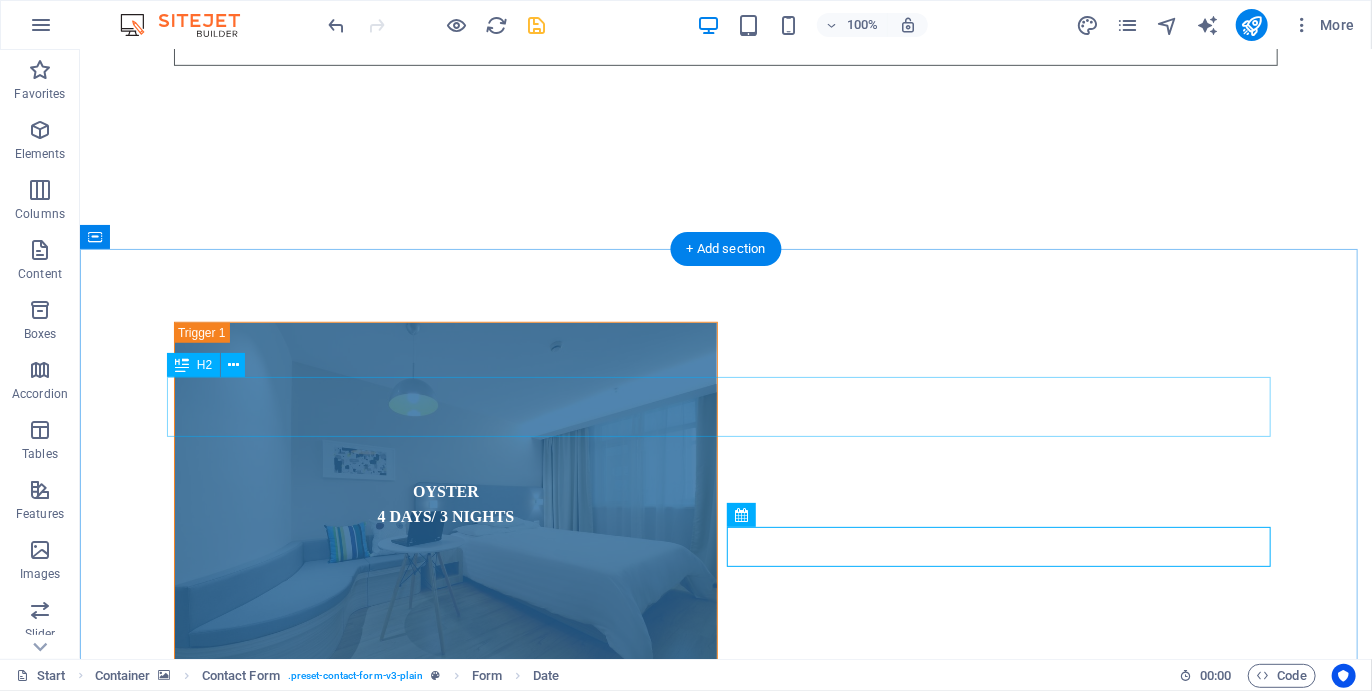 click on "Book a room" at bounding box center (725, 4067) 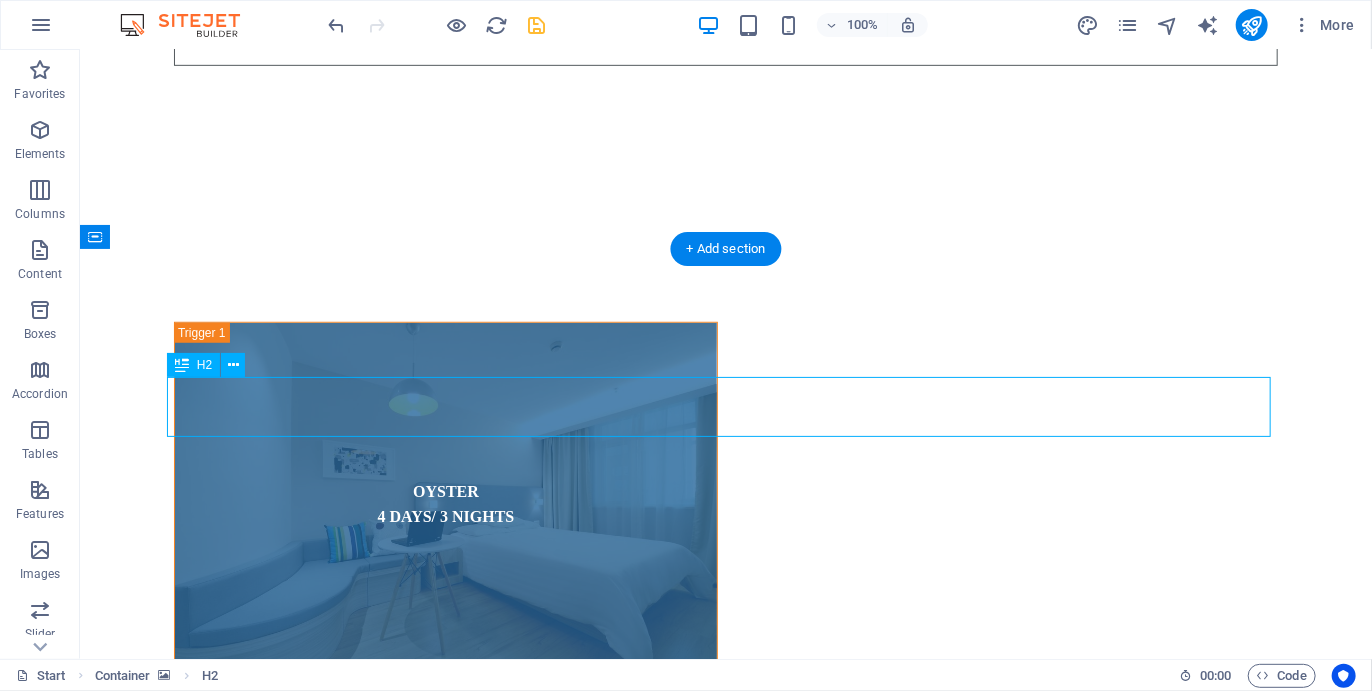click on "Book a room" at bounding box center [725, 4067] 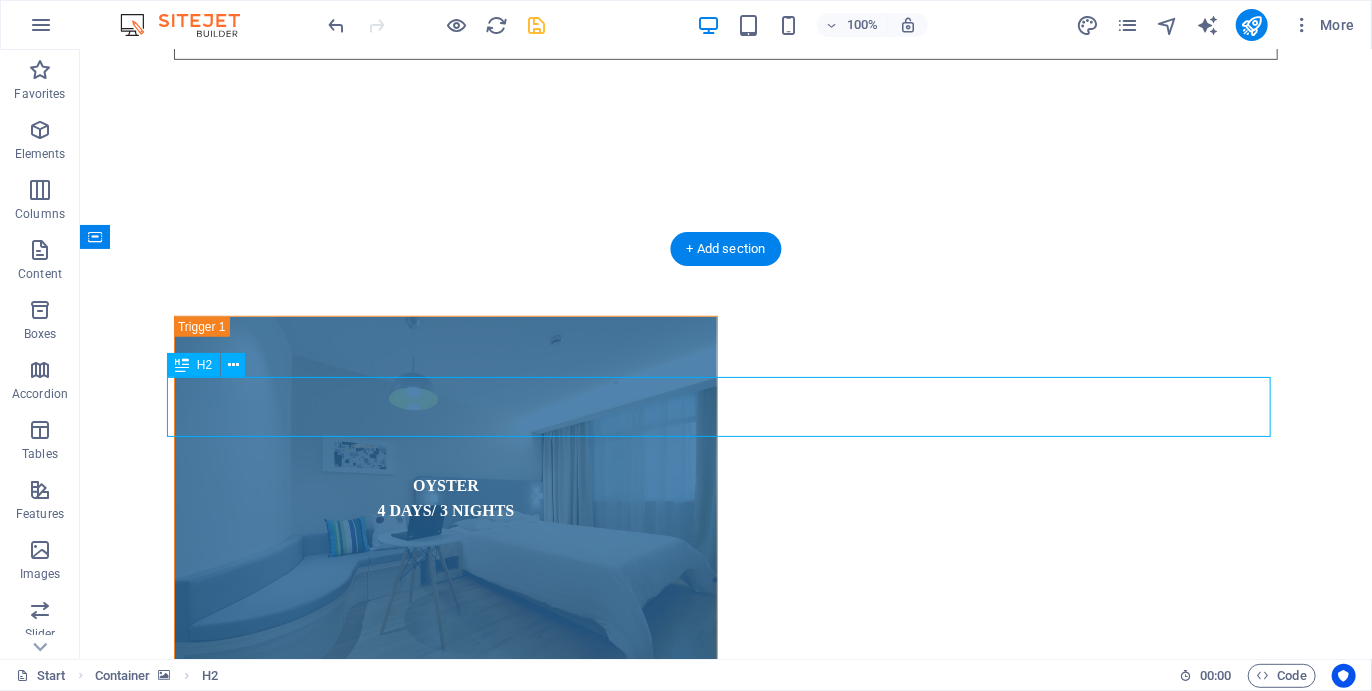 scroll, scrollTop: 7560, scrollLeft: 0, axis: vertical 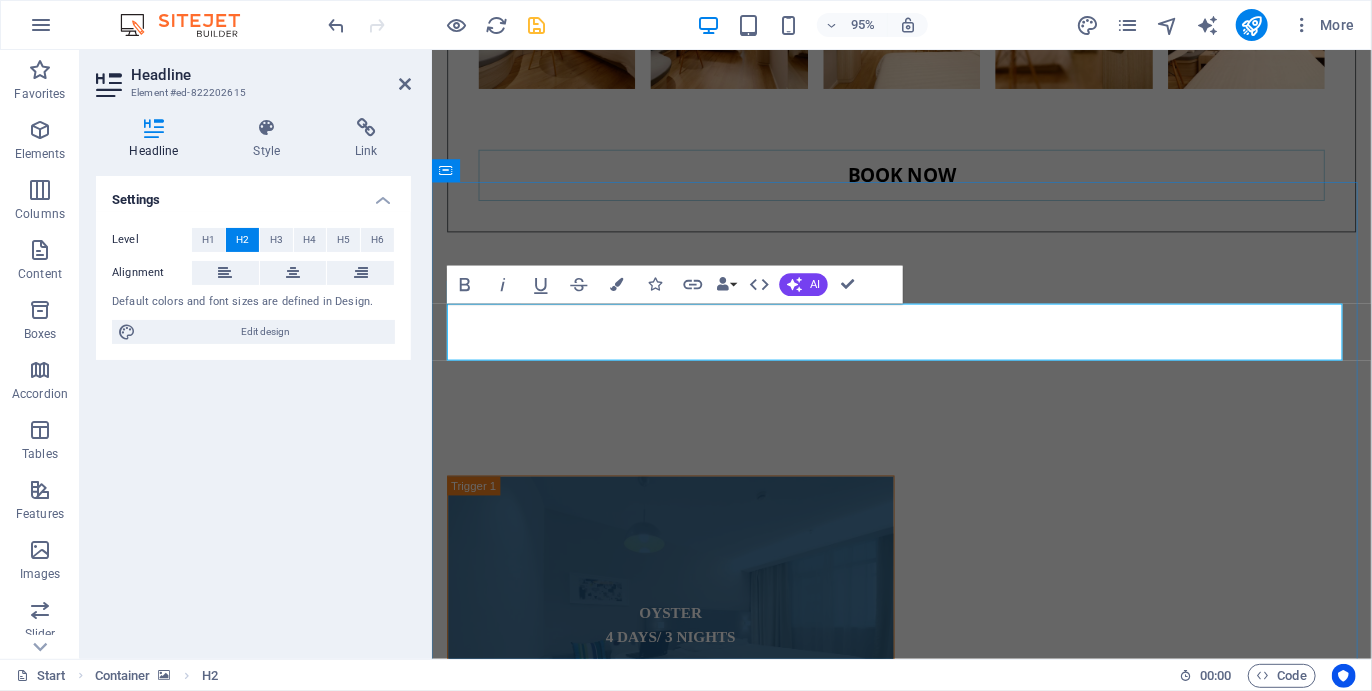 click on "Book a room" at bounding box center [925, 3905] 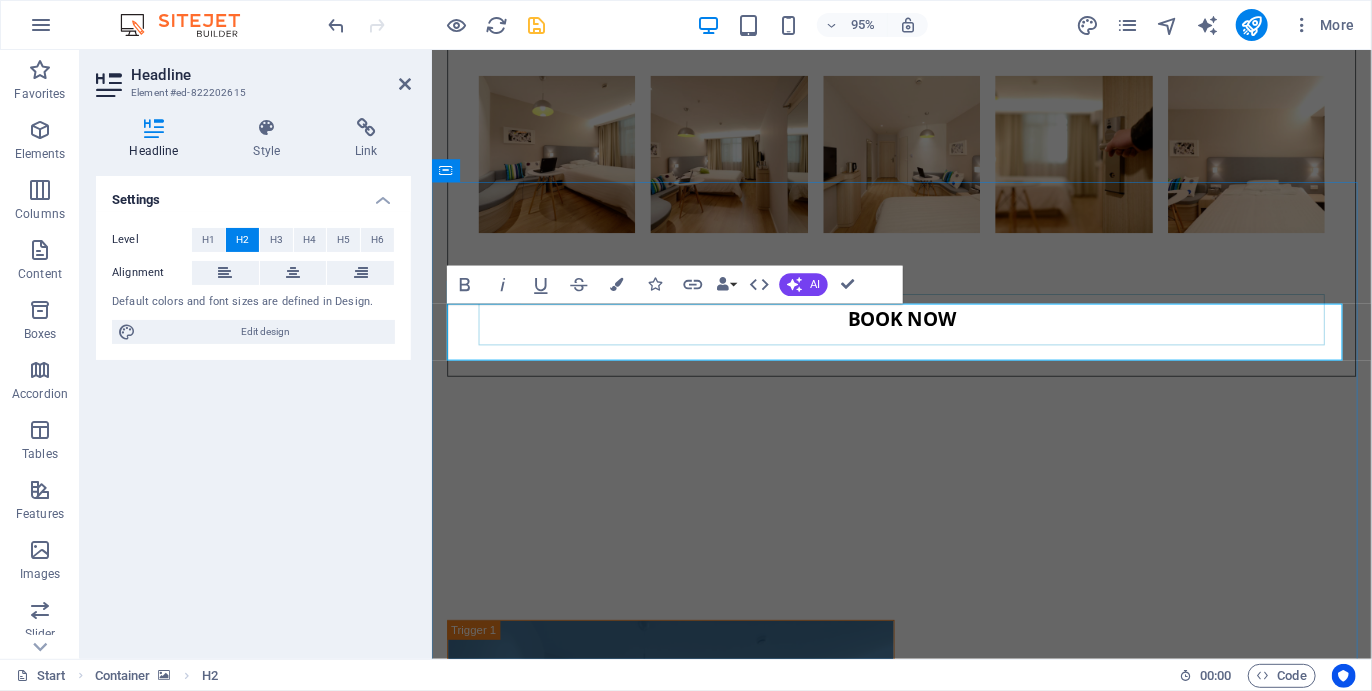 type 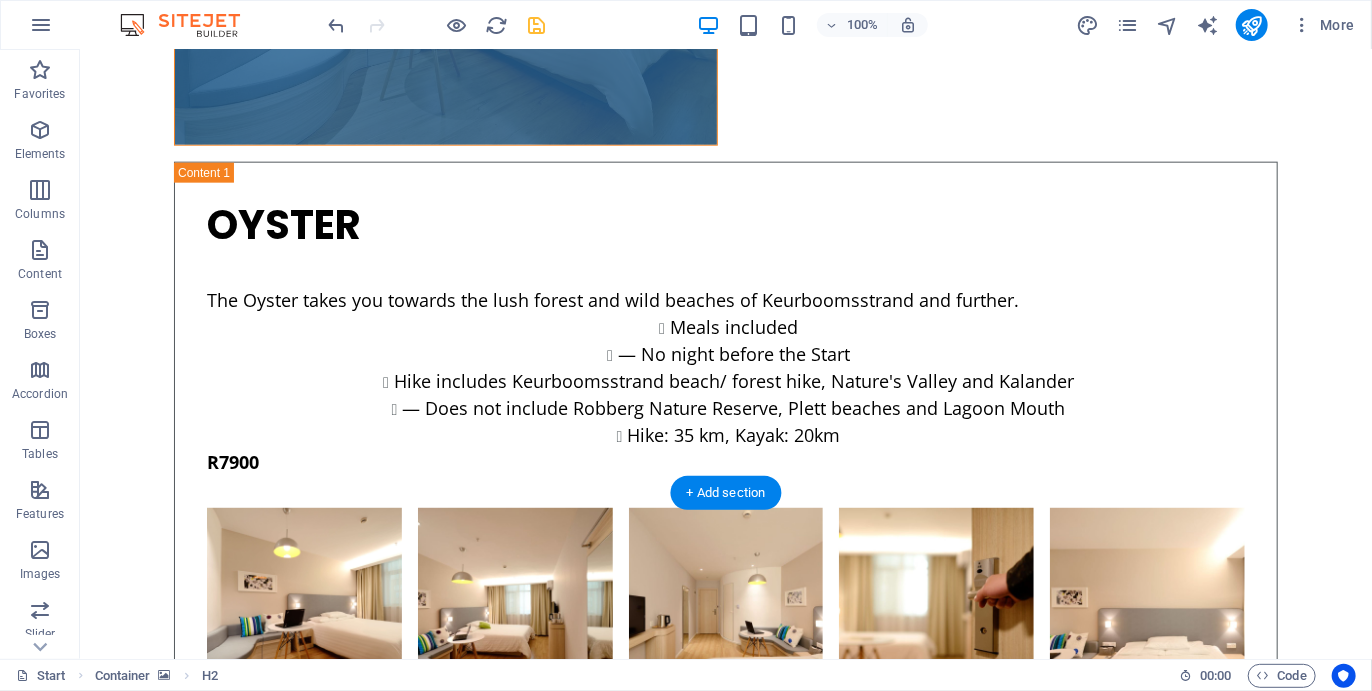 scroll, scrollTop: 8316, scrollLeft: 0, axis: vertical 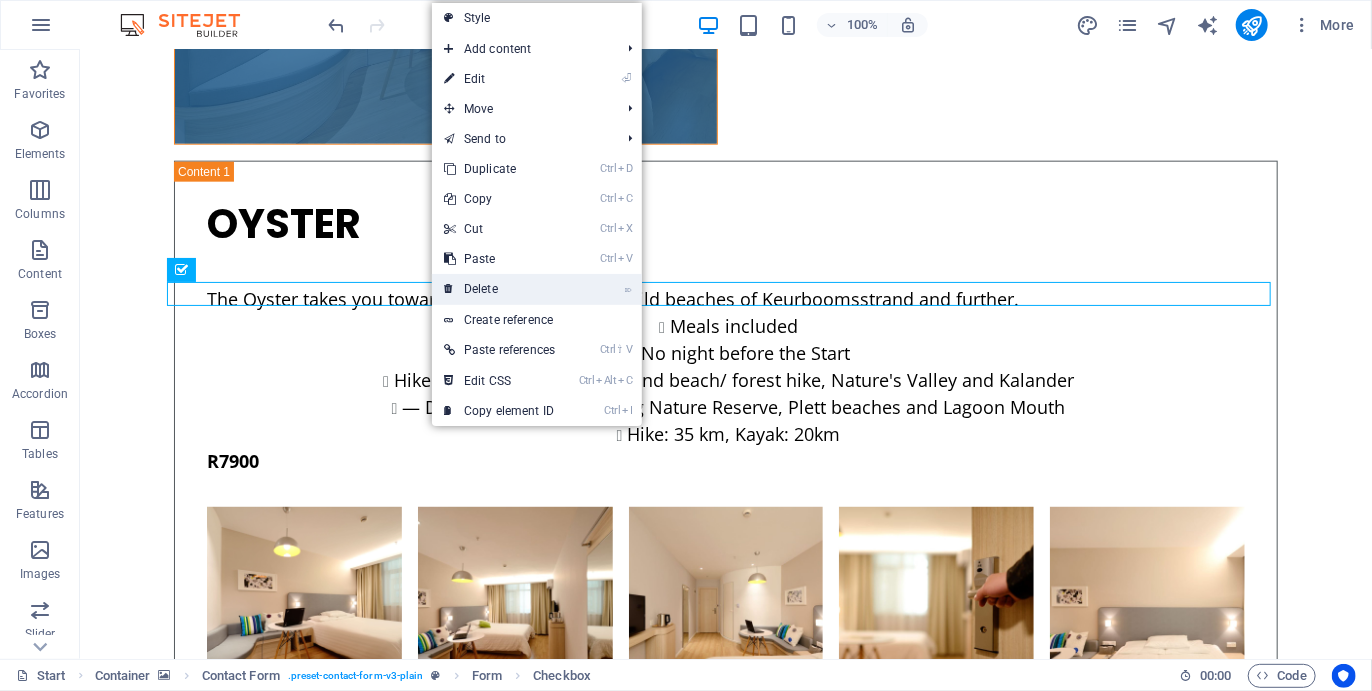 click on "⌦  Delete" at bounding box center (499, 289) 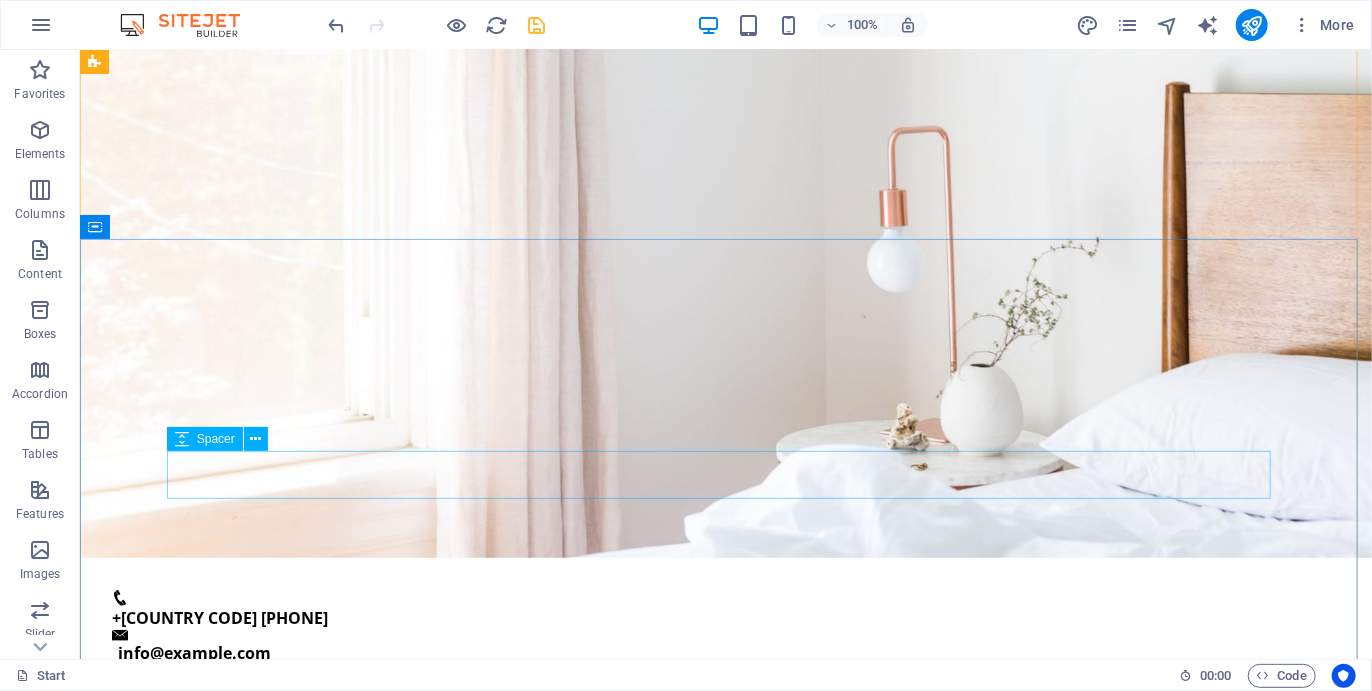 scroll, scrollTop: 0, scrollLeft: 0, axis: both 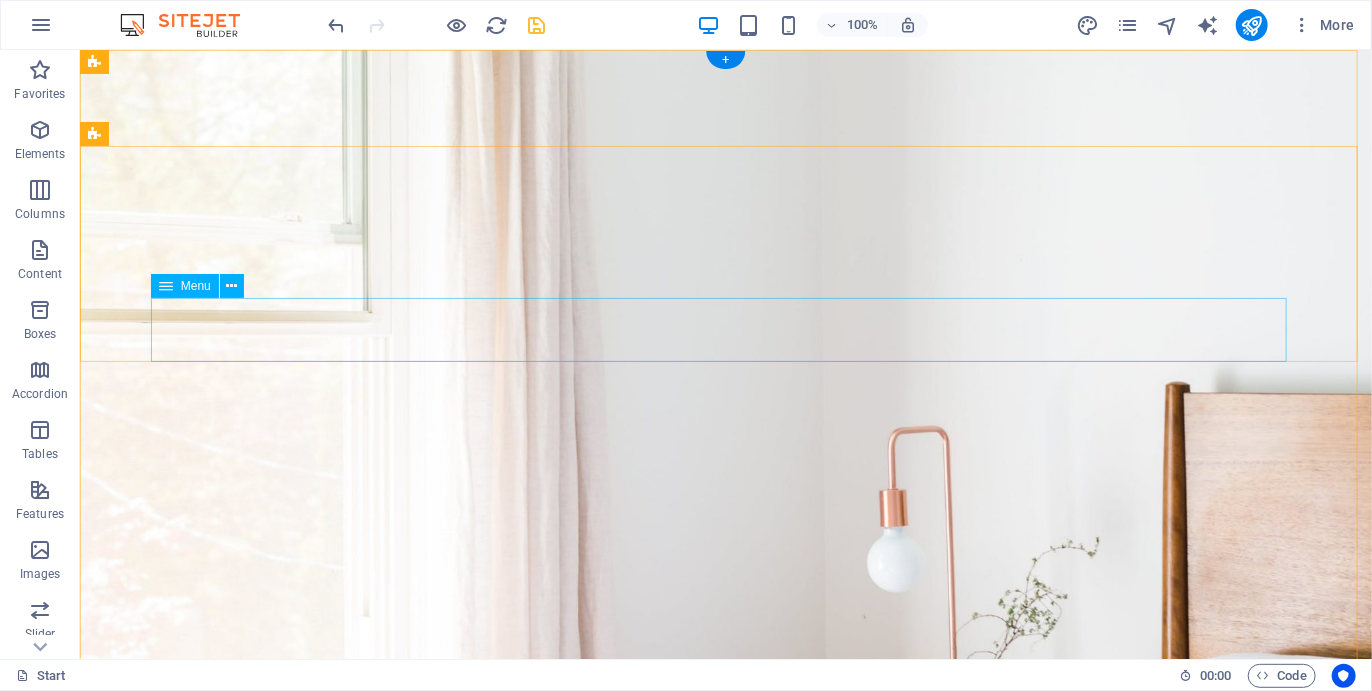 click on "Home Services Rooms Gallery Testimonials Book now Contact" at bounding box center (725, 1276) 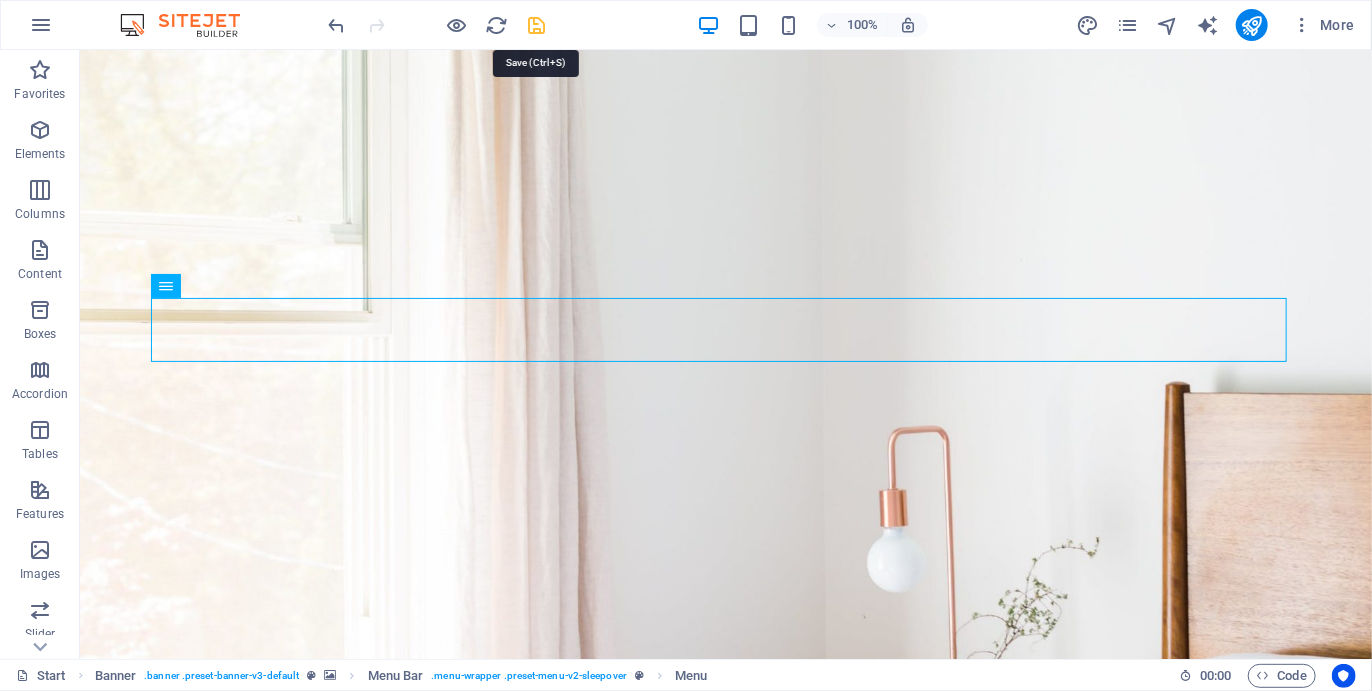 click at bounding box center [537, 25] 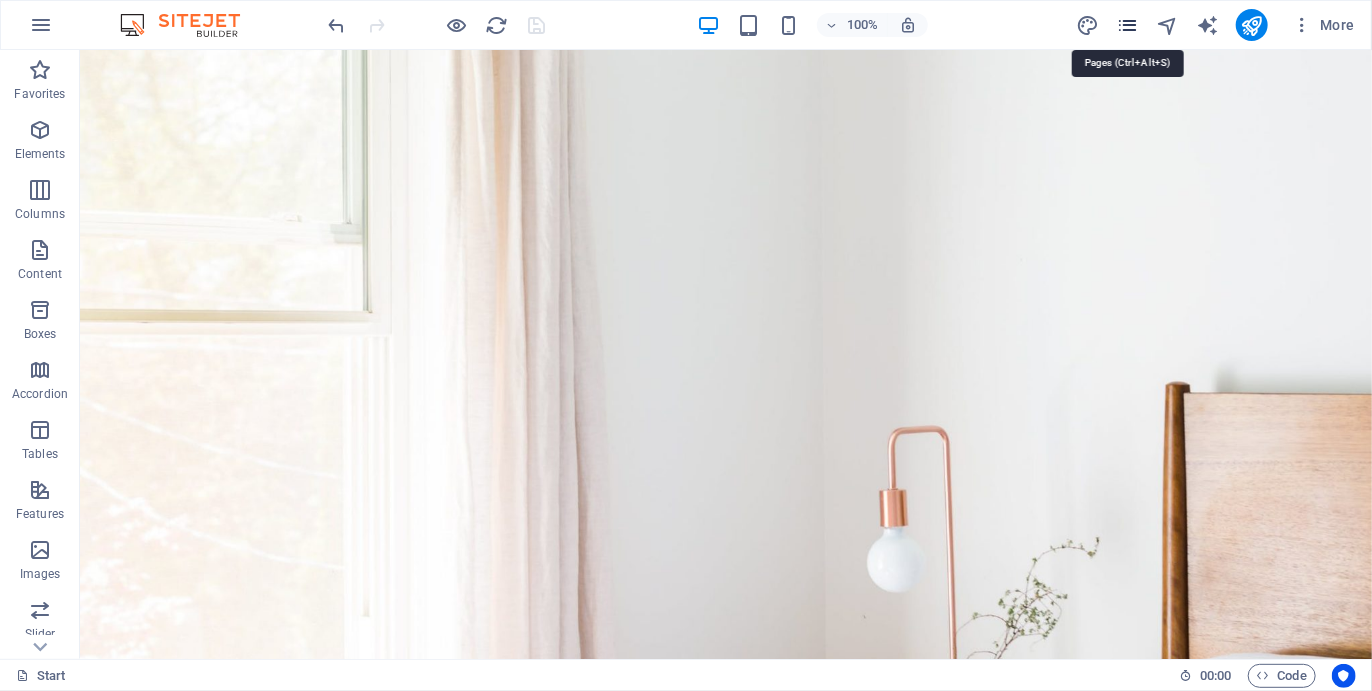 click at bounding box center (1127, 25) 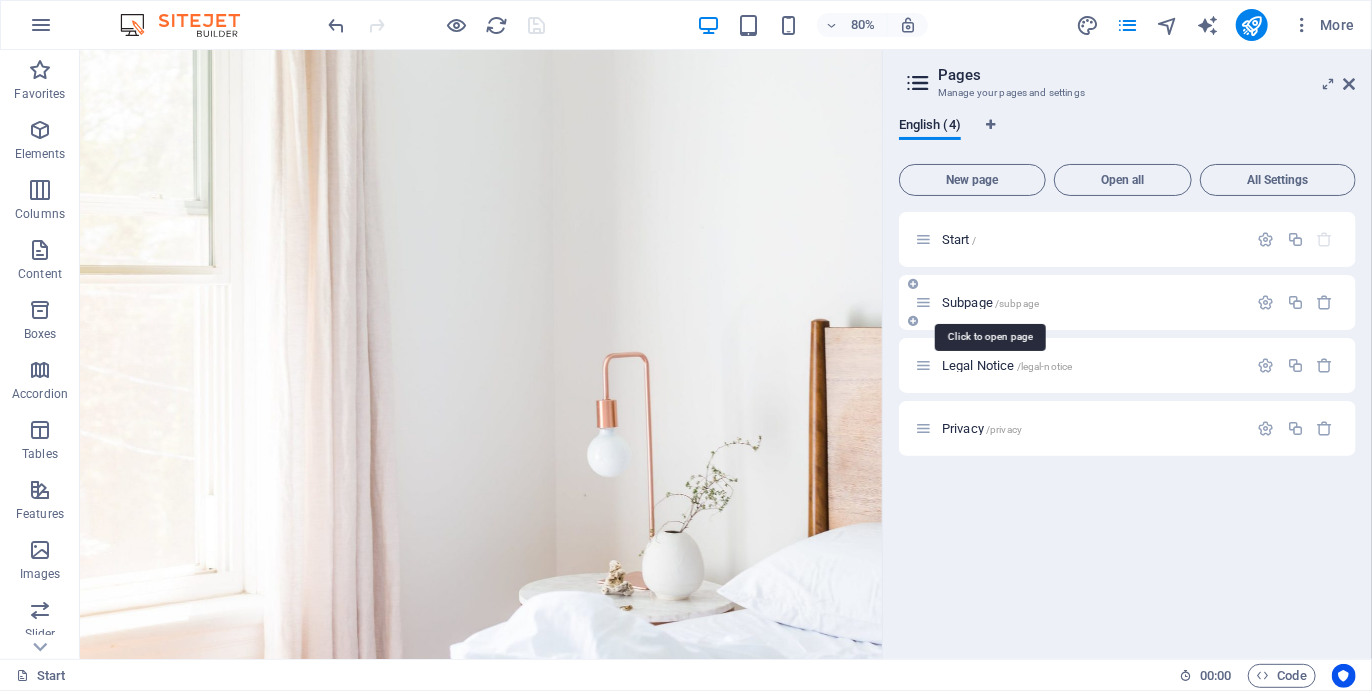 click on "Subpage /subpage" at bounding box center (990, 302) 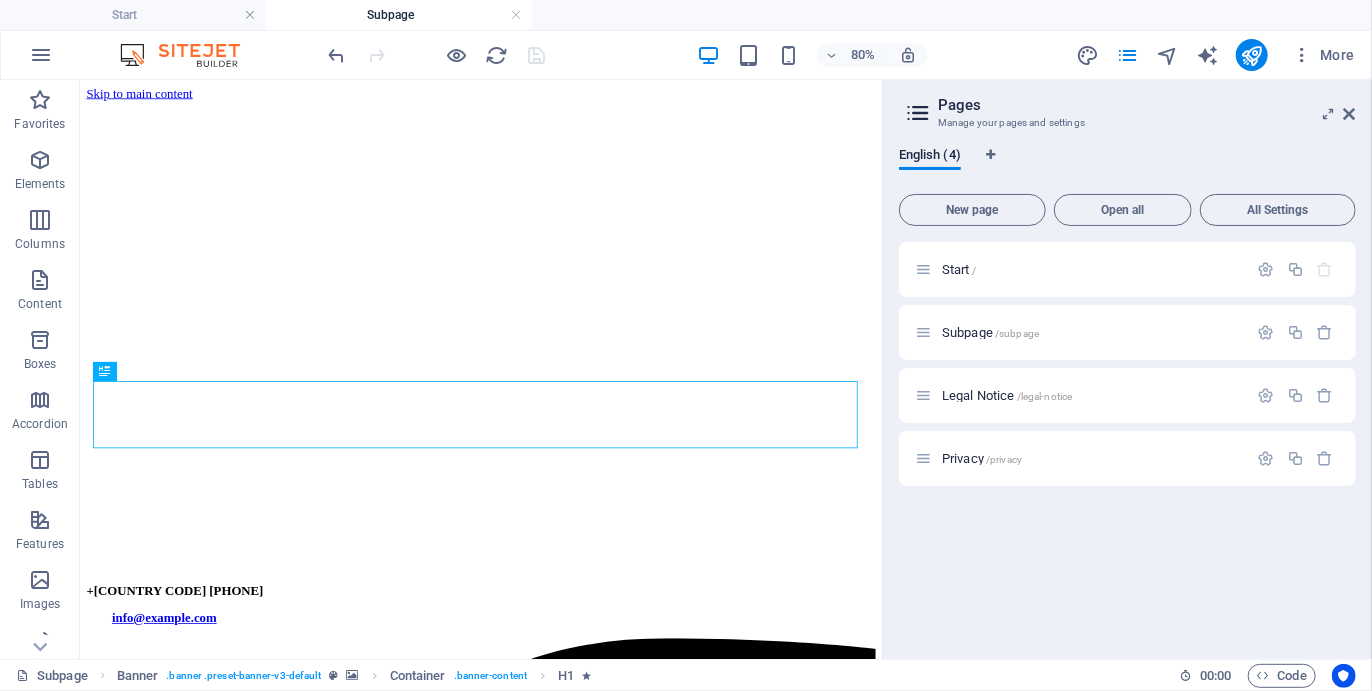 scroll, scrollTop: 0, scrollLeft: 0, axis: both 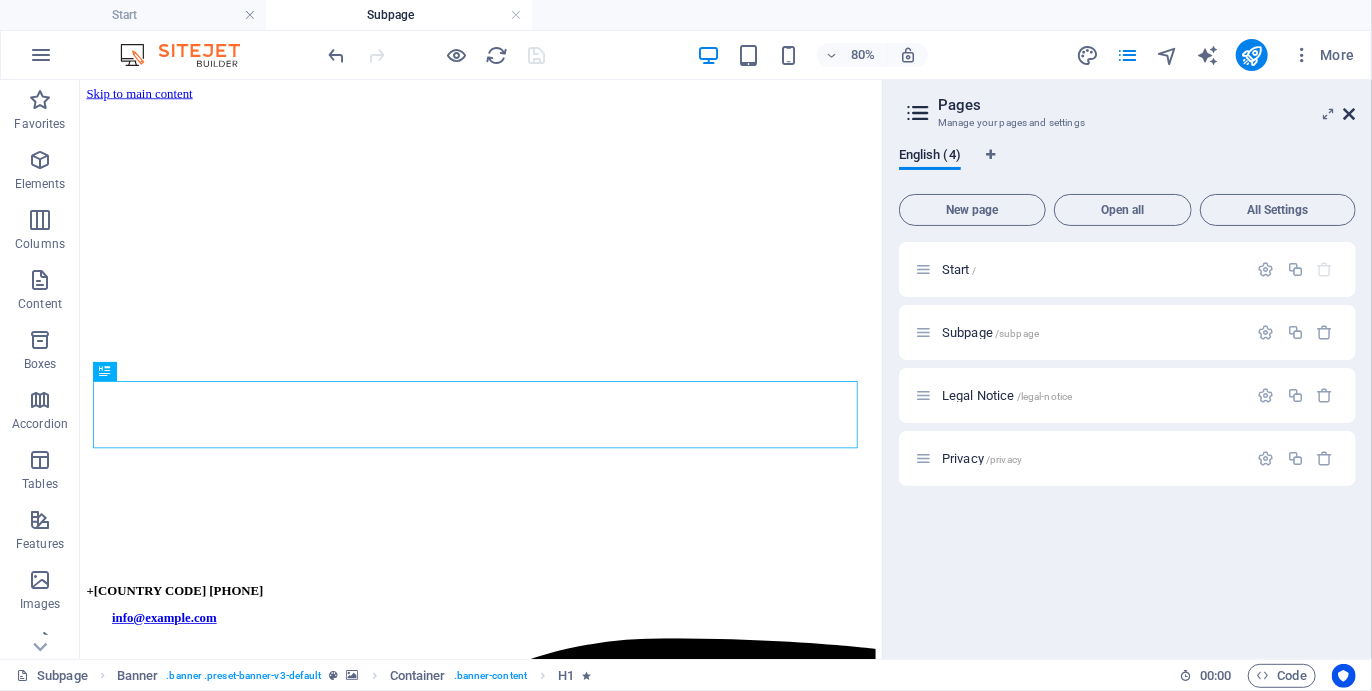 click at bounding box center (1350, 114) 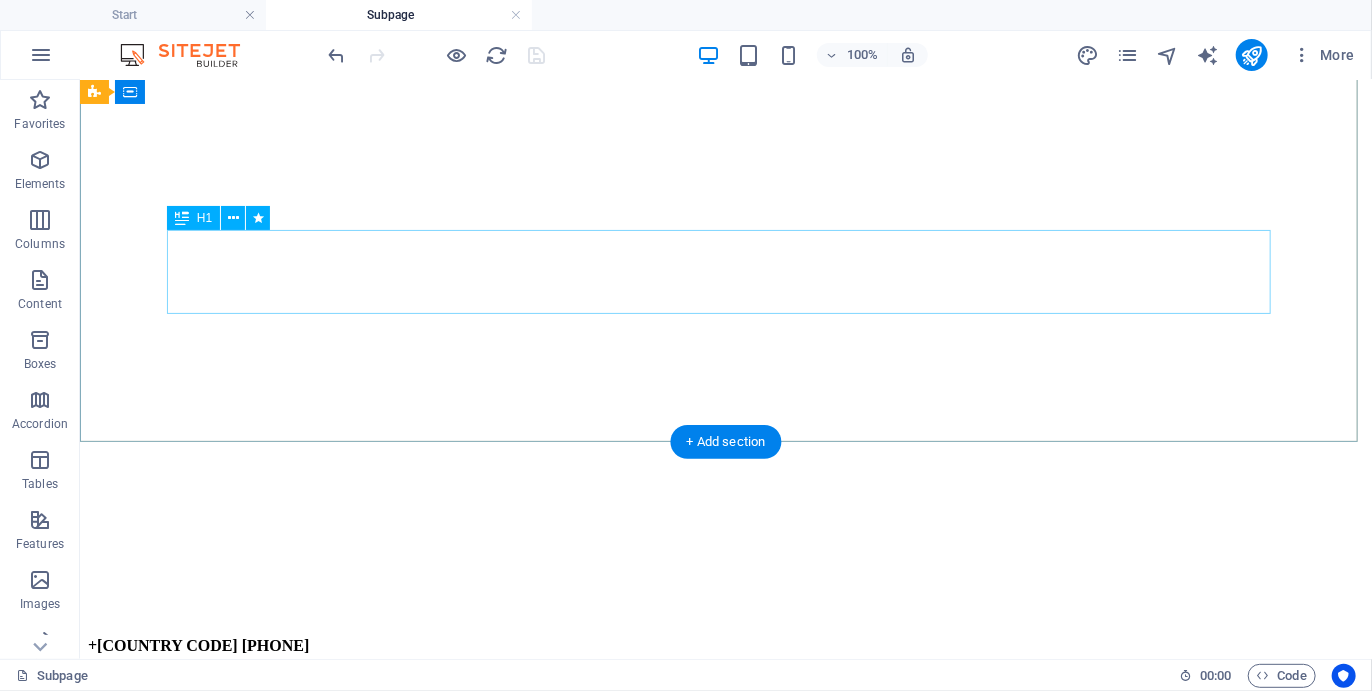 scroll, scrollTop: 0, scrollLeft: 0, axis: both 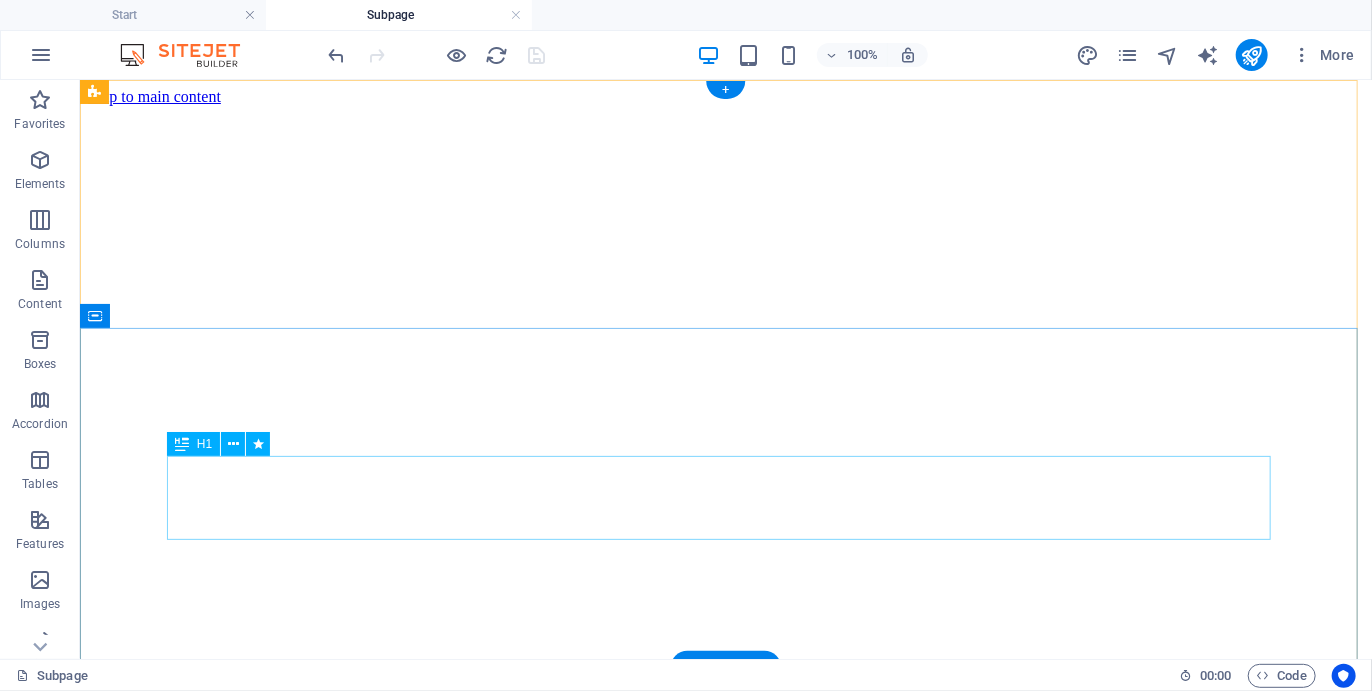 click on "This is a subpage" at bounding box center [725, 10381] 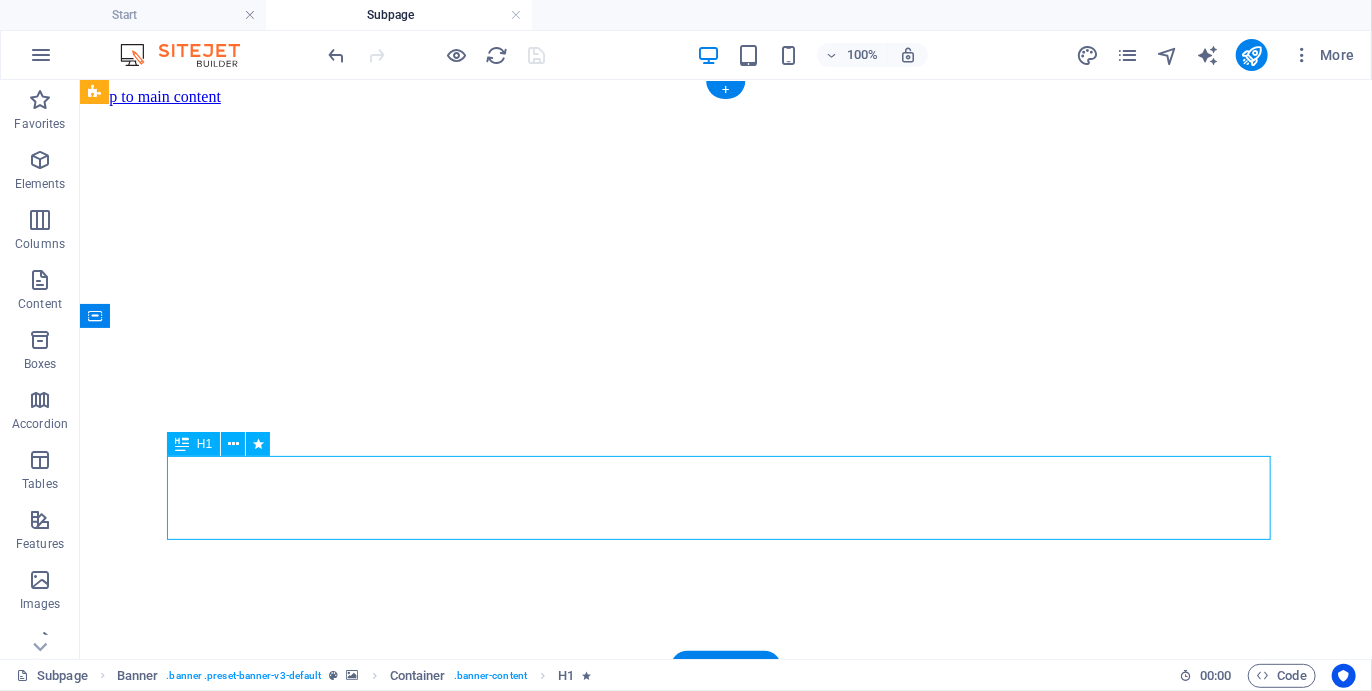 click on "This is a subpage" at bounding box center (725, 10381) 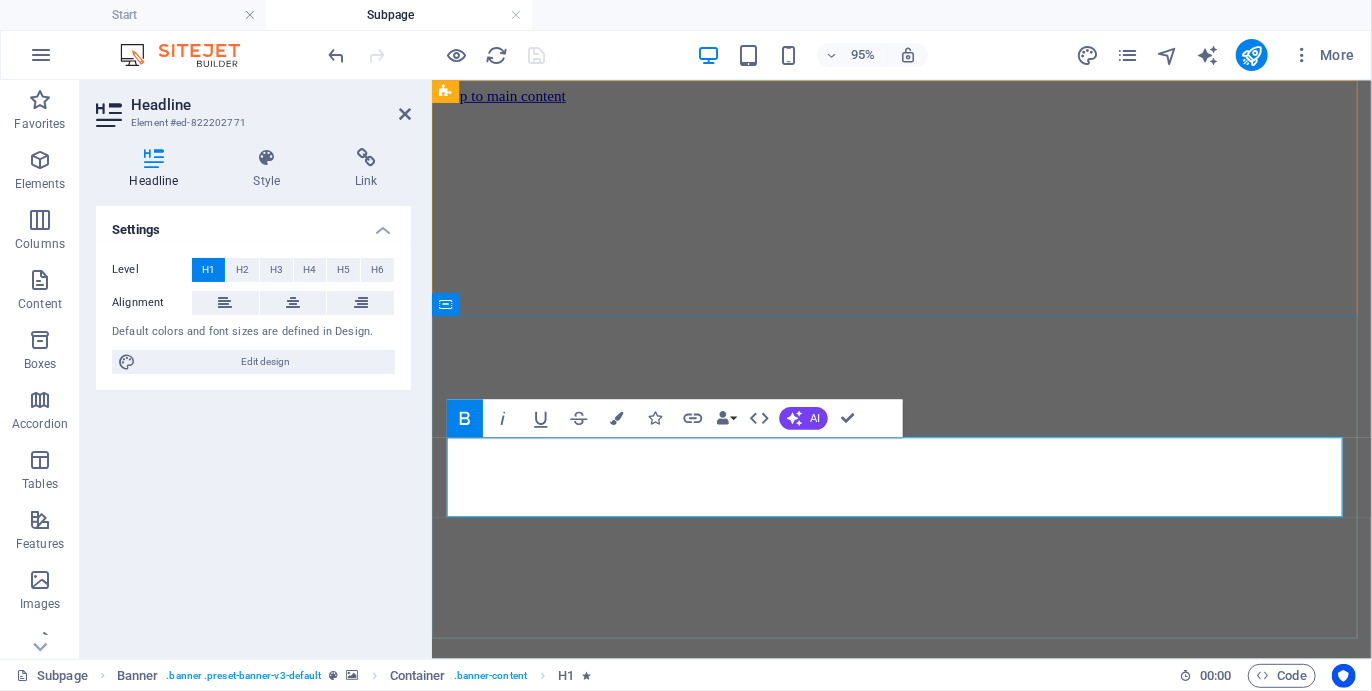 type 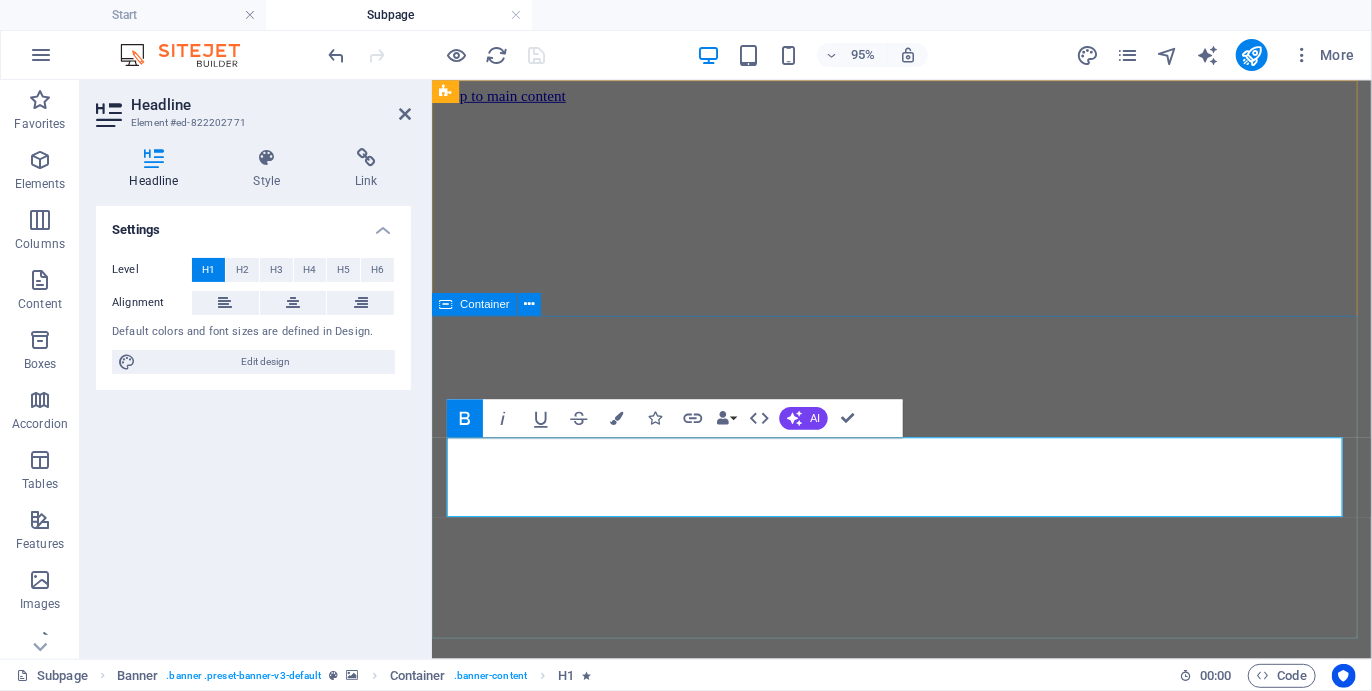 click on "​The Route" at bounding box center [925, 8174] 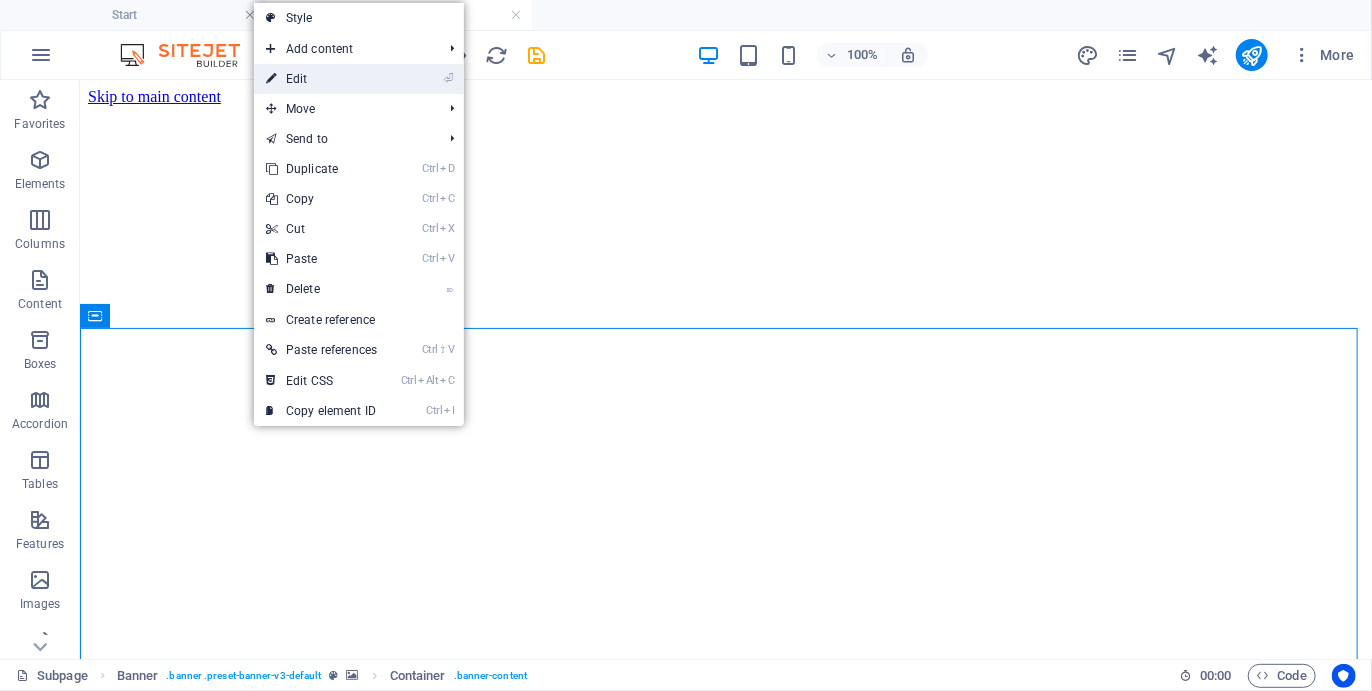 click on "⏎  Edit" at bounding box center [321, 79] 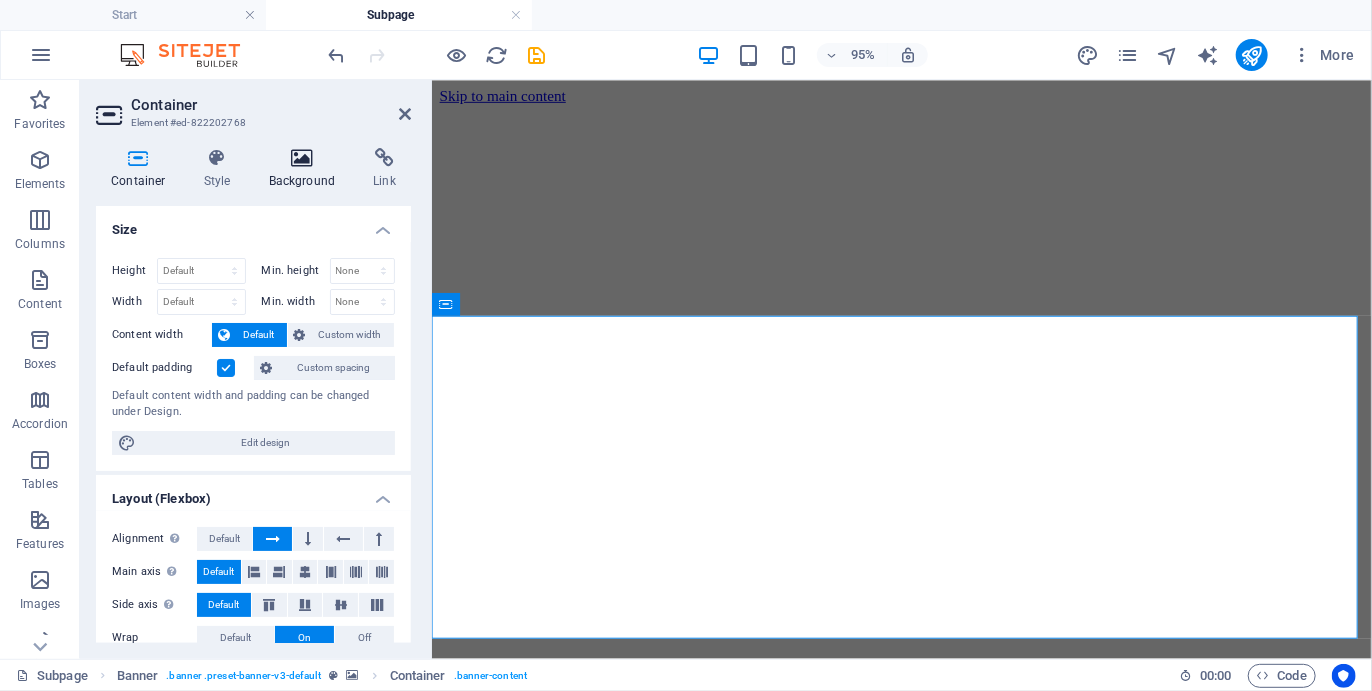 click at bounding box center [302, 158] 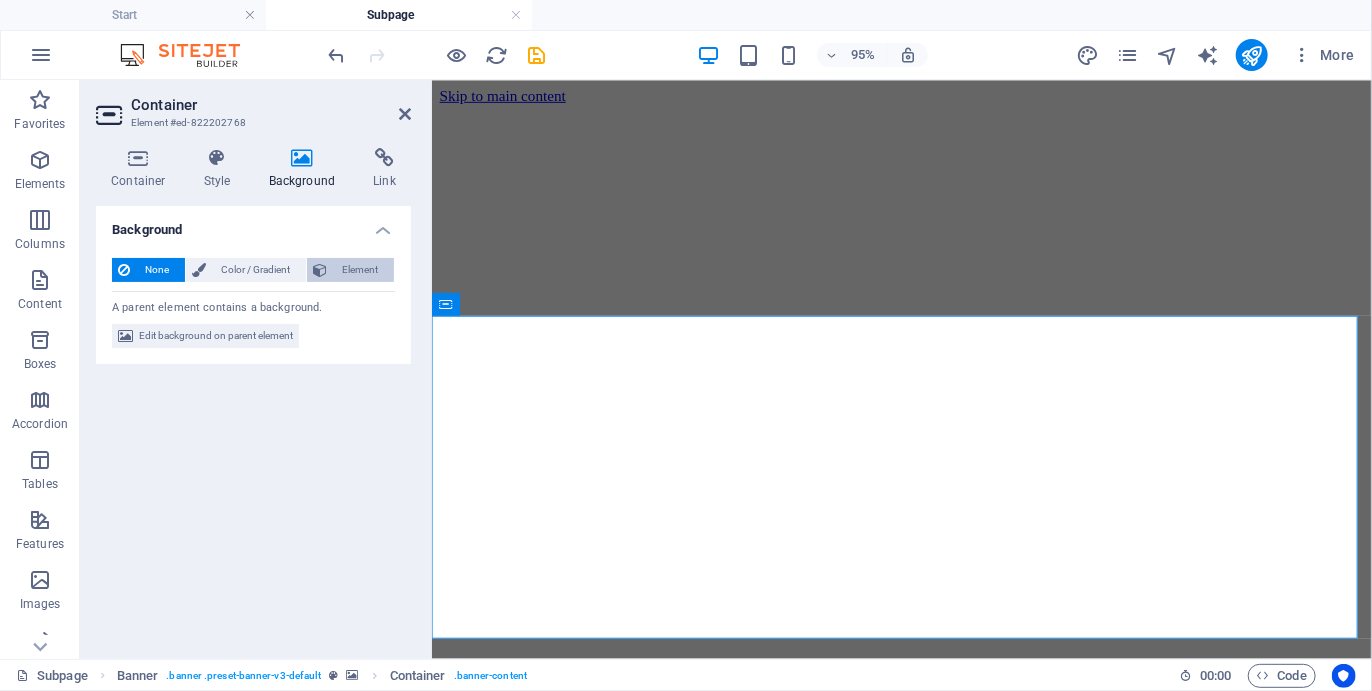 click on "Element" at bounding box center [360, 270] 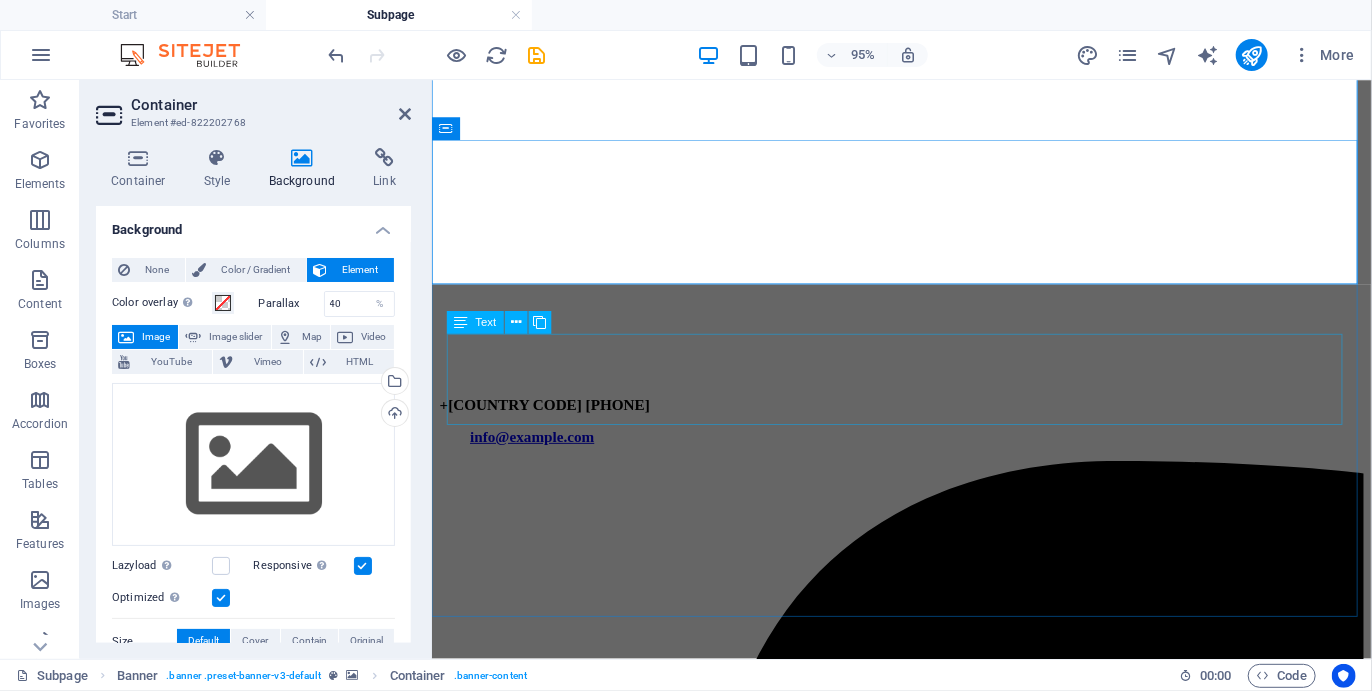 scroll, scrollTop: 101, scrollLeft: 0, axis: vertical 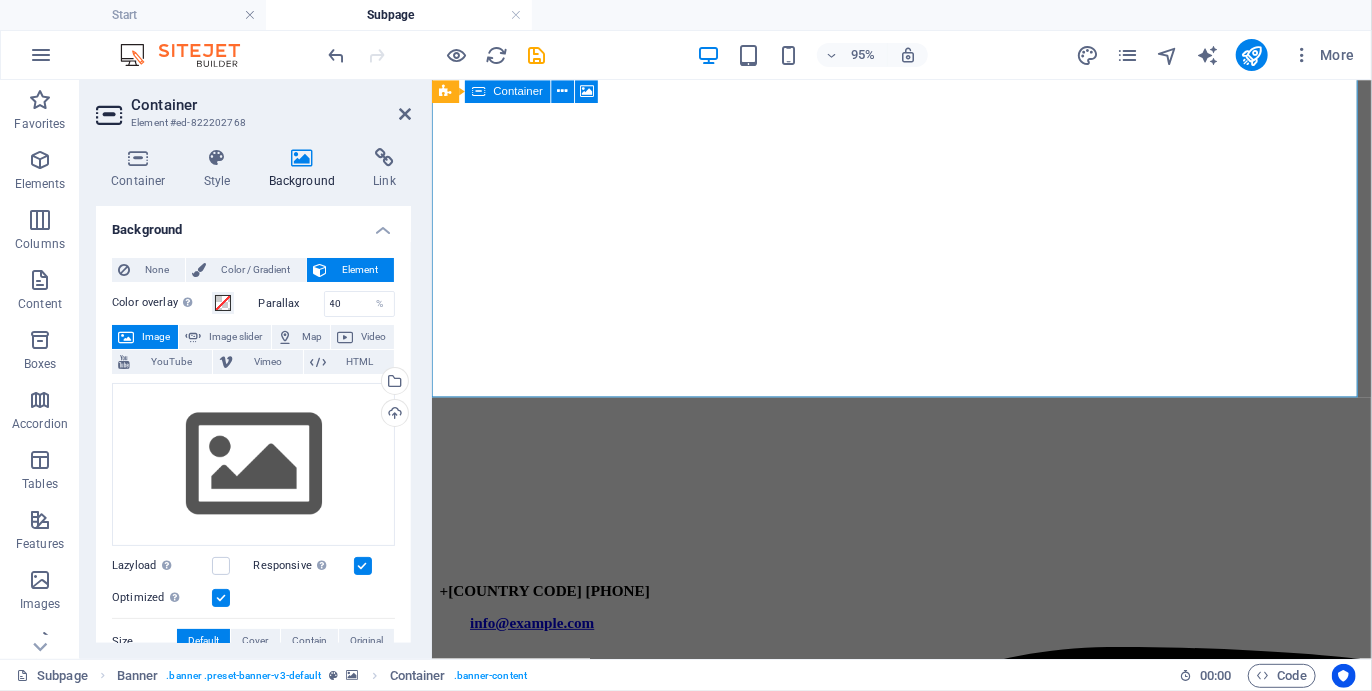 click on "None Color / Gradient Element Stretch background to full-width Color overlay Places an overlay over the background to colorize it Parallax 40 % Image Image slider Map Video YouTube Vimeo HTML Drag files here, click to choose files or select files from Files or our free stock photos & videos Select files from the file manager, stock photos, or upload file(s) Upload Lazyload Loading images after the page loads improves page speed. Responsive Automatically load retina image and smartphone optimized sizes. Optimized Images are compressed to improve page speed. Size Default Cover Contain Original Repeat Default Position Direction Custom X offset 50 px rem % vh vw Y offset 50 px rem % vh vw Alternative text The alternative text is used by devices that cannot display images (e.g. image search engines) and should be added to every image to improve website accessibility. Image caption Paragraph Format Normal Heading 1 Heading 2 Heading 3 Heading 4 Heading 5 Heading 6 Code Font Family Arial Georgia Impact Tahoma 8 9 10" at bounding box center (253, 644) 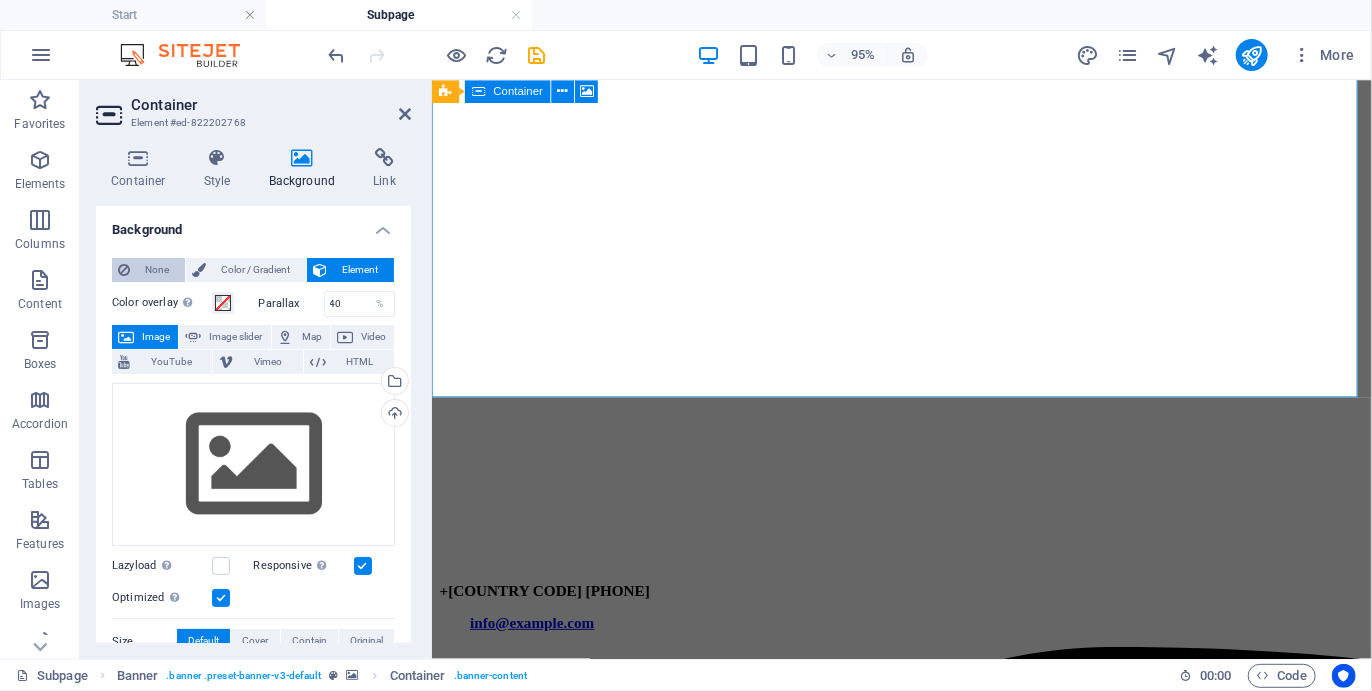 click on "None" at bounding box center (157, 270) 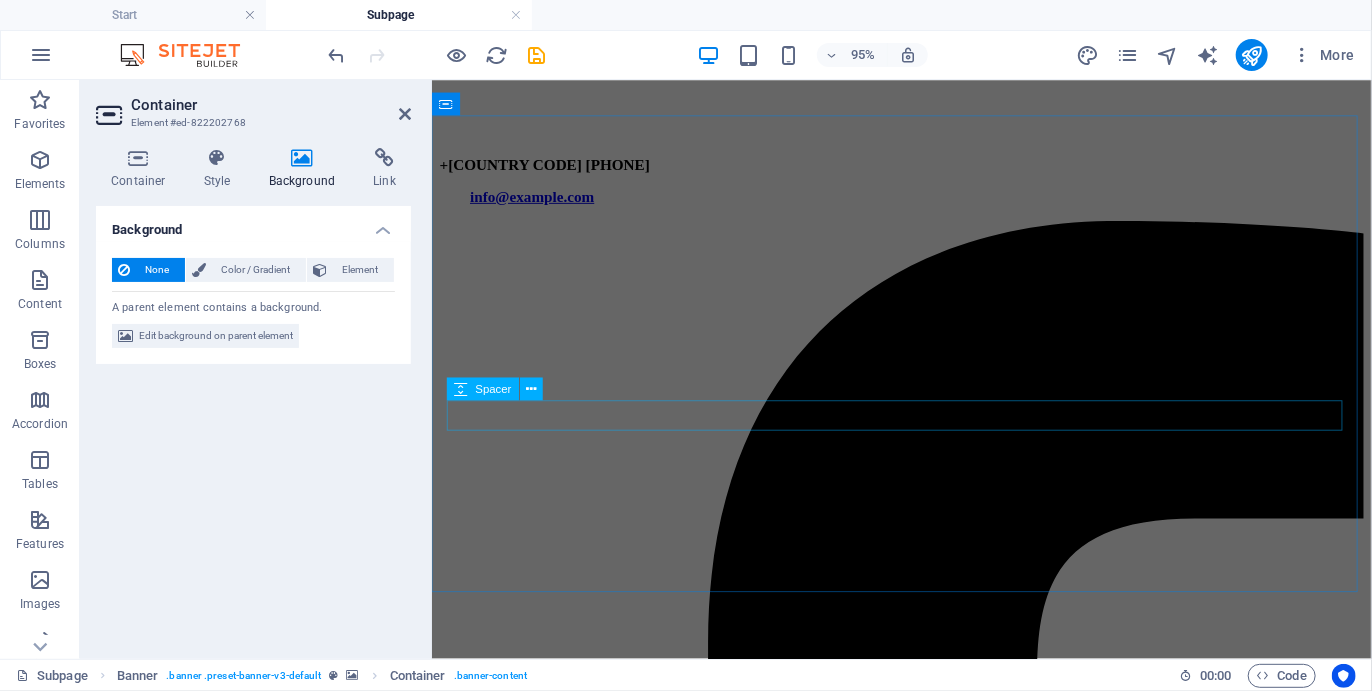 scroll, scrollTop: 0, scrollLeft: 0, axis: both 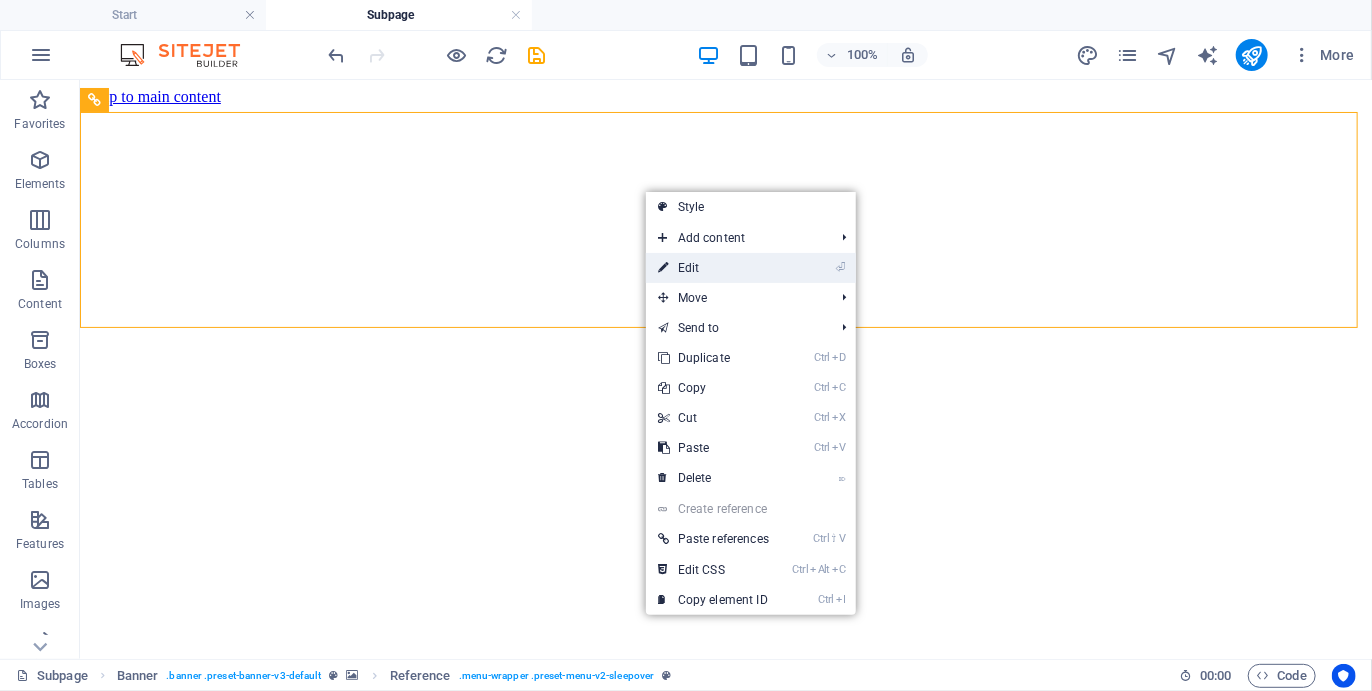 click on "⏎  Edit" at bounding box center (713, 268) 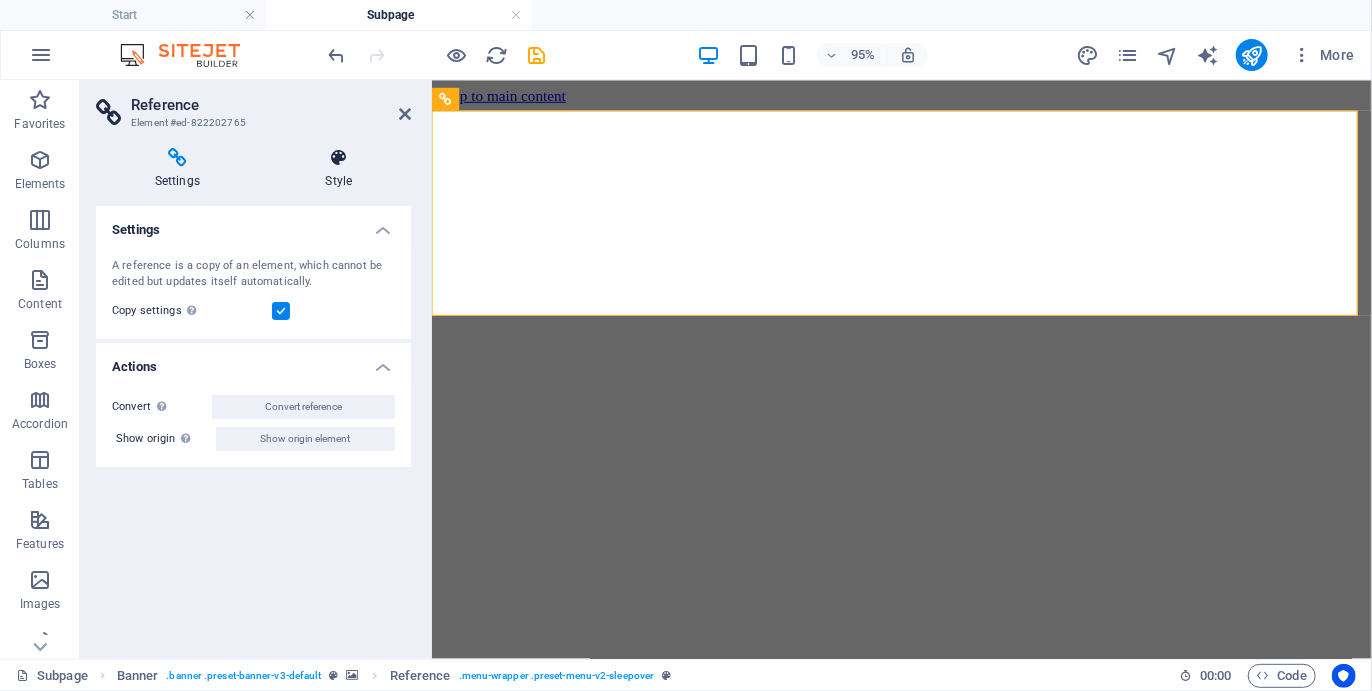 click at bounding box center (339, 158) 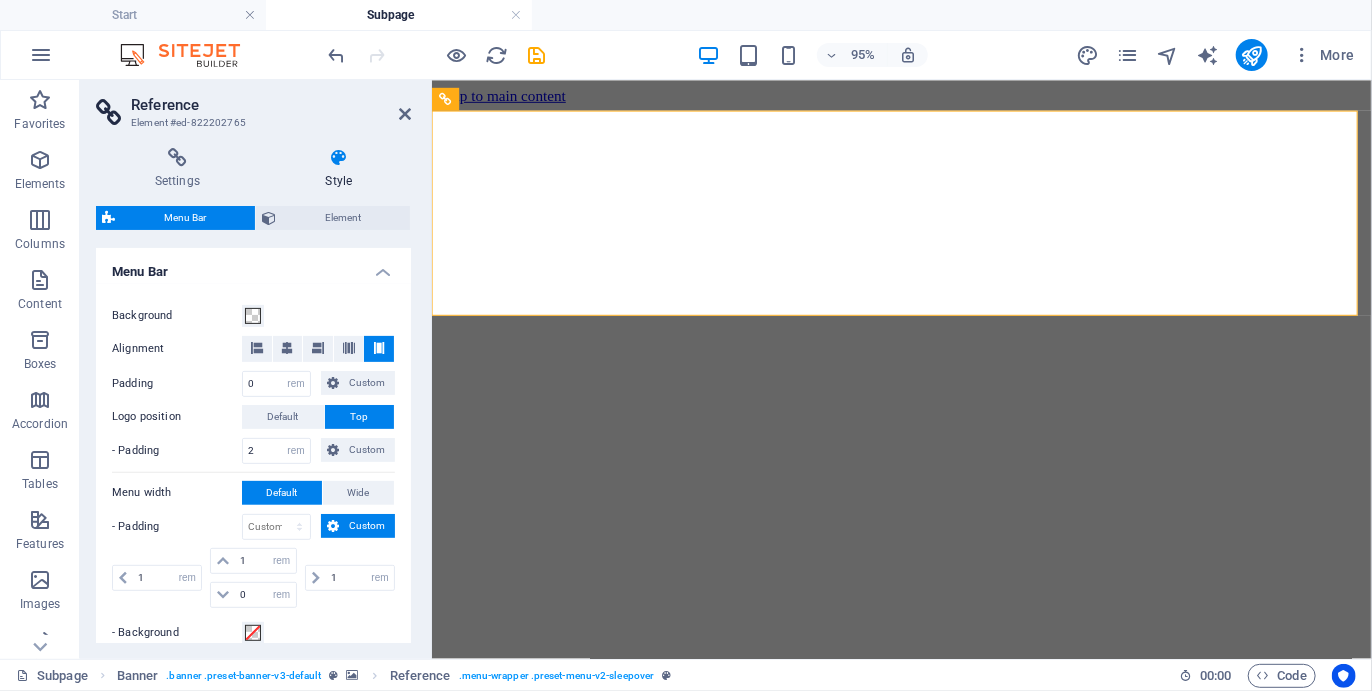 scroll, scrollTop: 0, scrollLeft: 0, axis: both 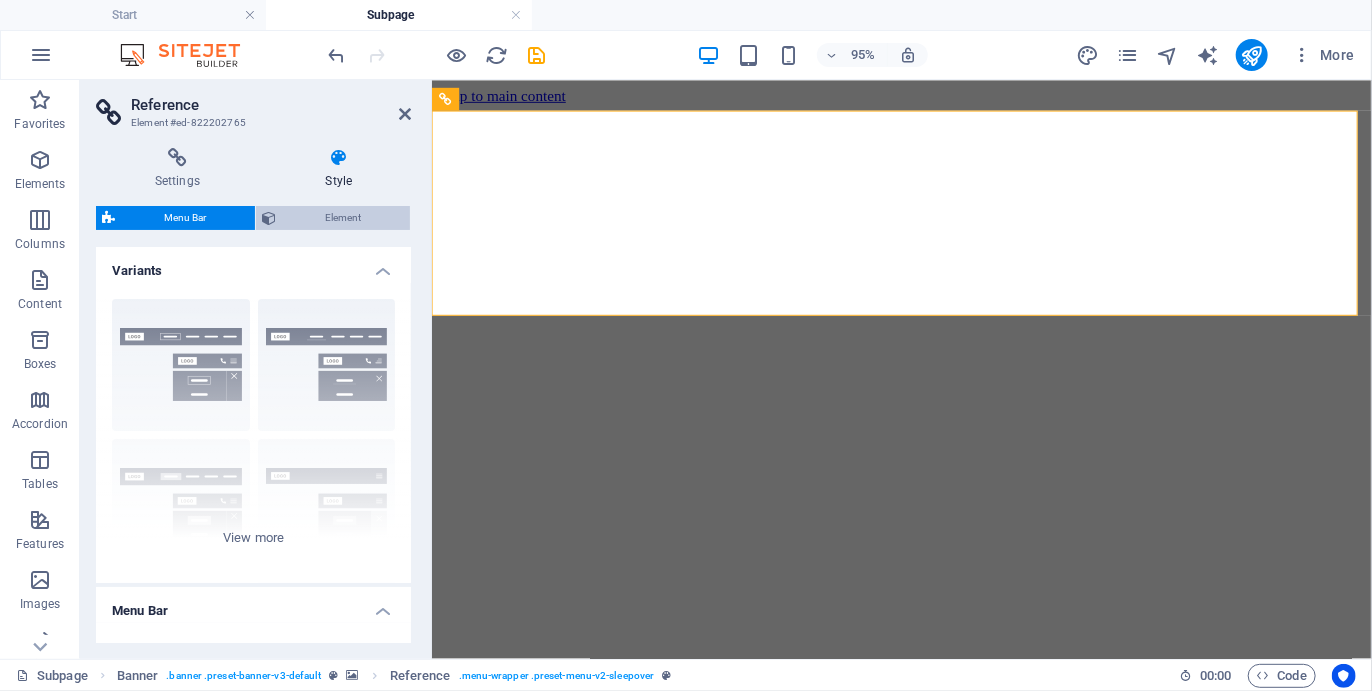 click on "Element" at bounding box center [343, 218] 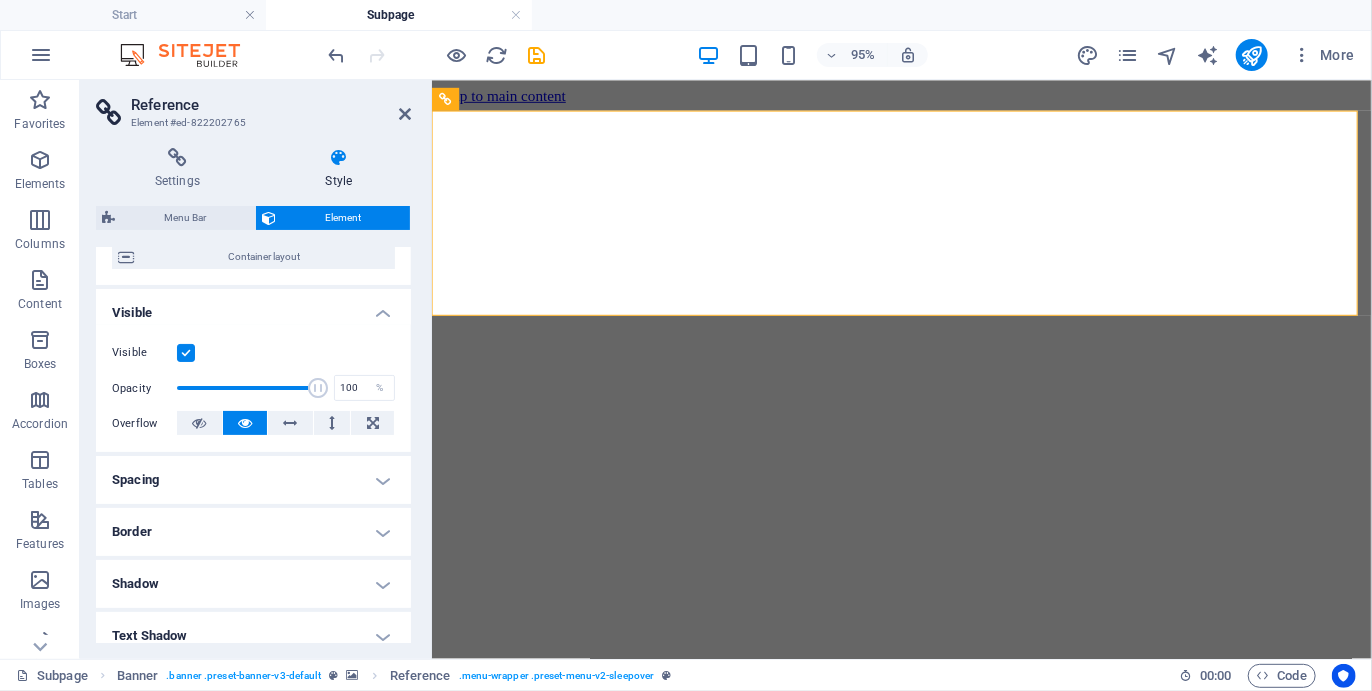 scroll, scrollTop: 168, scrollLeft: 0, axis: vertical 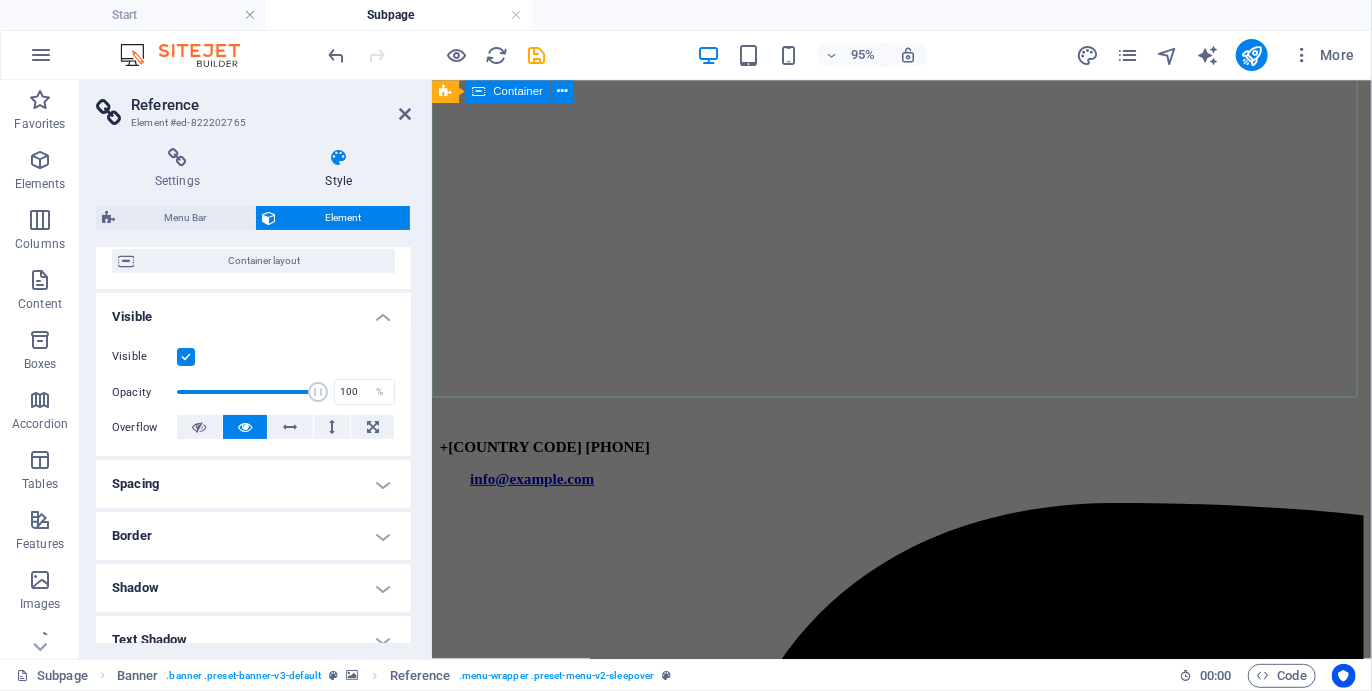 click on "The Route" at bounding box center (925, 7921) 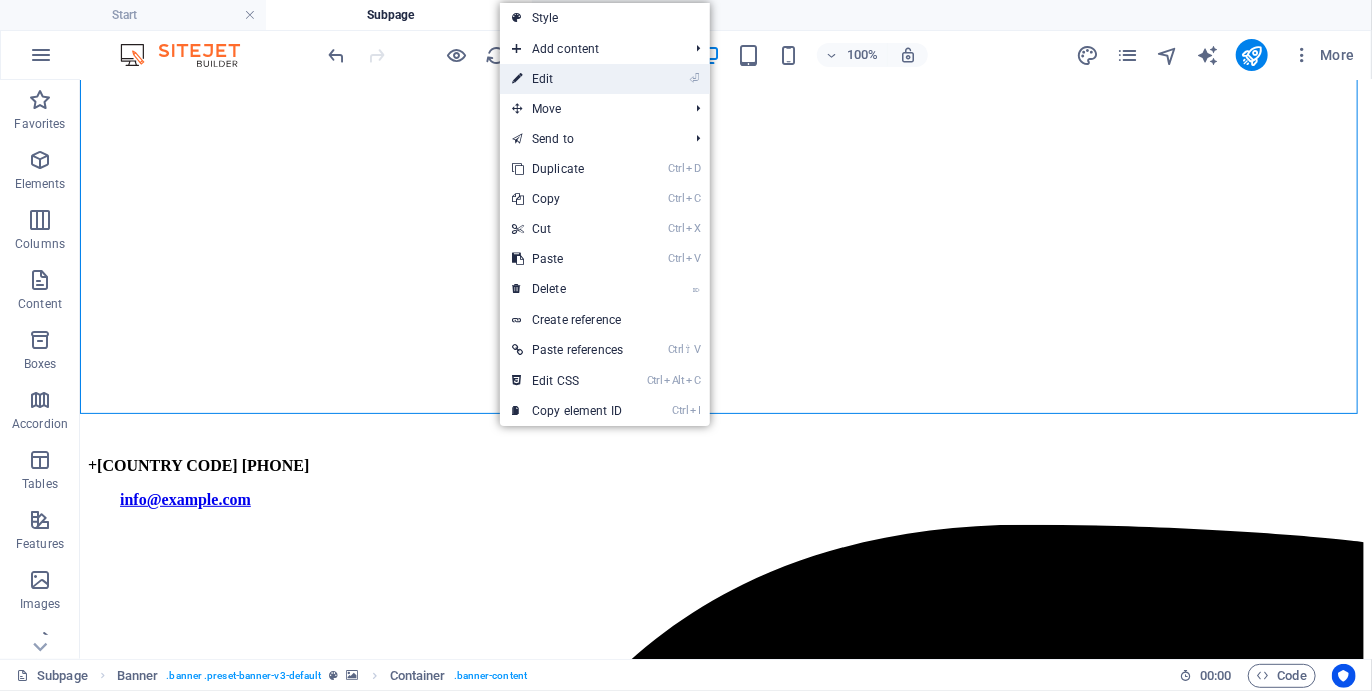 click on "⏎  Edit" at bounding box center (567, 79) 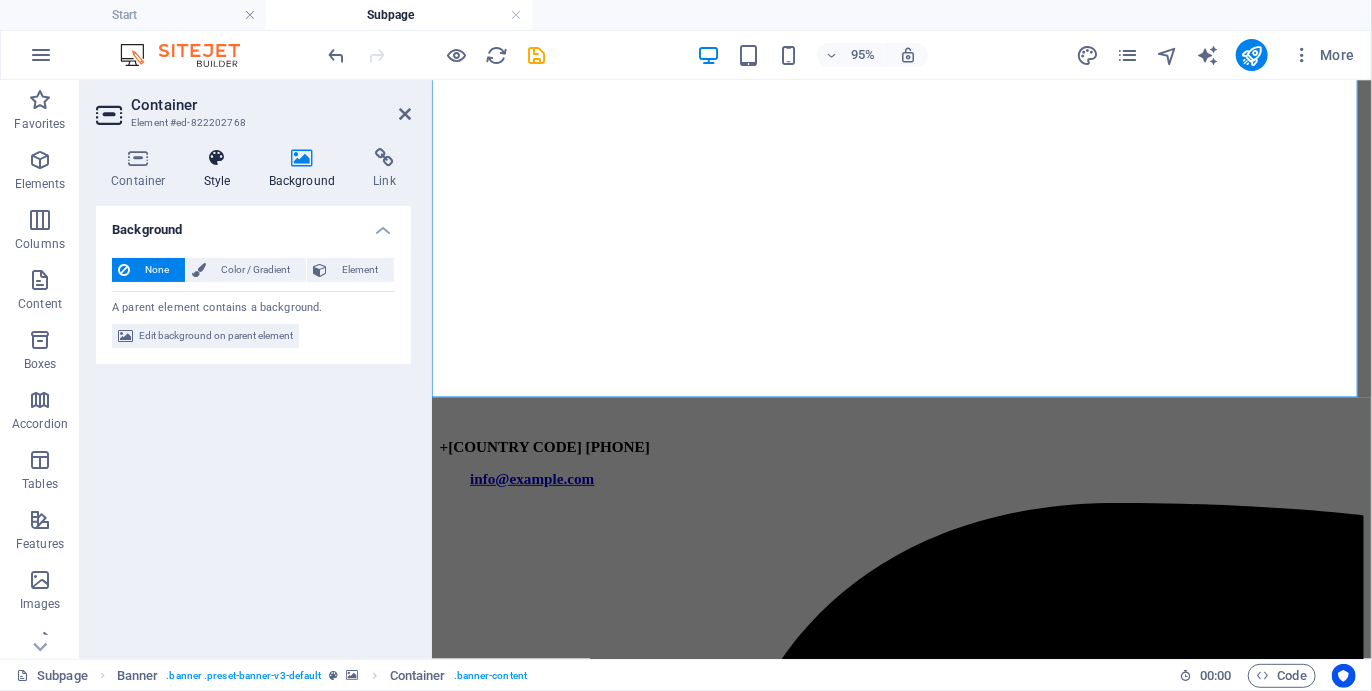 click on "Style" at bounding box center (221, 169) 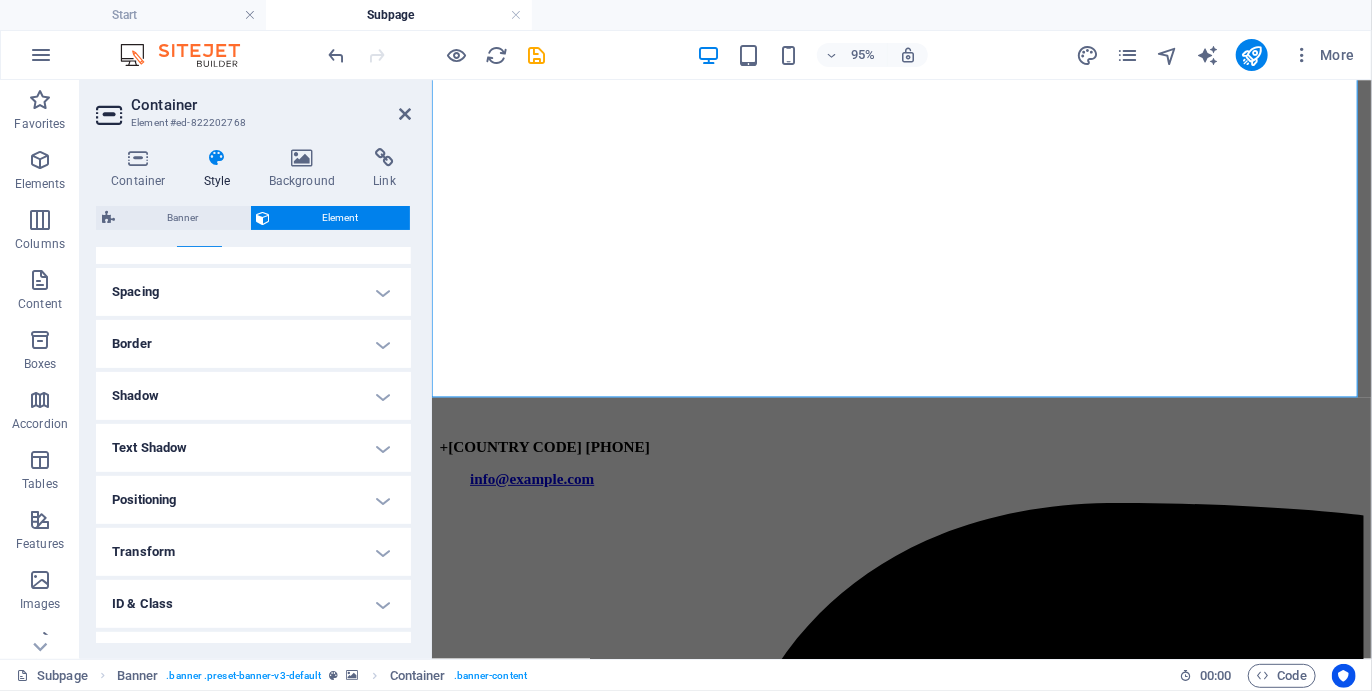 scroll, scrollTop: 0, scrollLeft: 0, axis: both 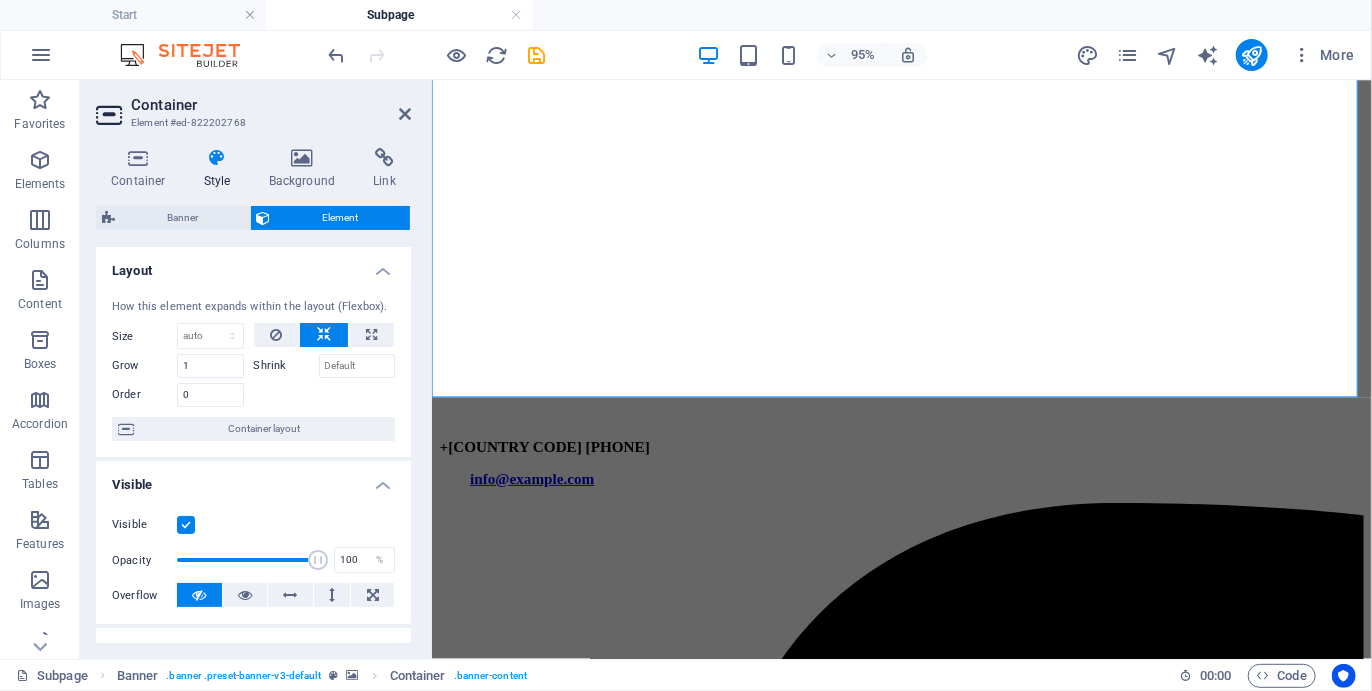 click on "Container Style Background Link Size Height Default px rem % vh vw Min. height None px rem % vh vw Width Default px rem % em vh vw Min. width None px rem % vh vw Content width Default Custom width Width Default px rem % em vh vw Min. width None px rem % vh vw Default padding Custom spacing Default content width and padding can be changed under Design. Edit design Layout (Flexbox) Alignment Determines the flex direction. Default Main axis Determine how elements should behave along the main axis inside this container (justify content). Default Side axis Control the vertical direction of the element inside of the container (align items). Default Wrap Default On Off Fill Controls the distances and direction of elements on the y-axis across several lines (align content). Default Accessibility ARIA helps assistive technologies (like screen readers) to understand the role, state, and behavior of web elements Role The ARIA role defines the purpose of an element.  None Alert Article Banner Comment Fan" at bounding box center [253, 395] 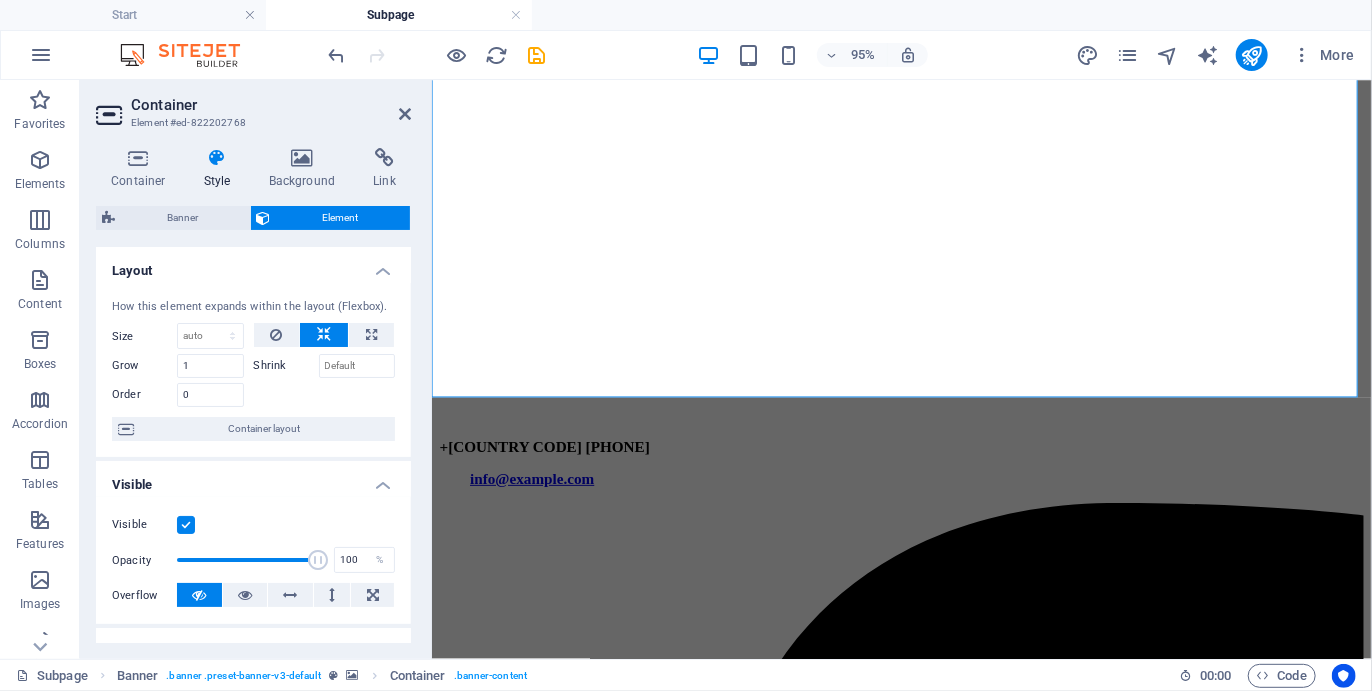 click on "Banner Element" at bounding box center (253, 218) 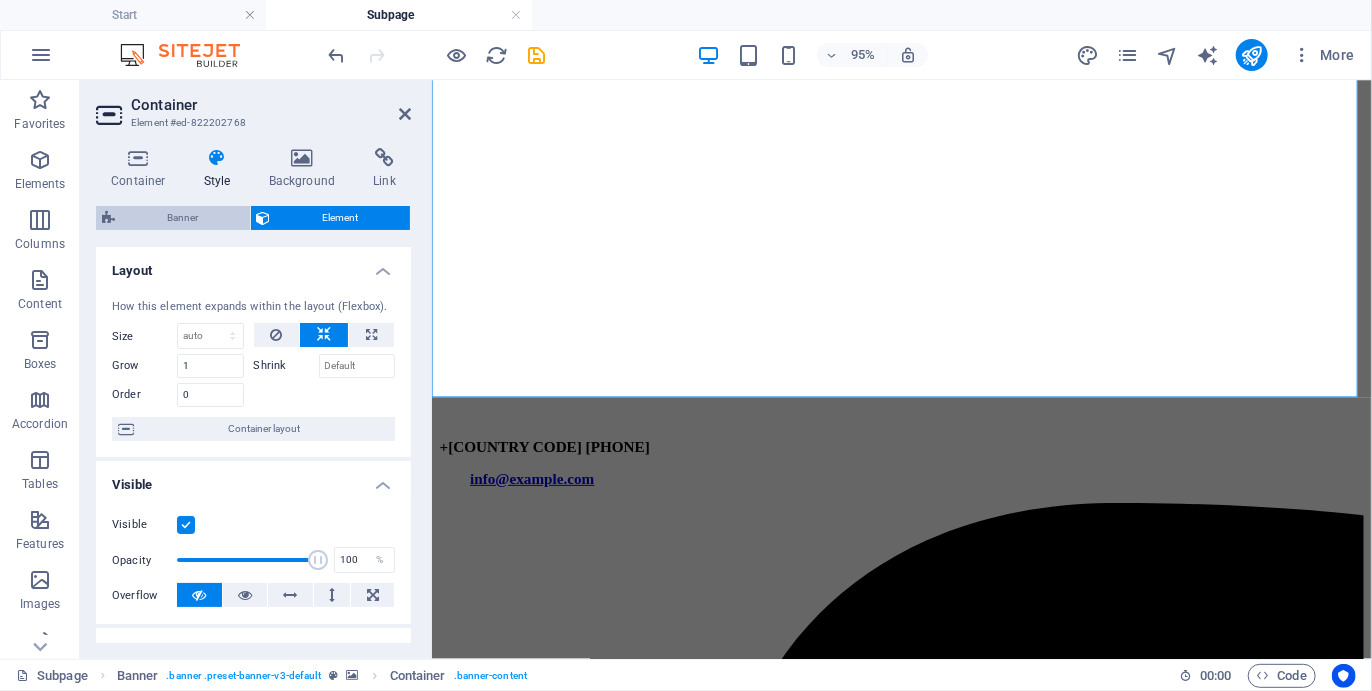 click on "Banner" at bounding box center (182, 218) 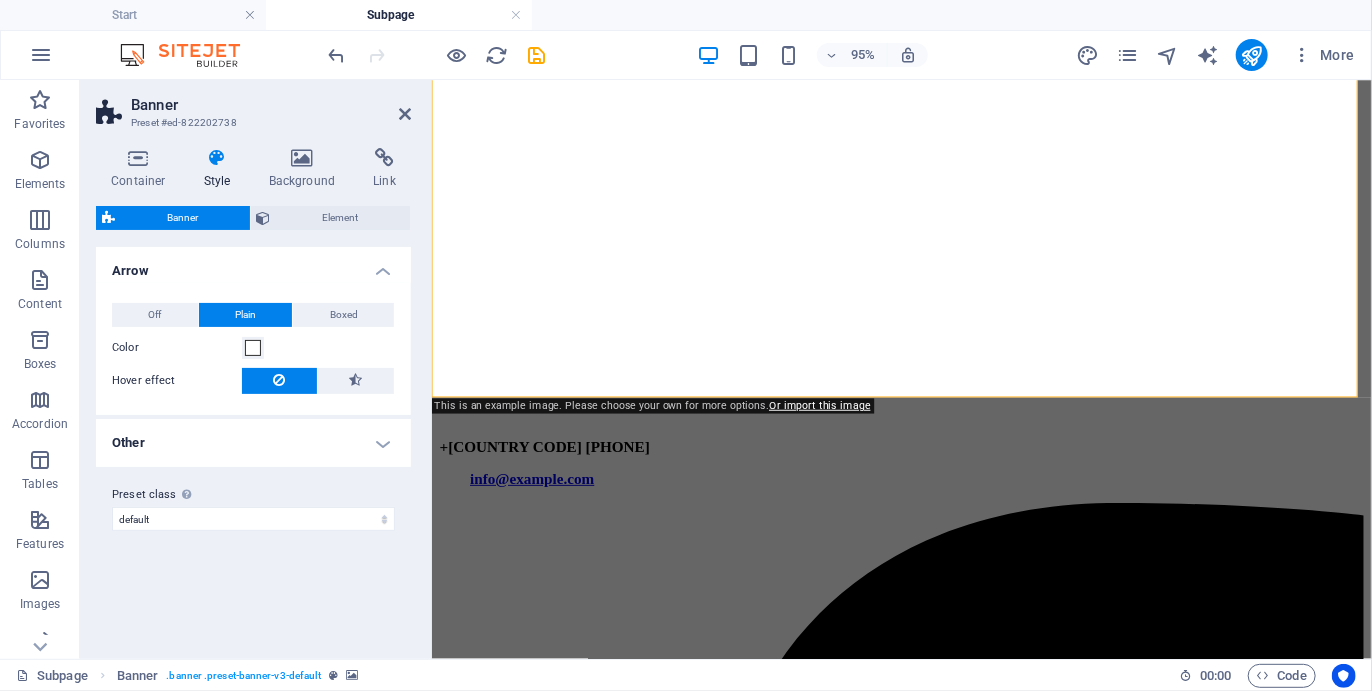 click on "Other" at bounding box center (253, 443) 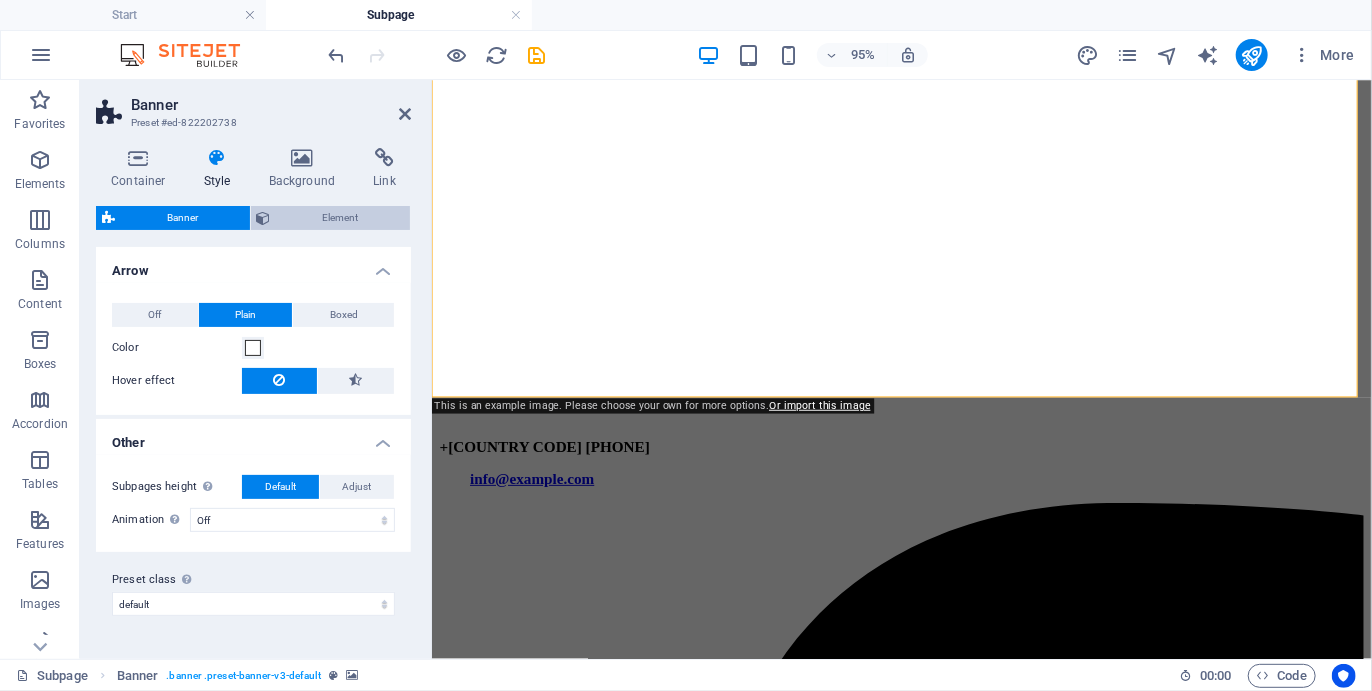 click on "Element" at bounding box center (341, 218) 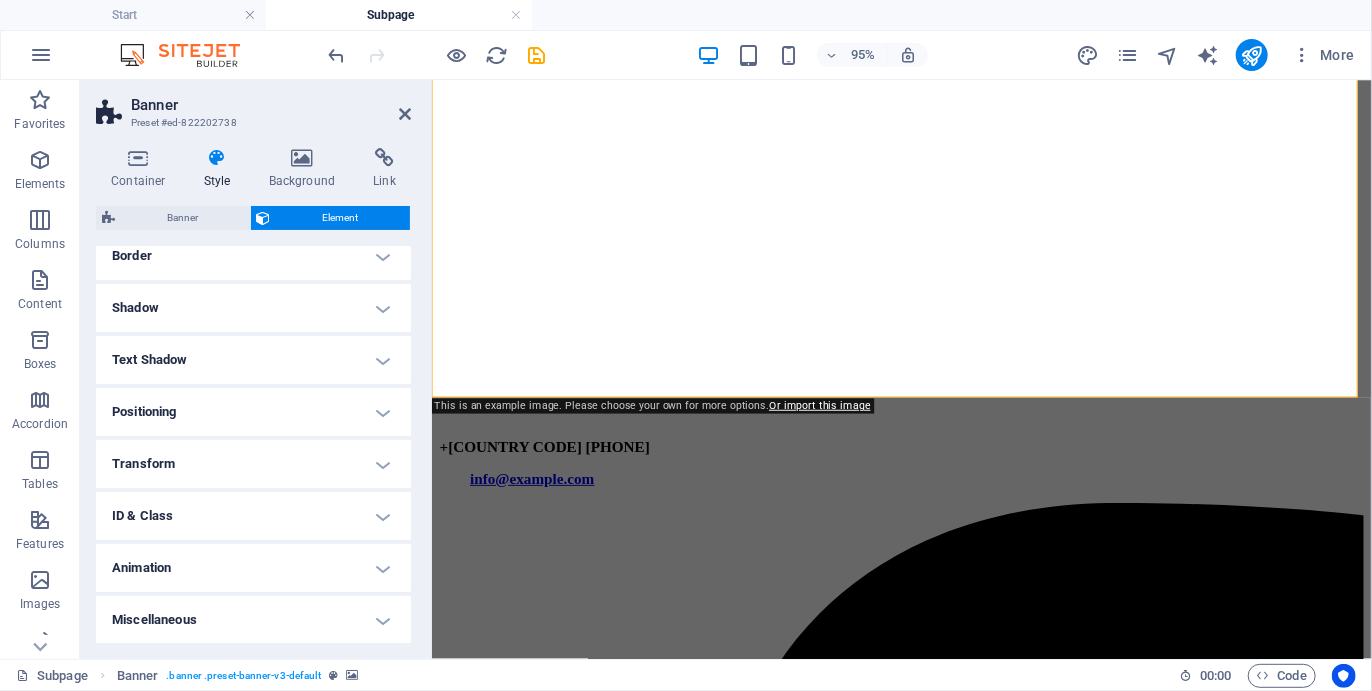 scroll, scrollTop: 0, scrollLeft: 0, axis: both 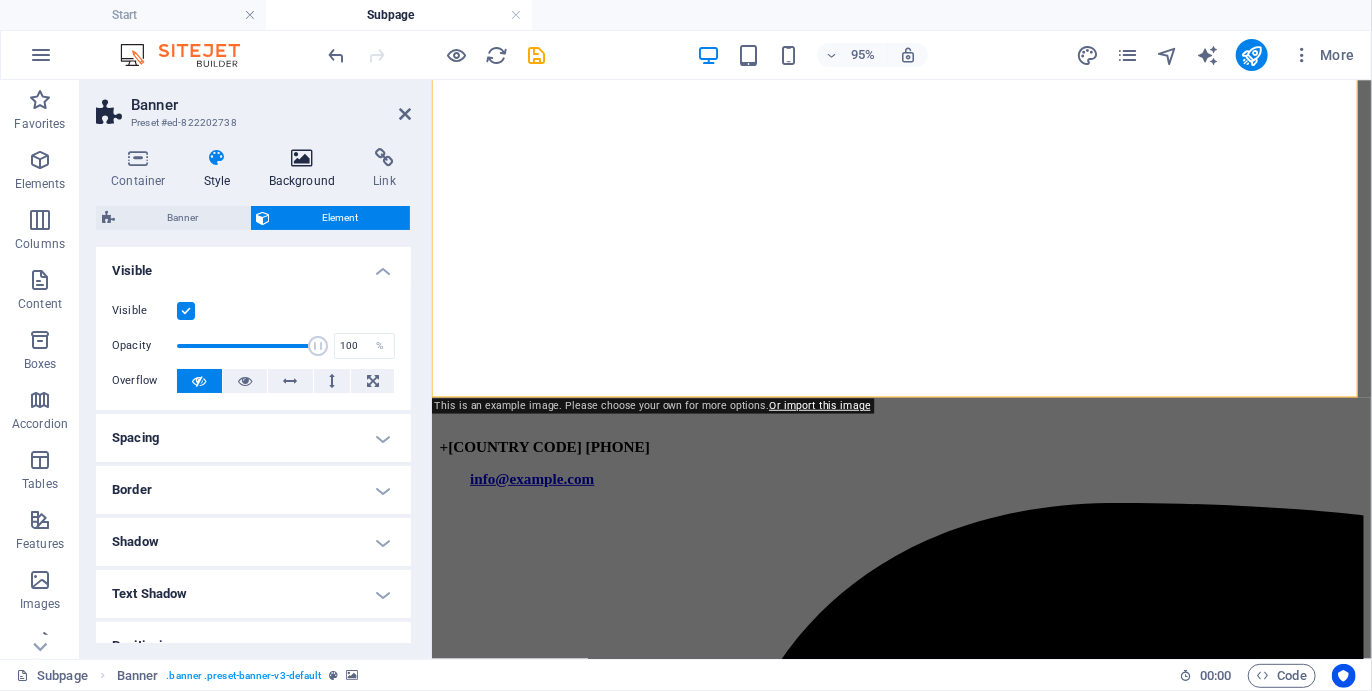 click on "Background" at bounding box center [306, 169] 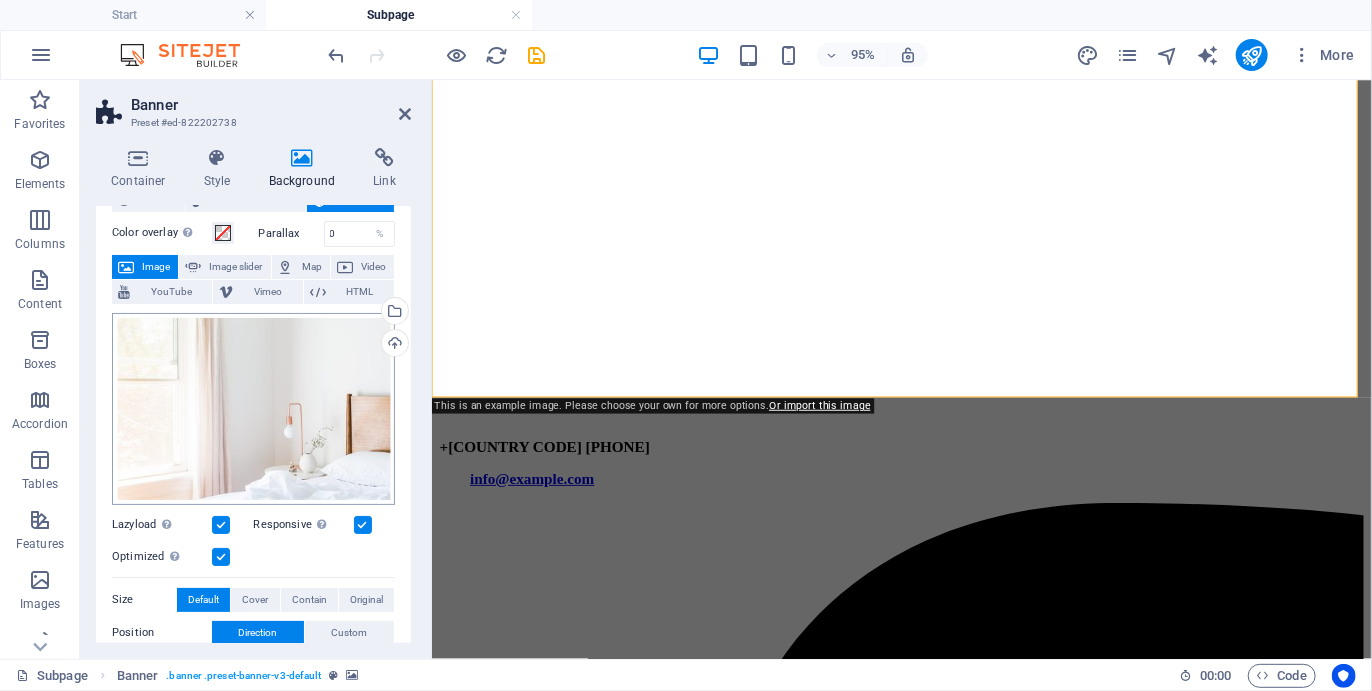 scroll, scrollTop: 71, scrollLeft: 0, axis: vertical 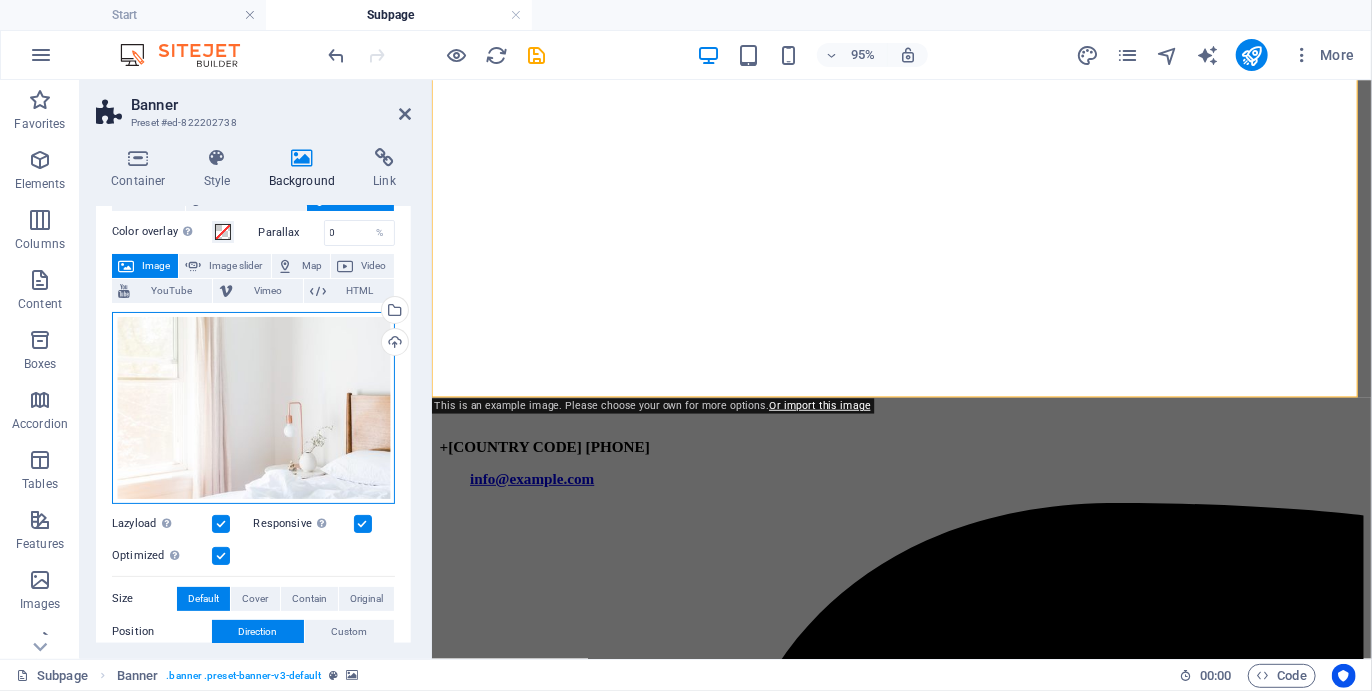 click on "Drag files here, click to choose files or select files from Files or our free stock photos & videos" at bounding box center (253, 408) 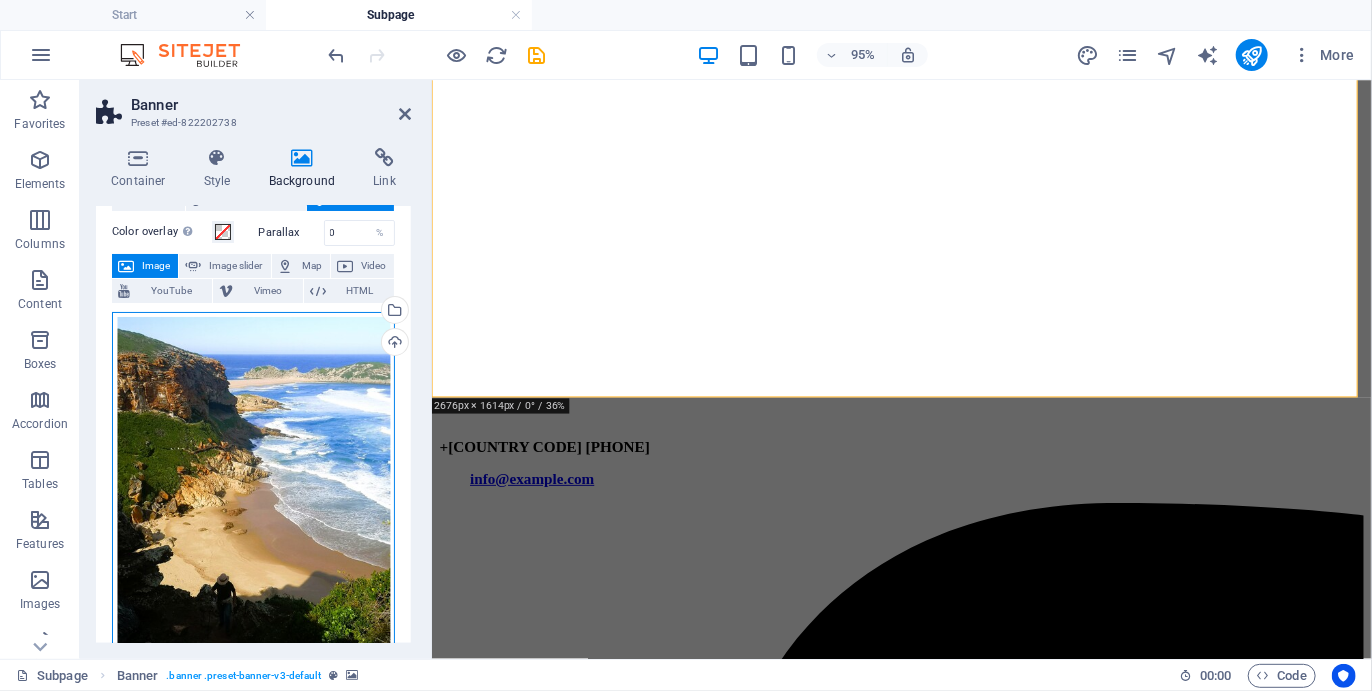 click on "Drag files here, click to choose files or select files from Files or our free stock photos & videos" at bounding box center (253, 499) 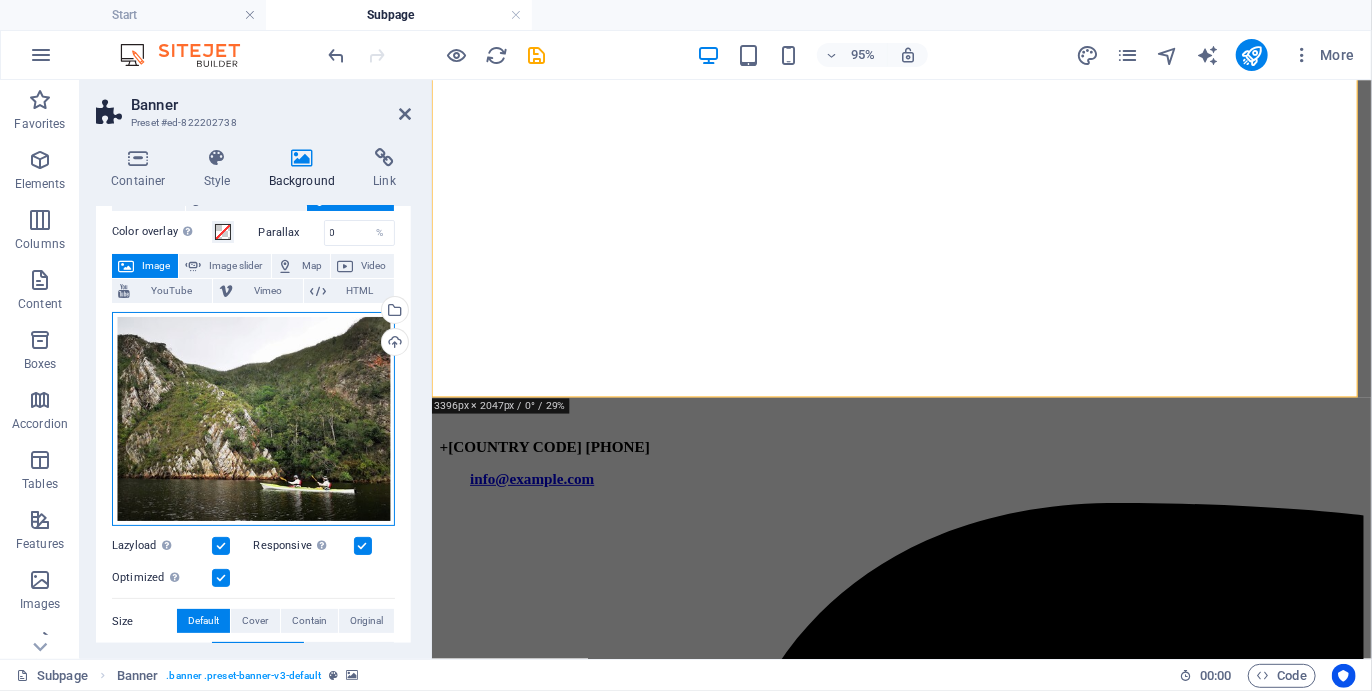 click on "Drag files here, click to choose files or select files from Files or our free stock photos & videos" at bounding box center [253, 419] 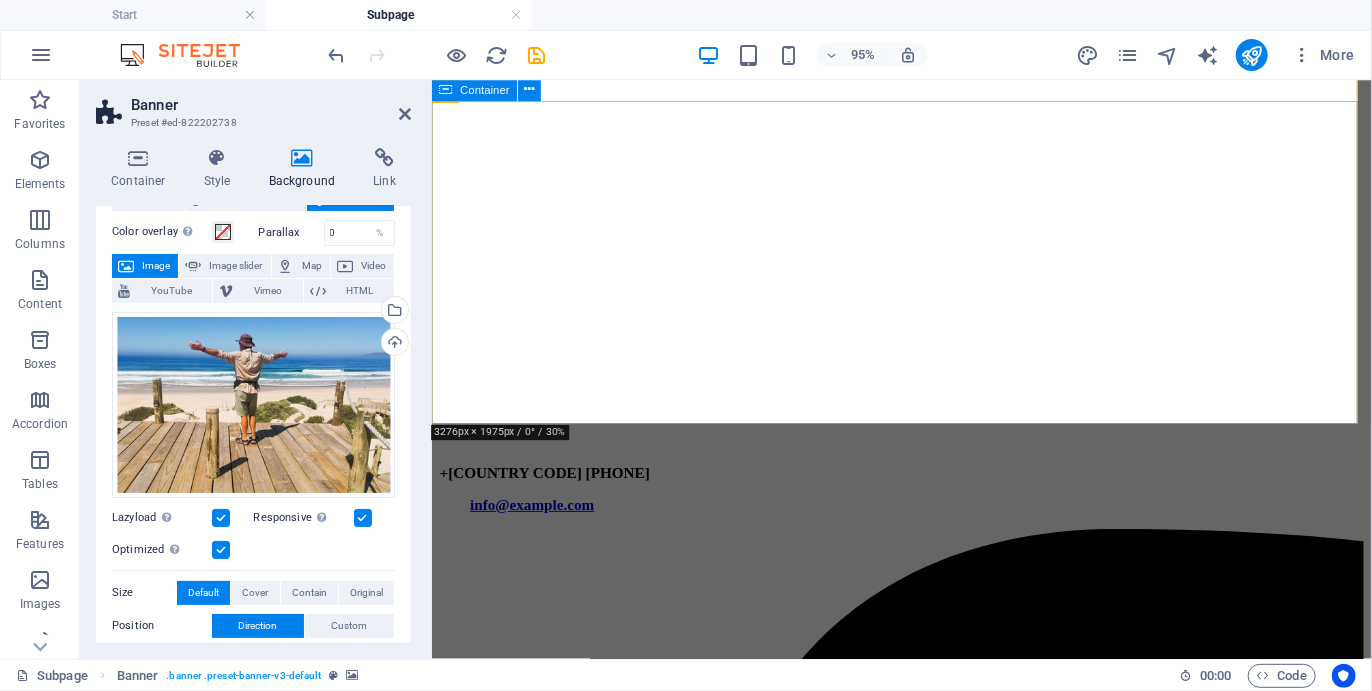 scroll, scrollTop: 0, scrollLeft: 0, axis: both 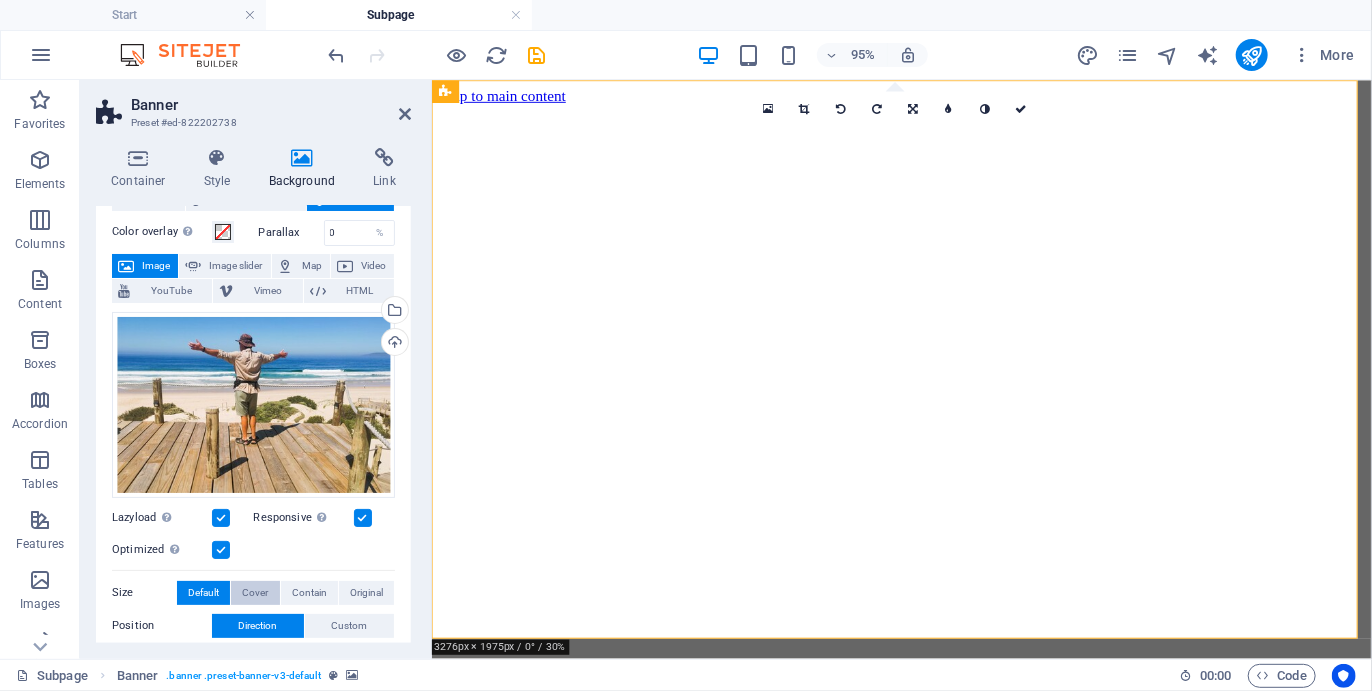 click on "Cover" at bounding box center [255, 593] 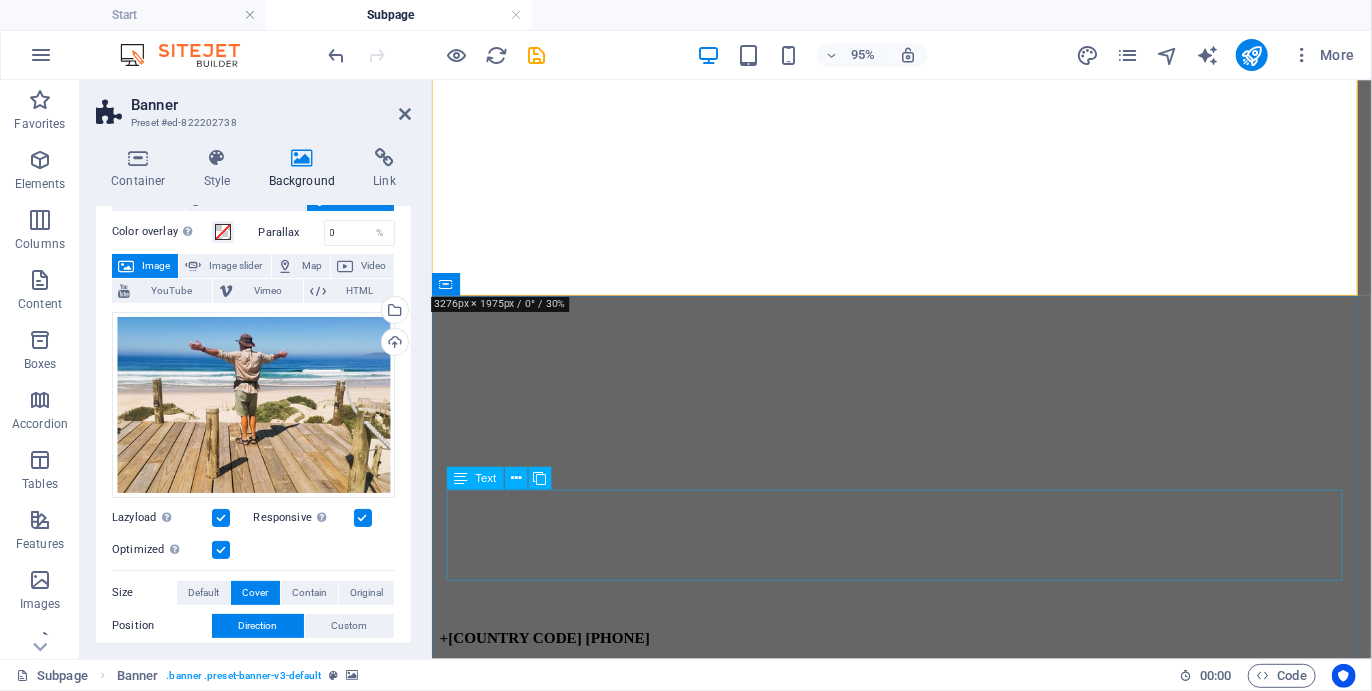 scroll, scrollTop: 0, scrollLeft: 0, axis: both 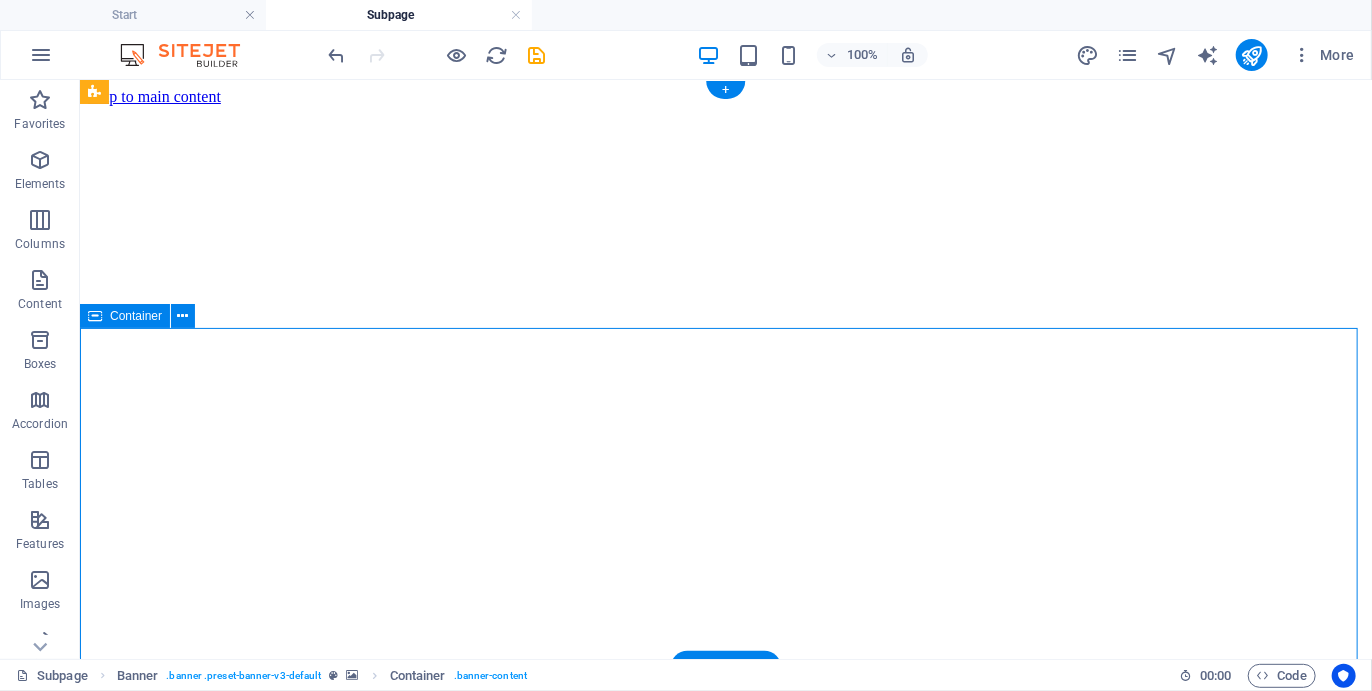 drag, startPoint x: 564, startPoint y: 444, endPoint x: 899, endPoint y: 477, distance: 336.62146 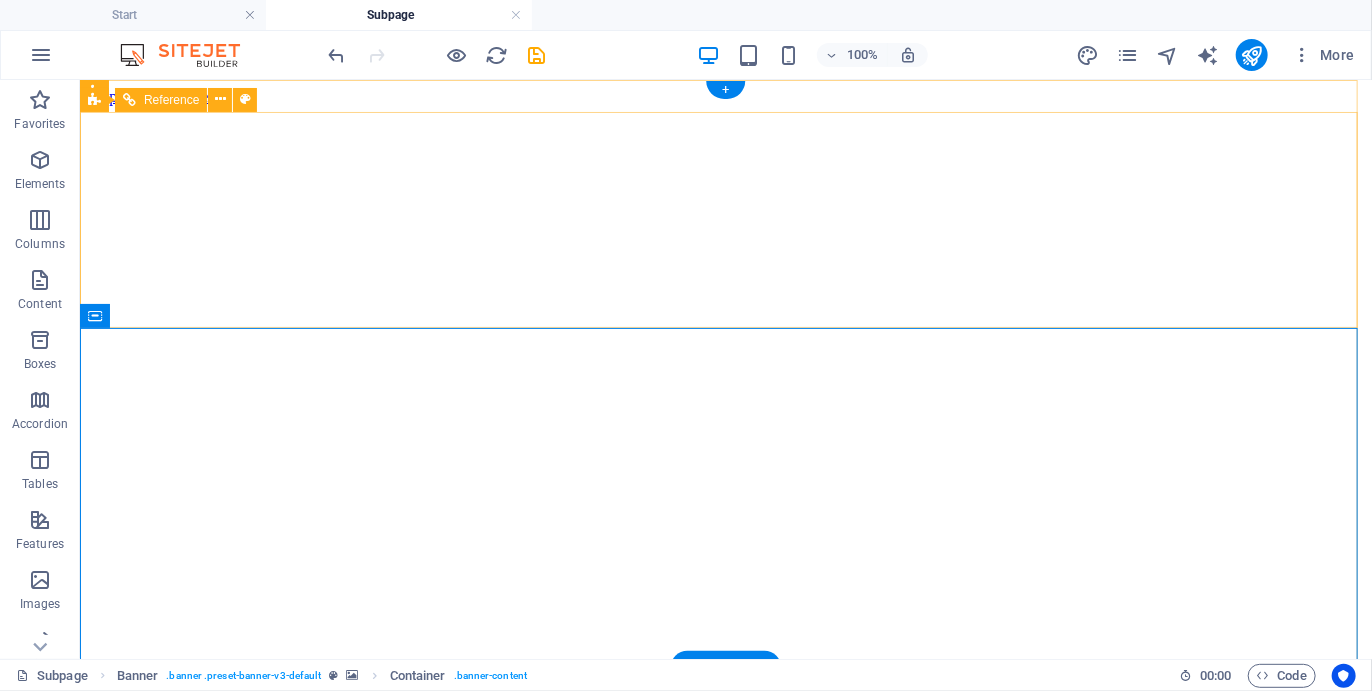 click at bounding box center [725, 5622] 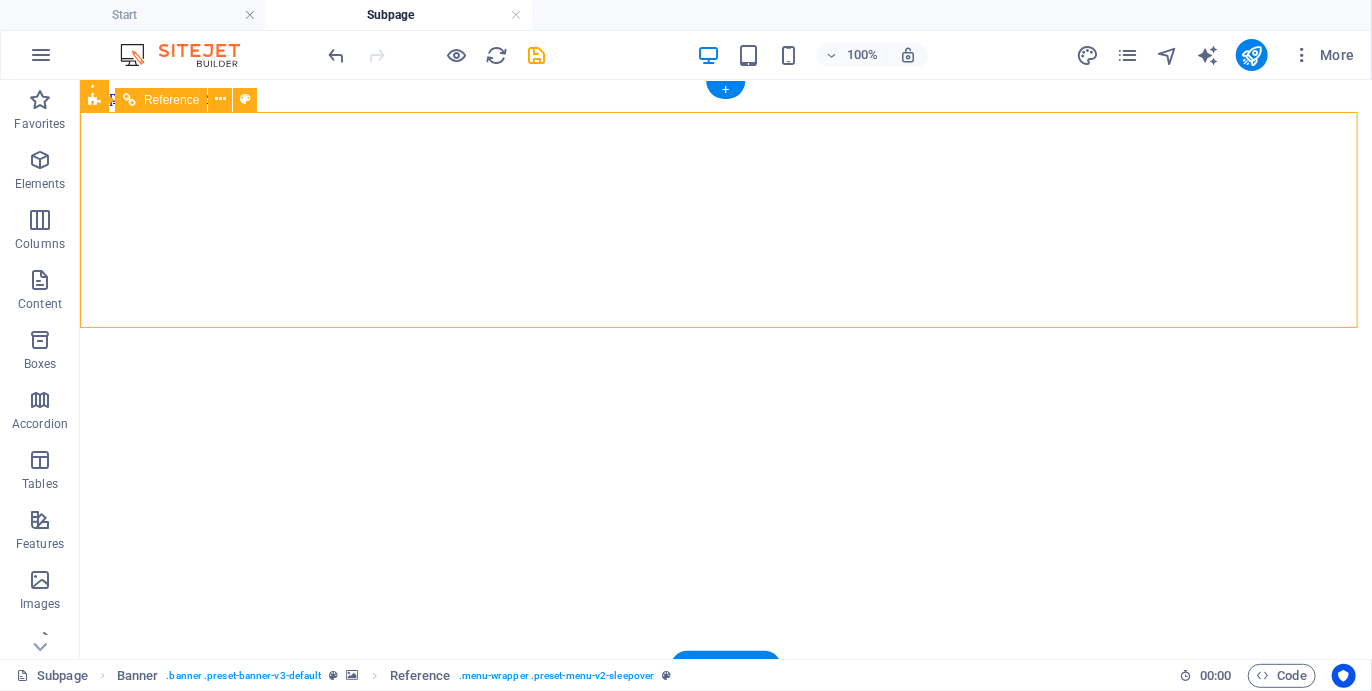 click at bounding box center (725, 5622) 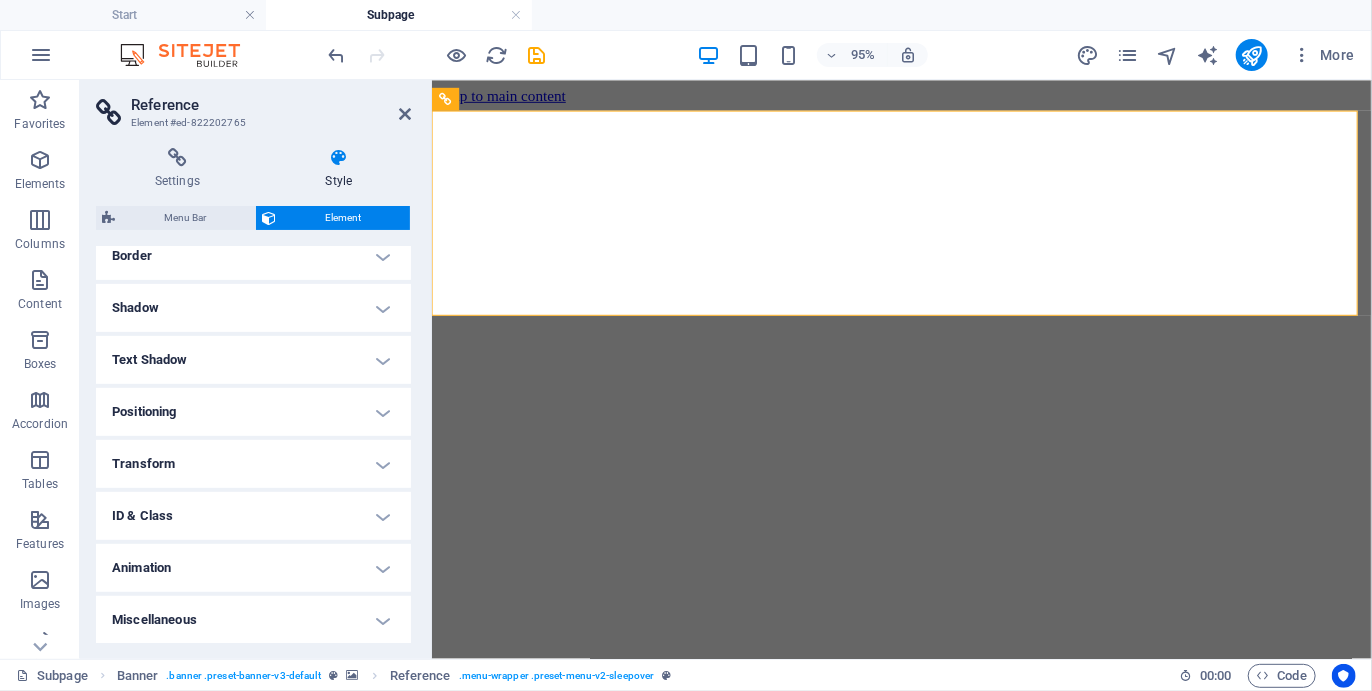 scroll, scrollTop: 0, scrollLeft: 0, axis: both 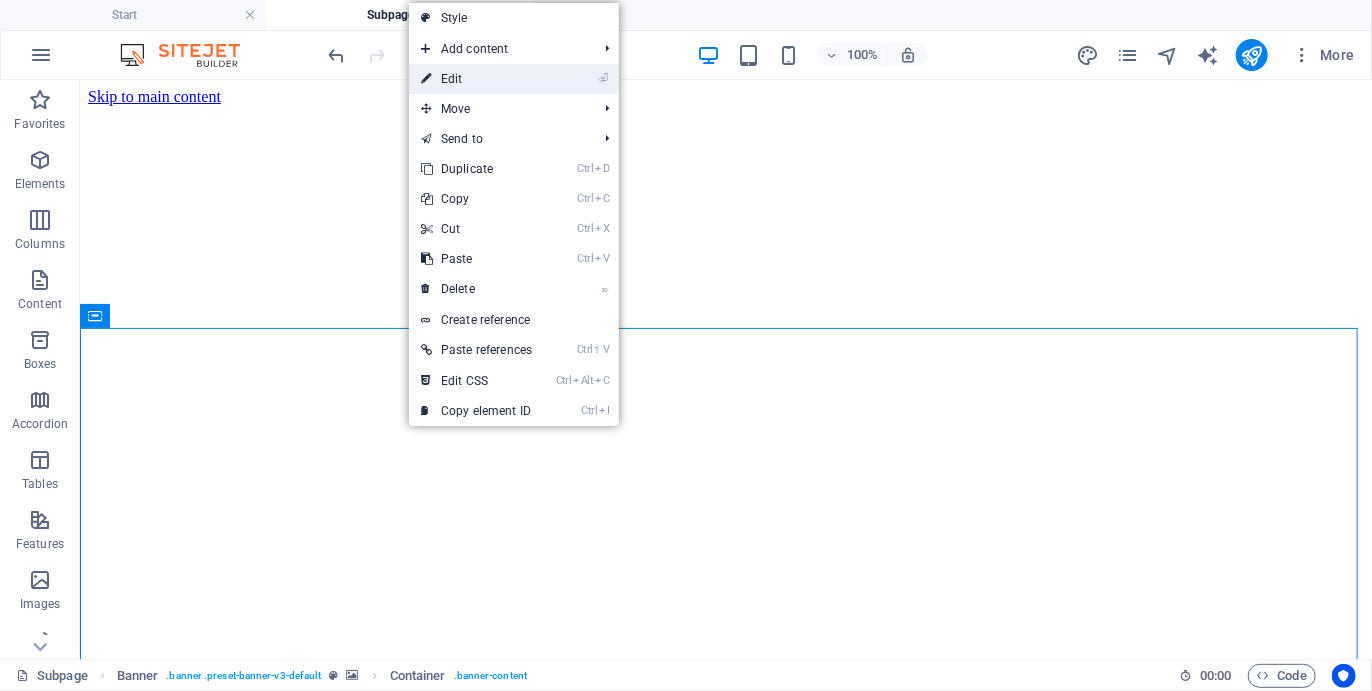 click on "⏎  Edit" at bounding box center [476, 79] 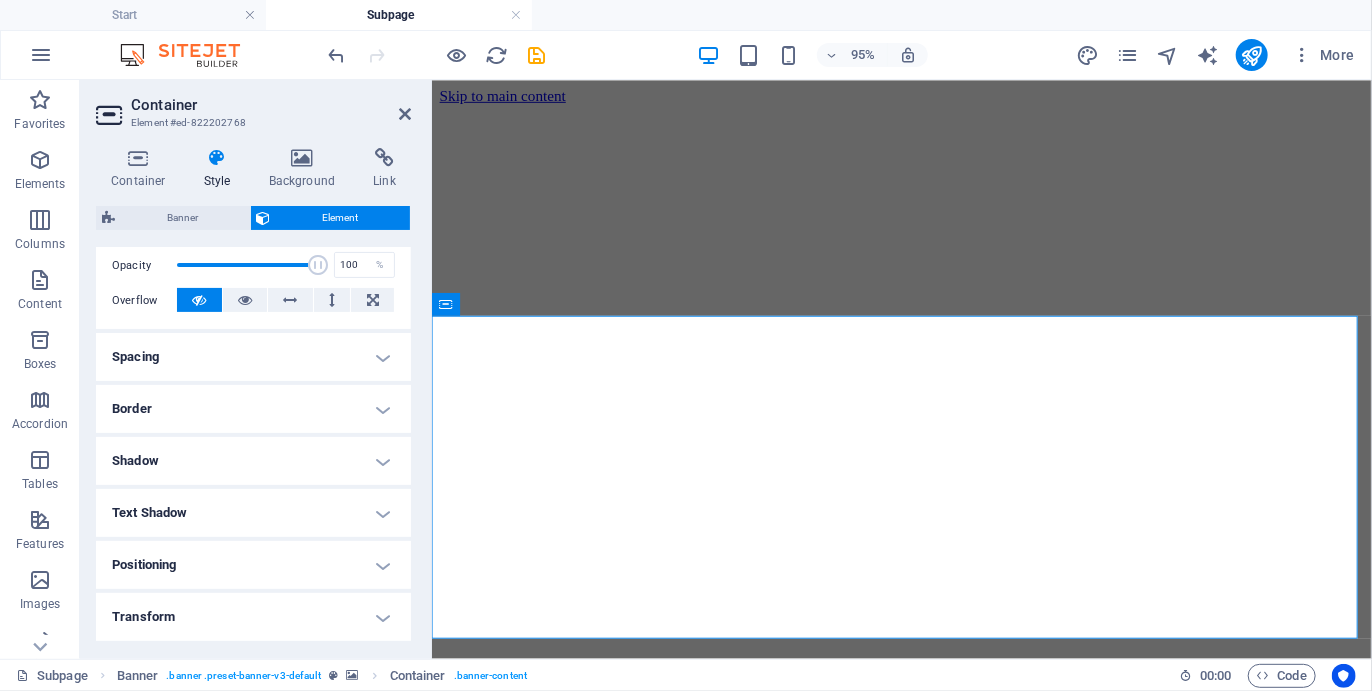 scroll, scrollTop: 448, scrollLeft: 0, axis: vertical 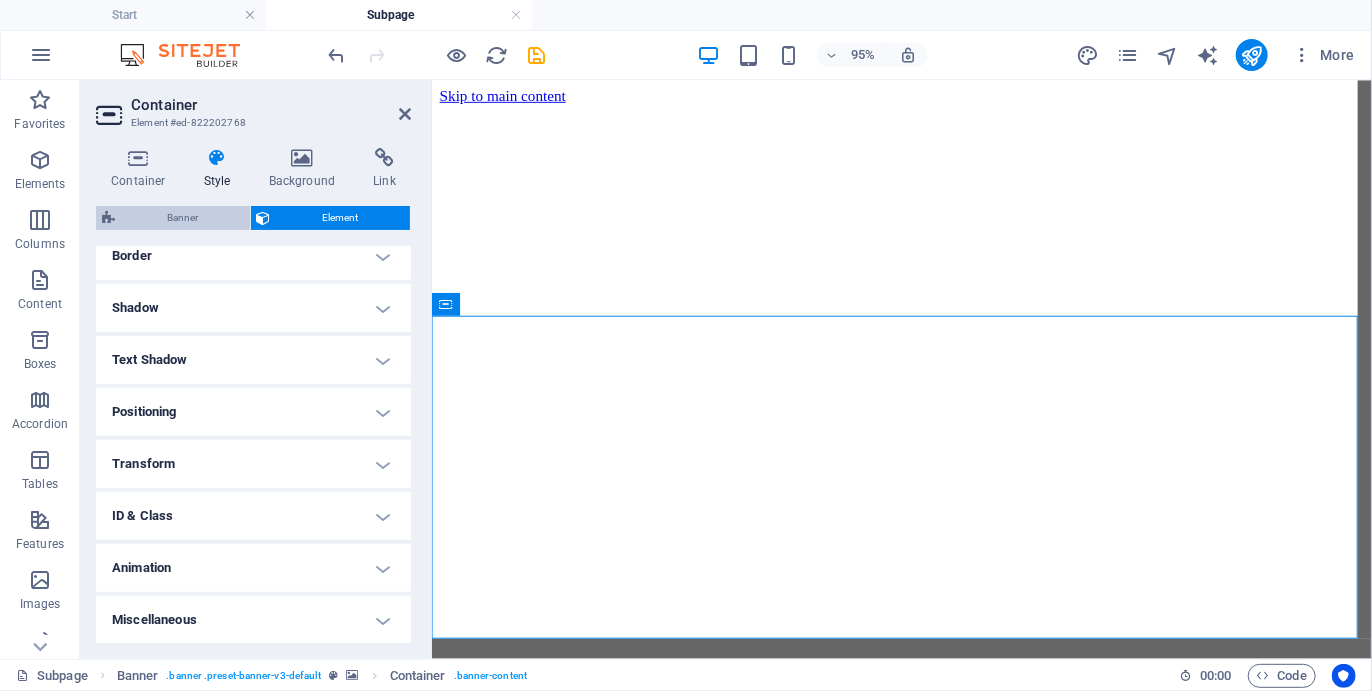 click on "Banner" at bounding box center (182, 218) 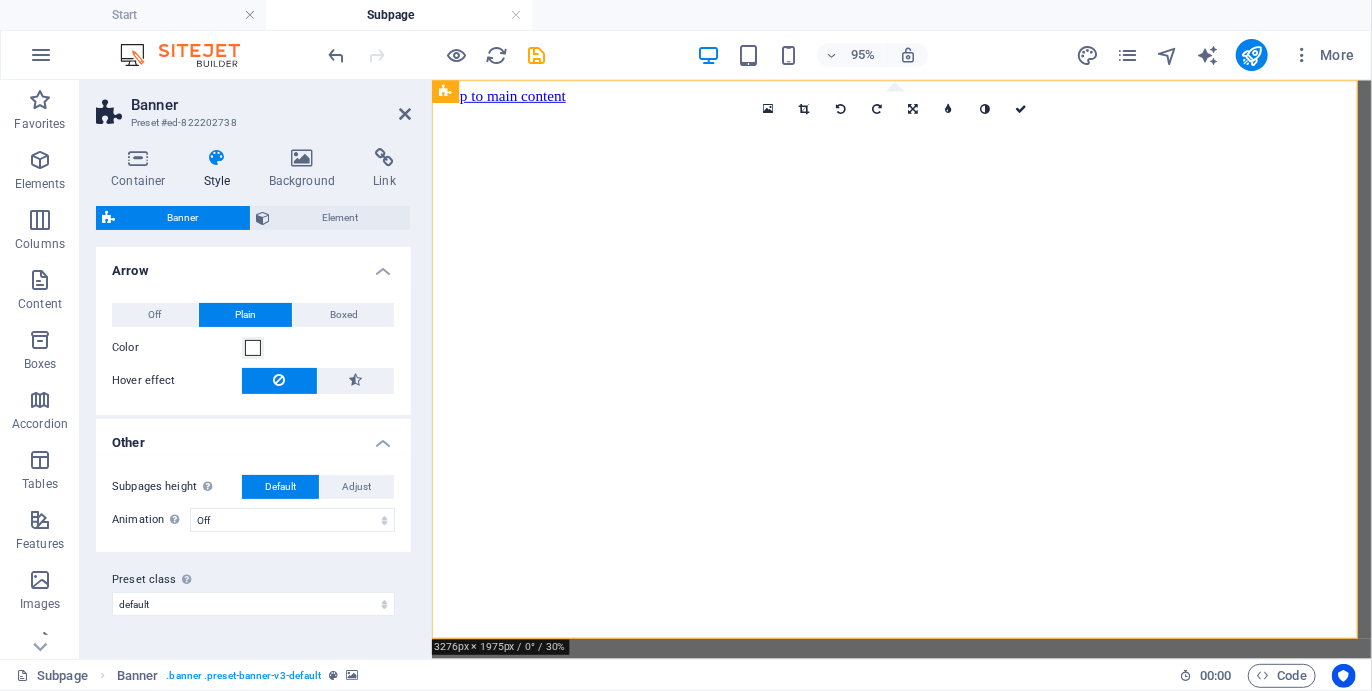 click on "Banner" at bounding box center [182, 218] 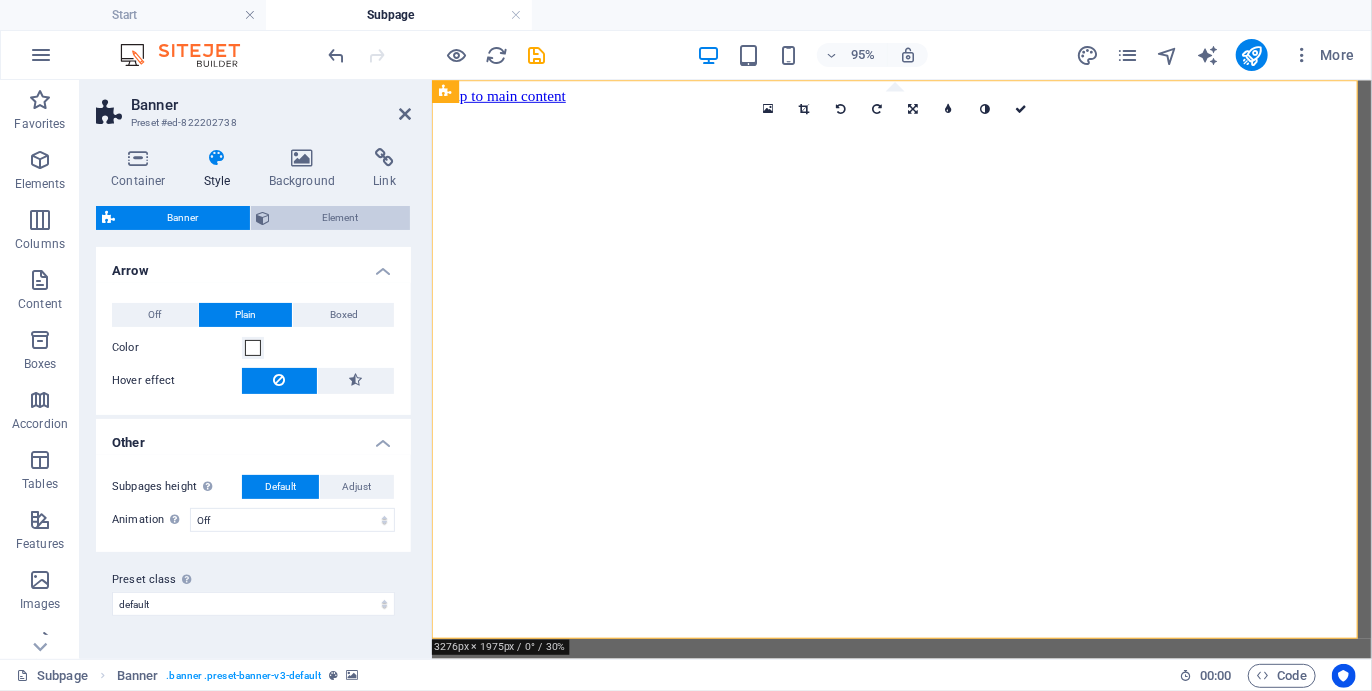 click at bounding box center (264, 218) 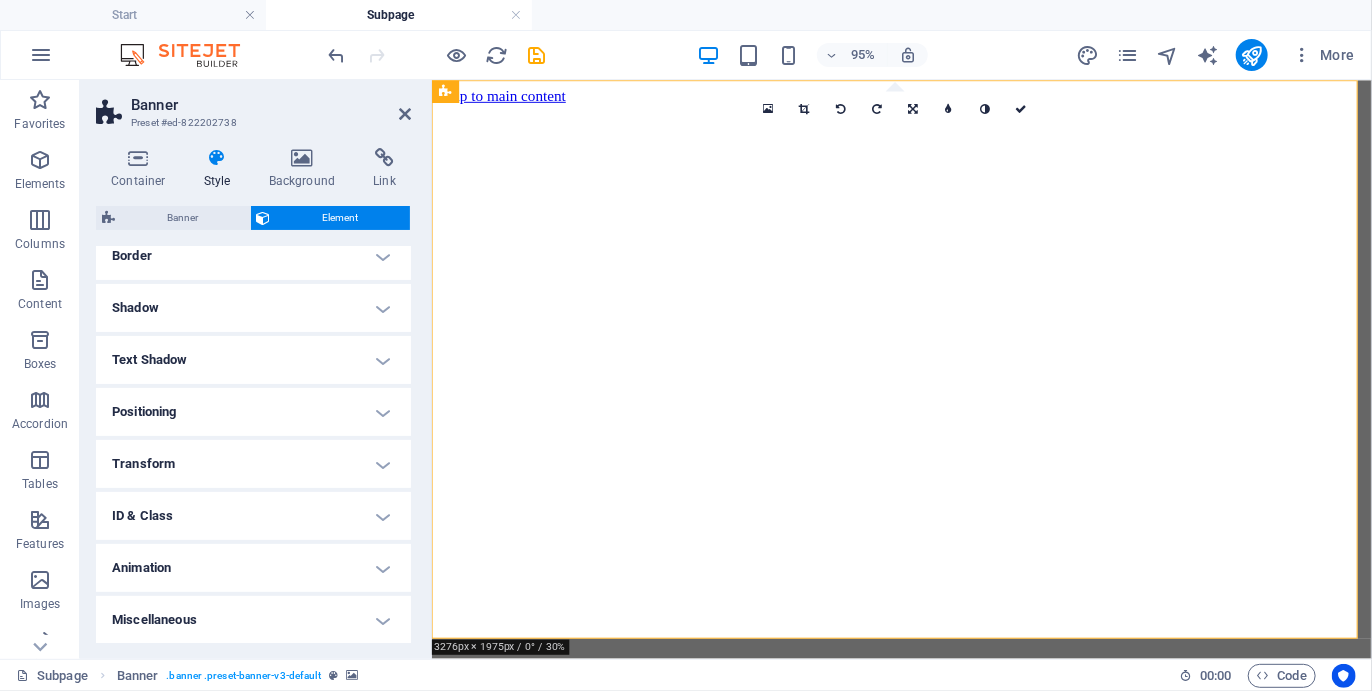 scroll, scrollTop: 0, scrollLeft: 0, axis: both 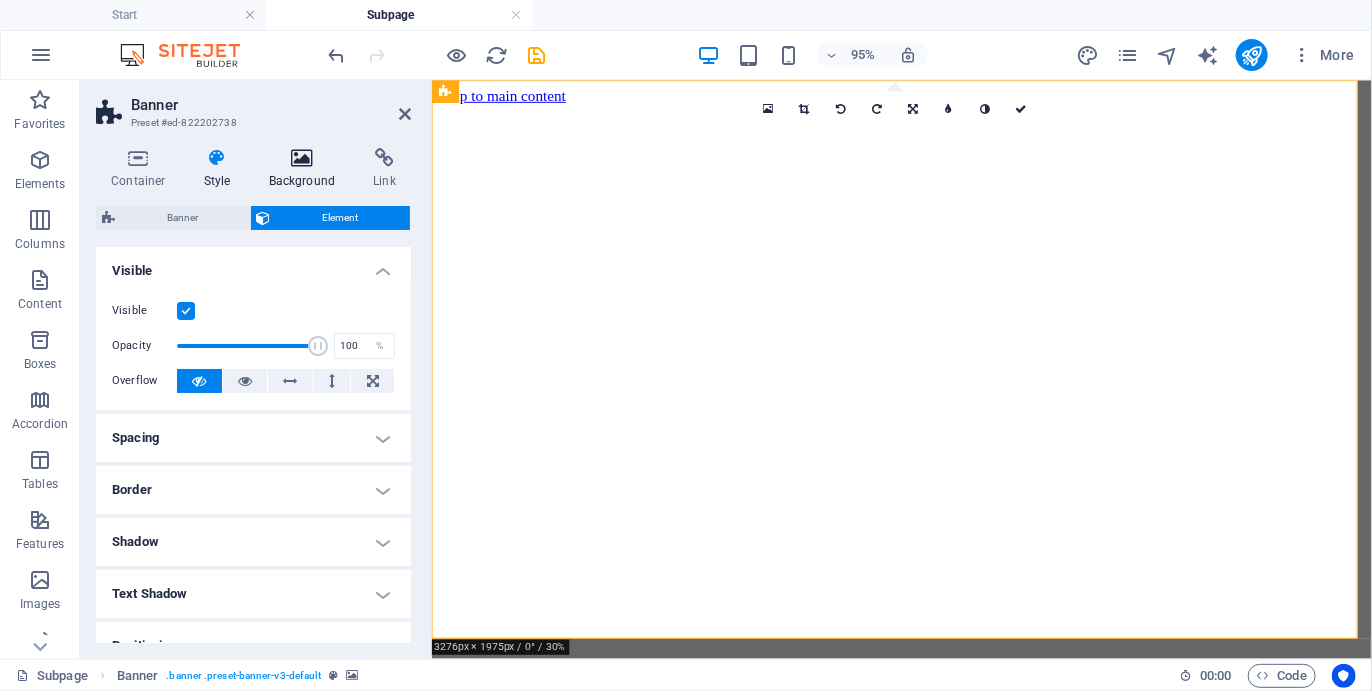 click at bounding box center [302, 158] 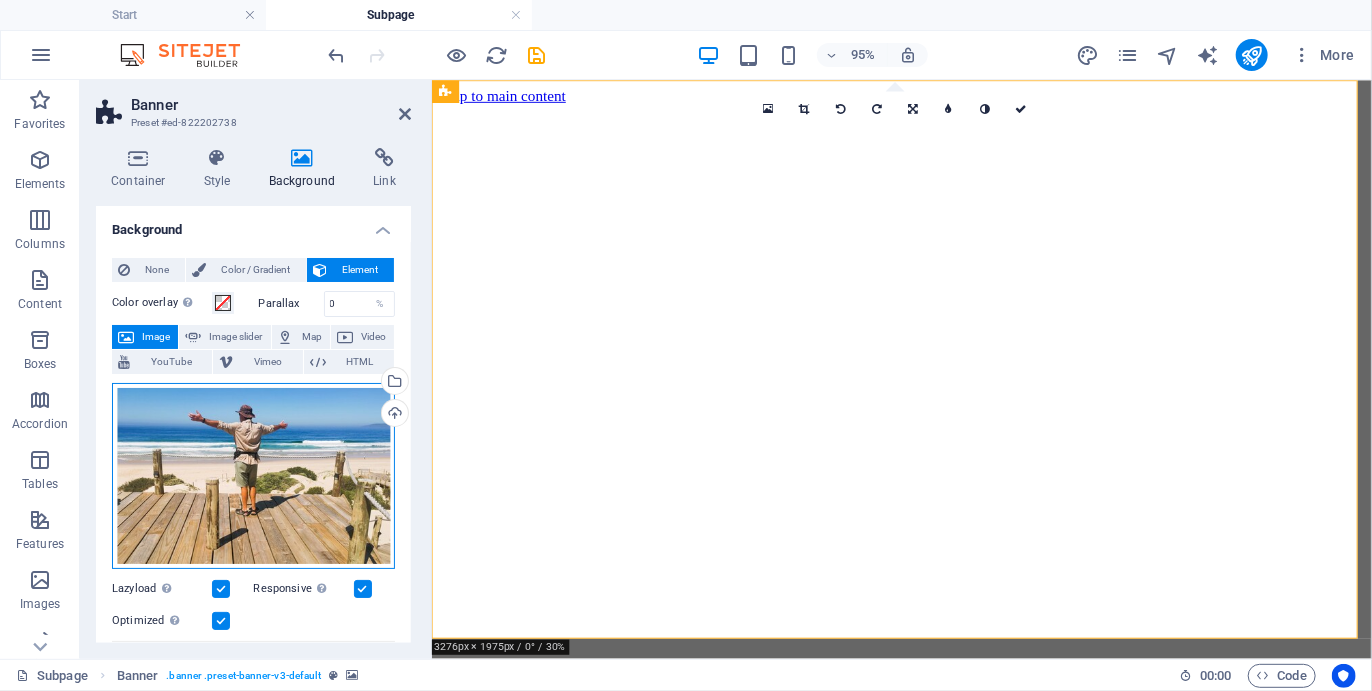 click on "Drag files here, click to choose files or select files from Files or our free stock photos & videos" at bounding box center [253, 476] 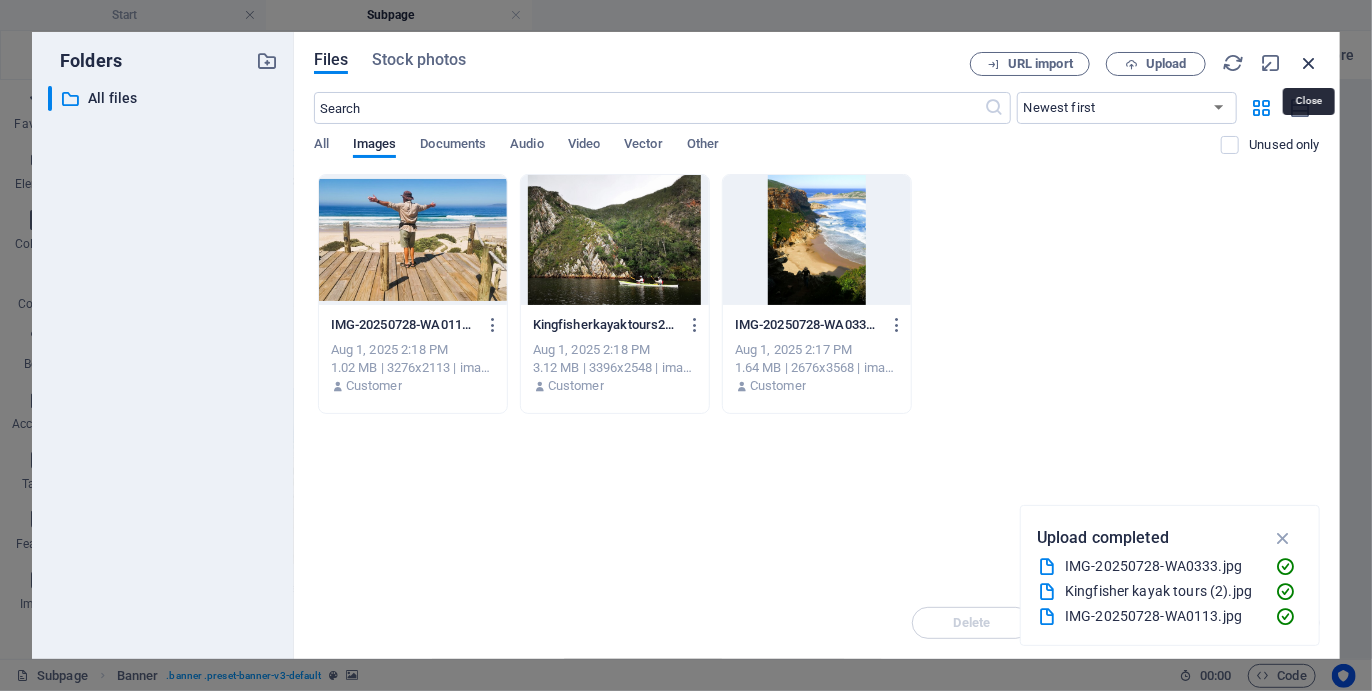 click at bounding box center (1309, 63) 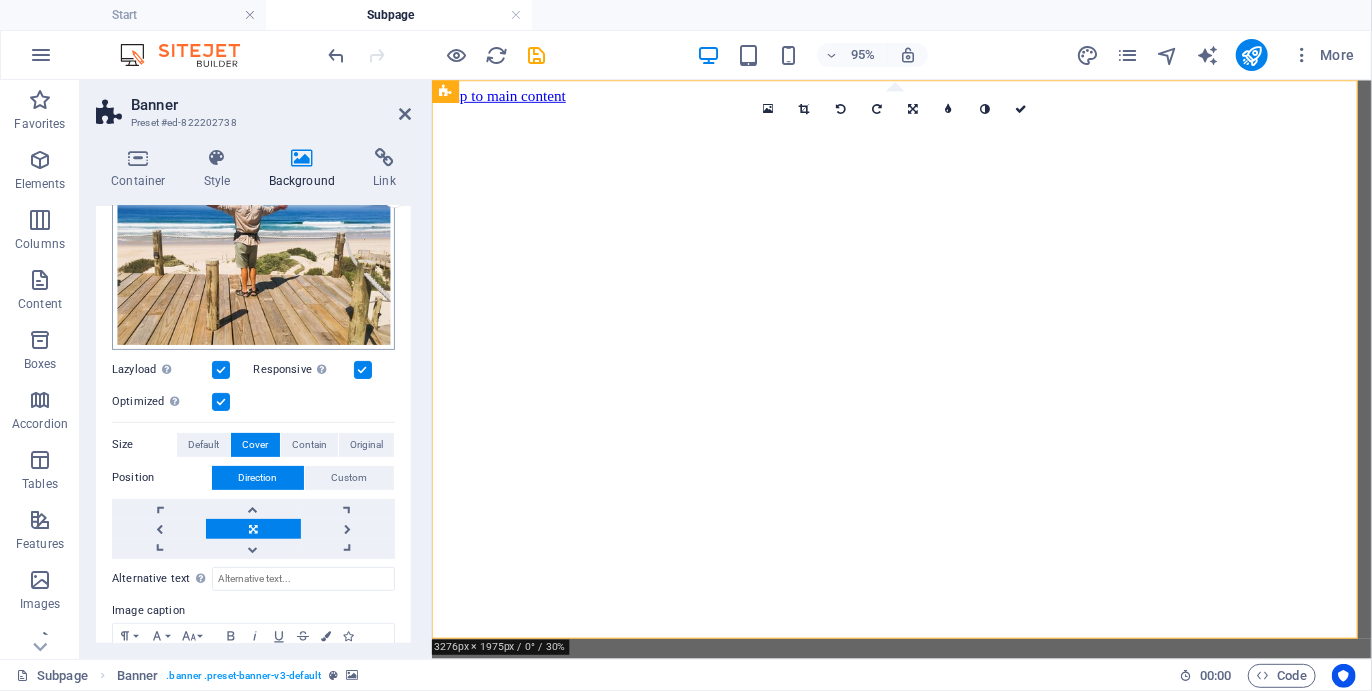 scroll, scrollTop: 241, scrollLeft: 0, axis: vertical 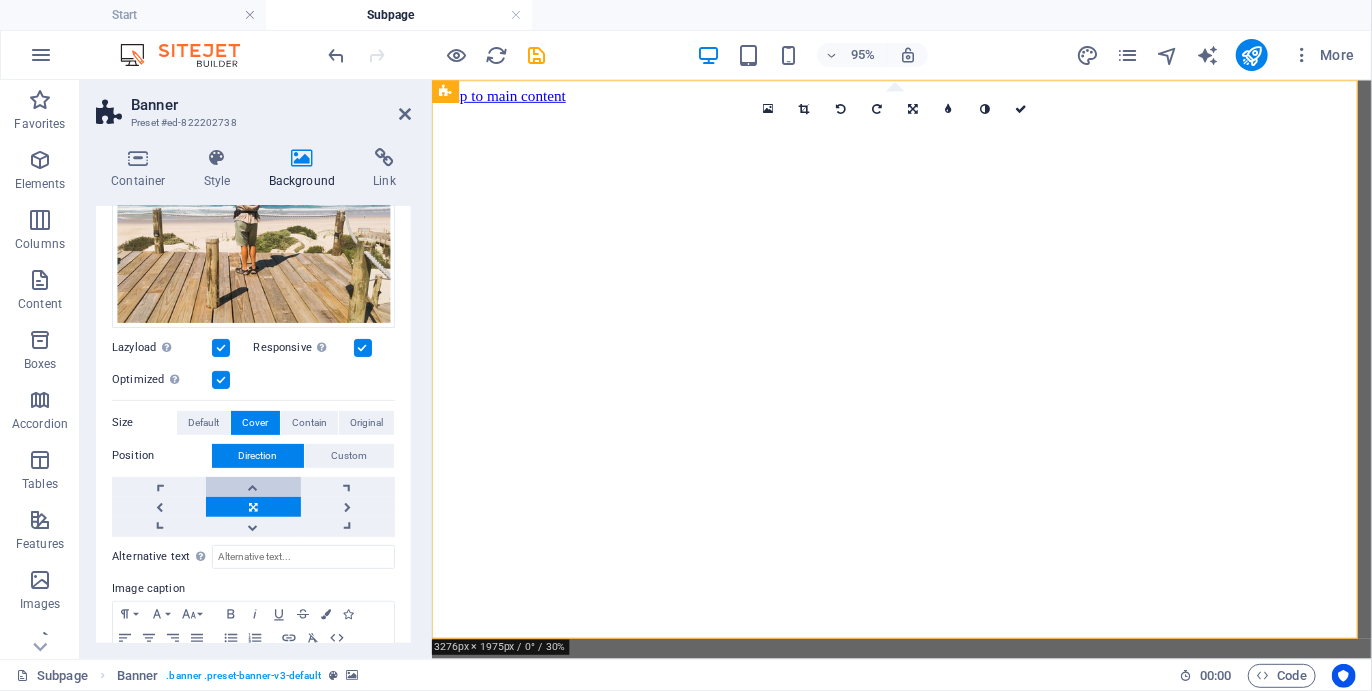 click at bounding box center [253, 487] 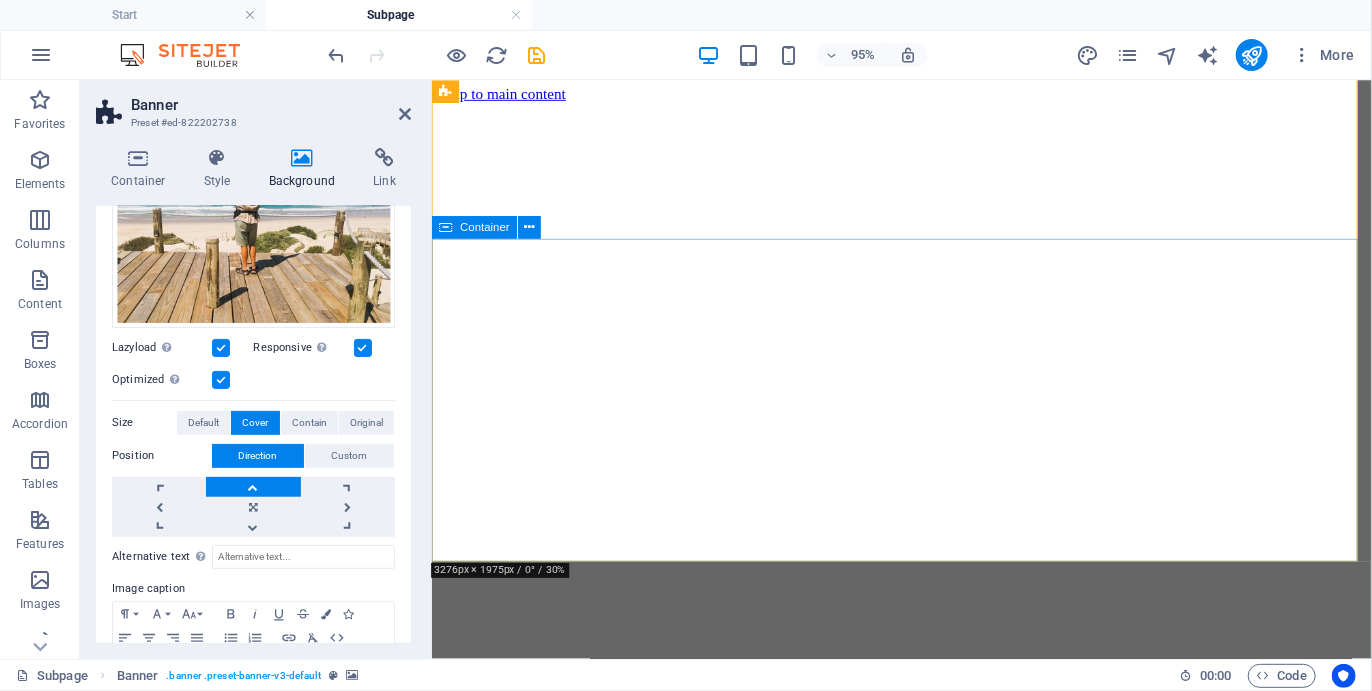 scroll, scrollTop: 0, scrollLeft: 0, axis: both 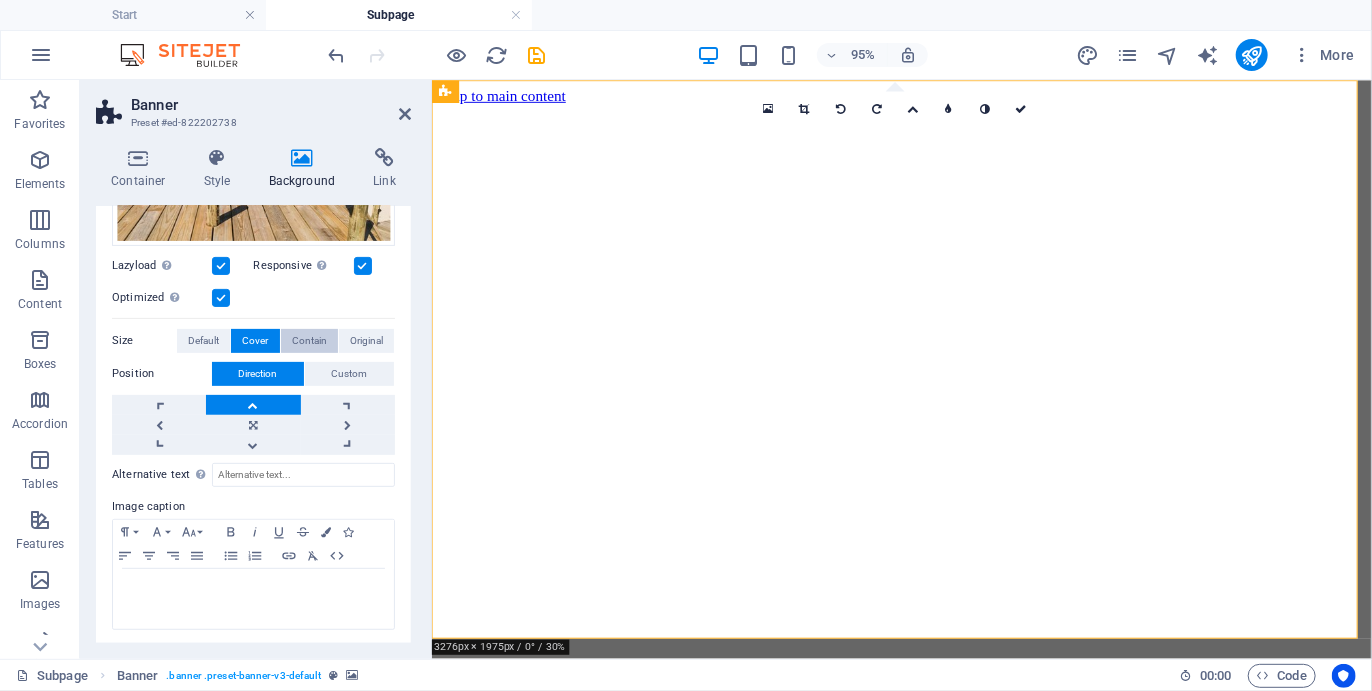 click on "Contain" at bounding box center [309, 341] 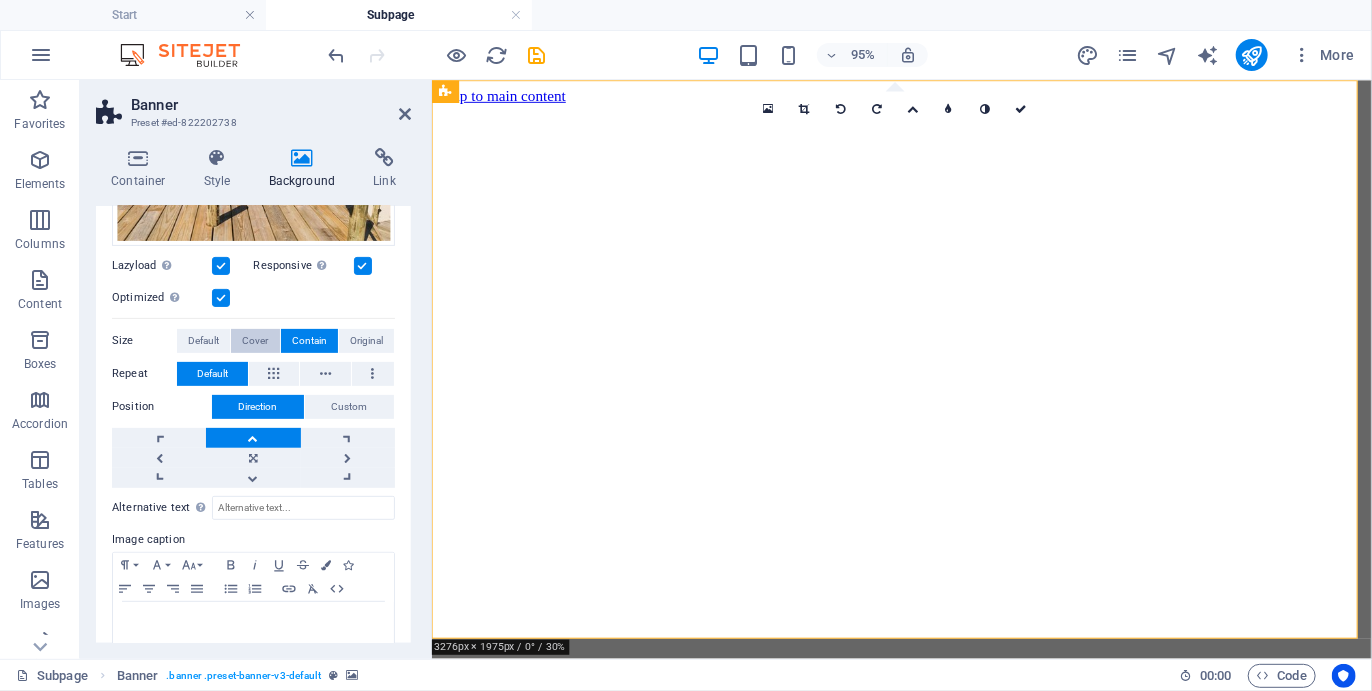 click on "Cover" at bounding box center [255, 341] 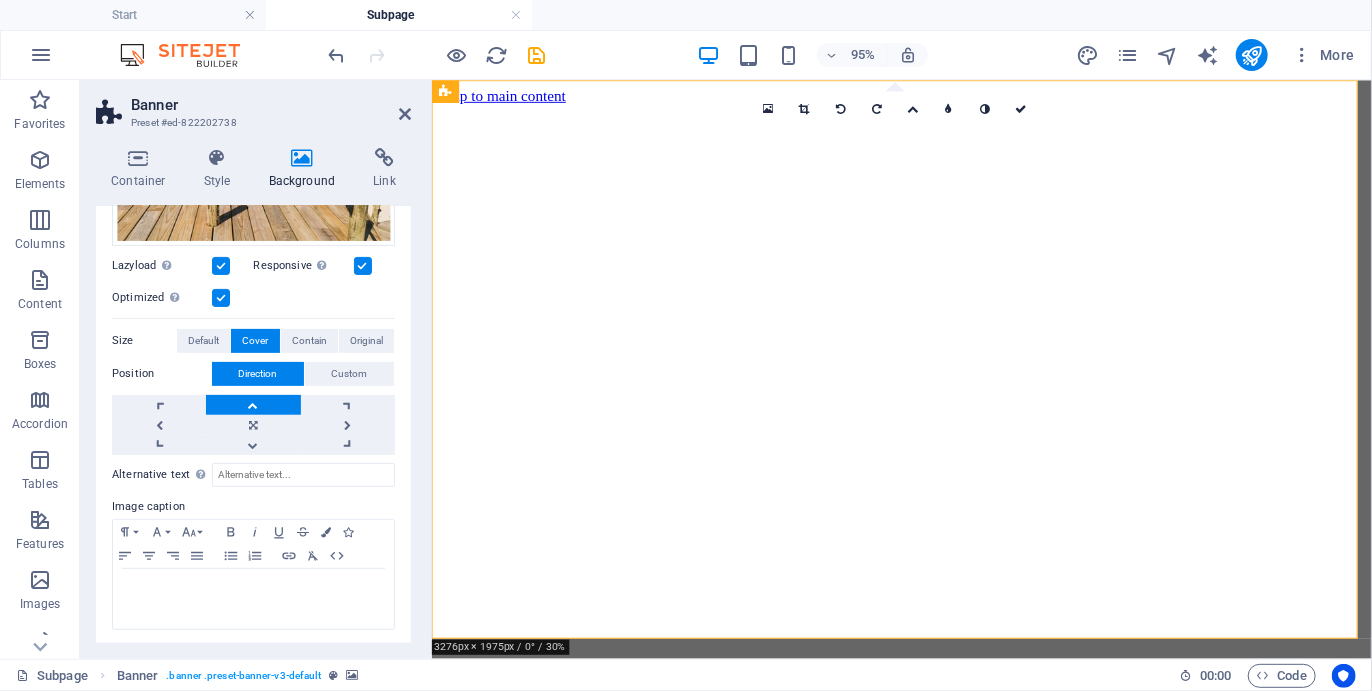 click at bounding box center [253, 405] 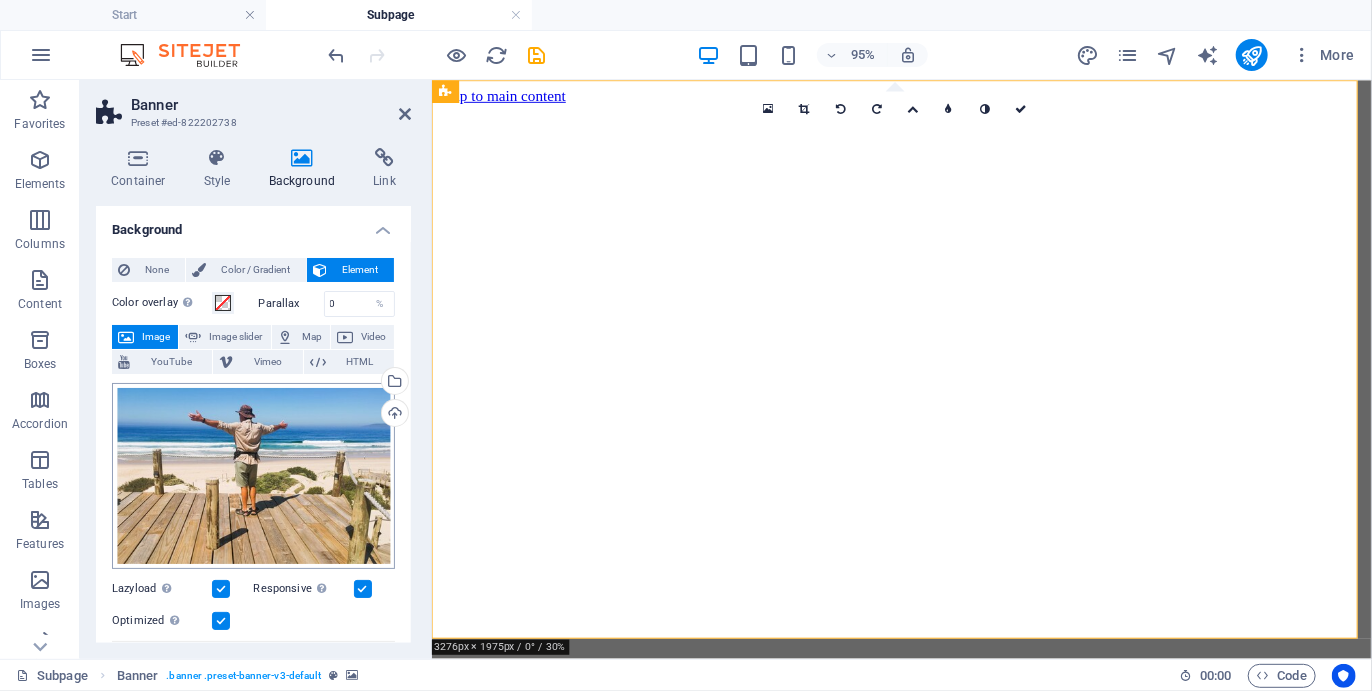 scroll, scrollTop: 323, scrollLeft: 0, axis: vertical 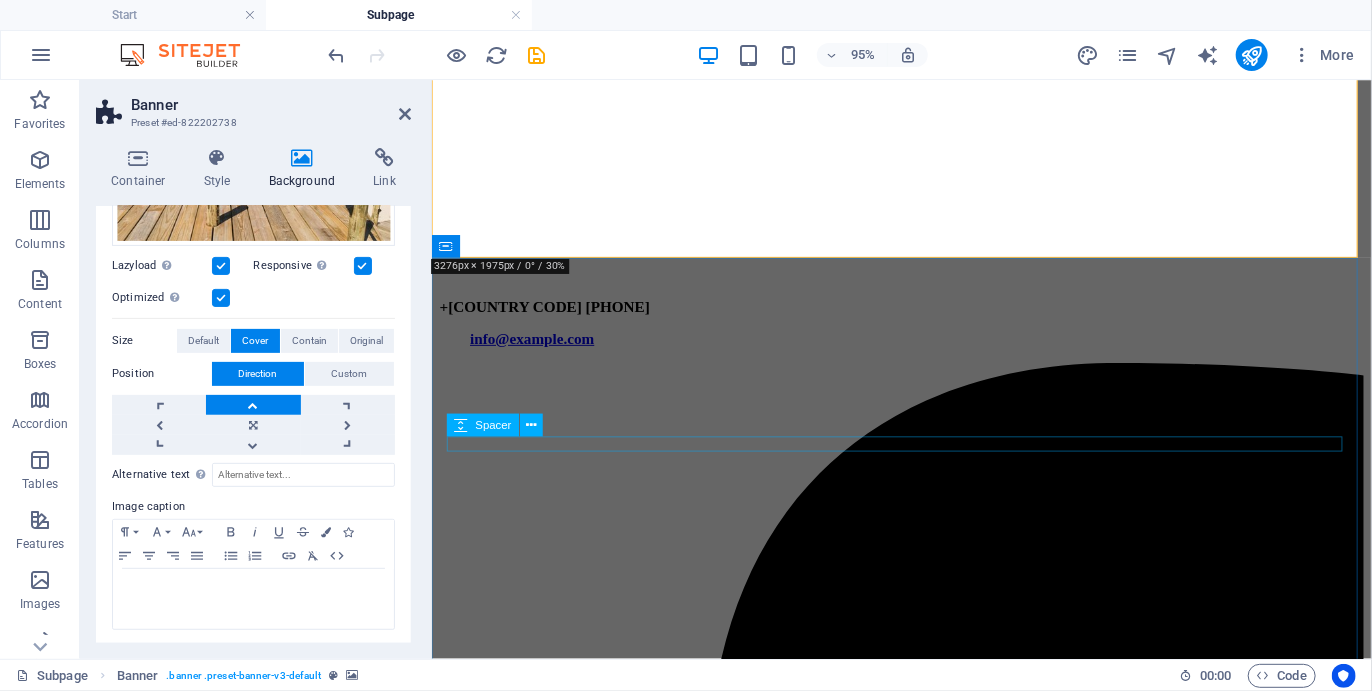 click at bounding box center [925, 7889] 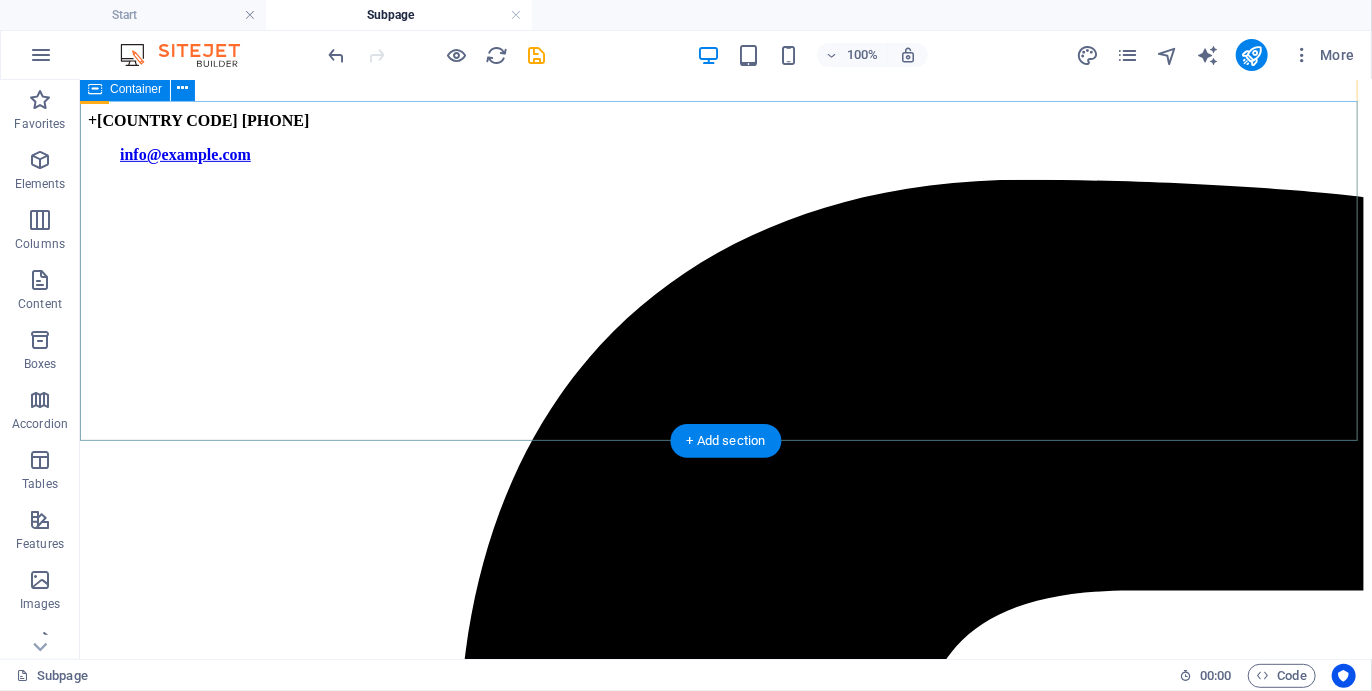 scroll, scrollTop: 0, scrollLeft: 0, axis: both 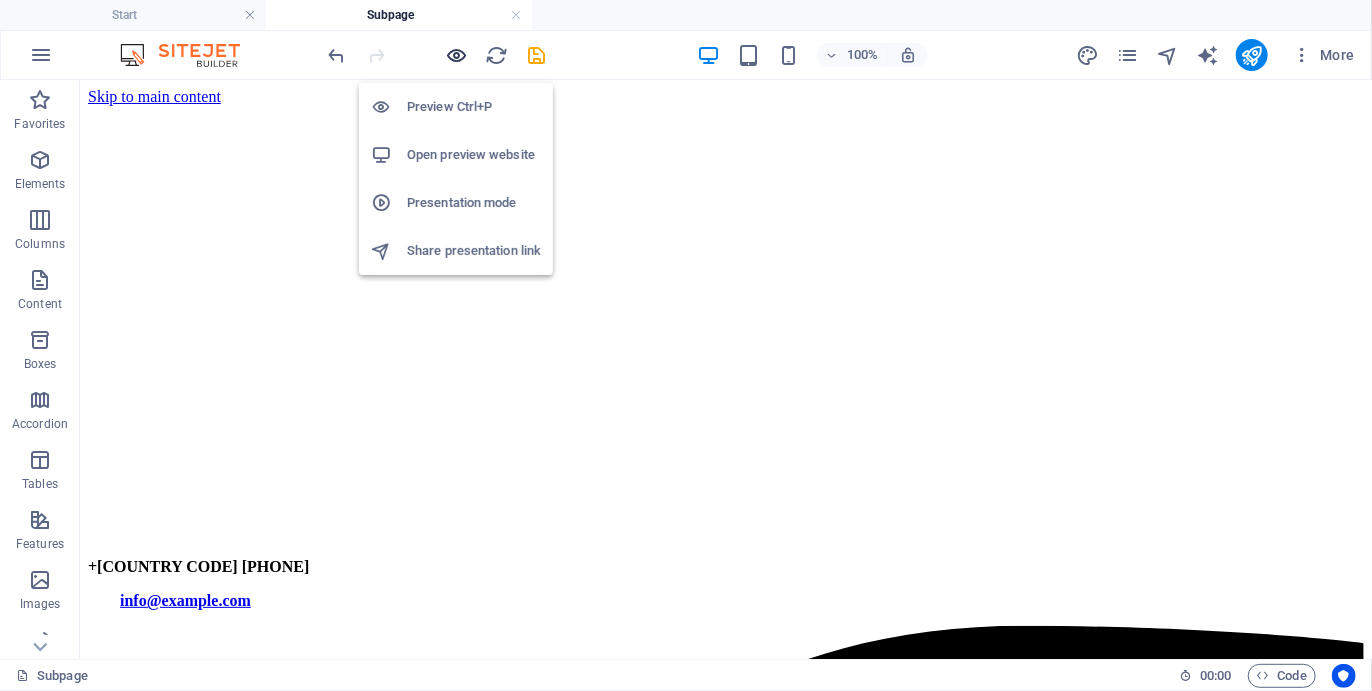click at bounding box center (457, 55) 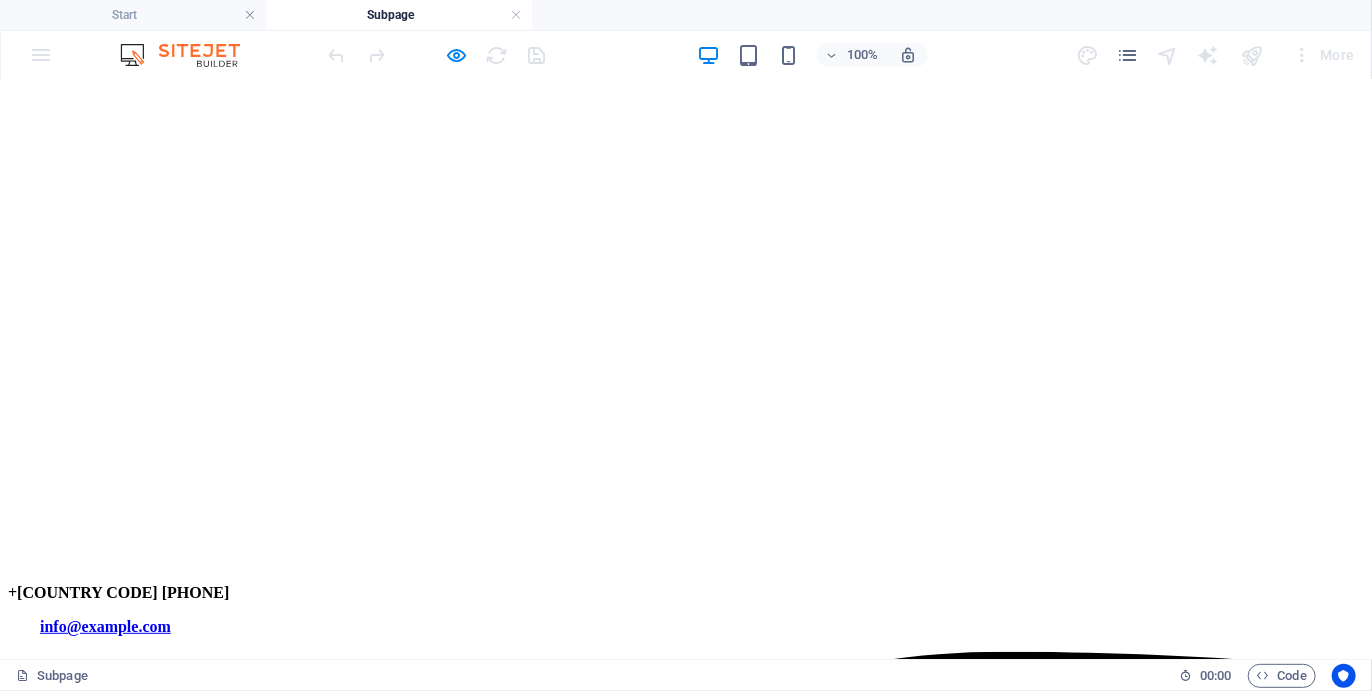 scroll, scrollTop: 0, scrollLeft: 0, axis: both 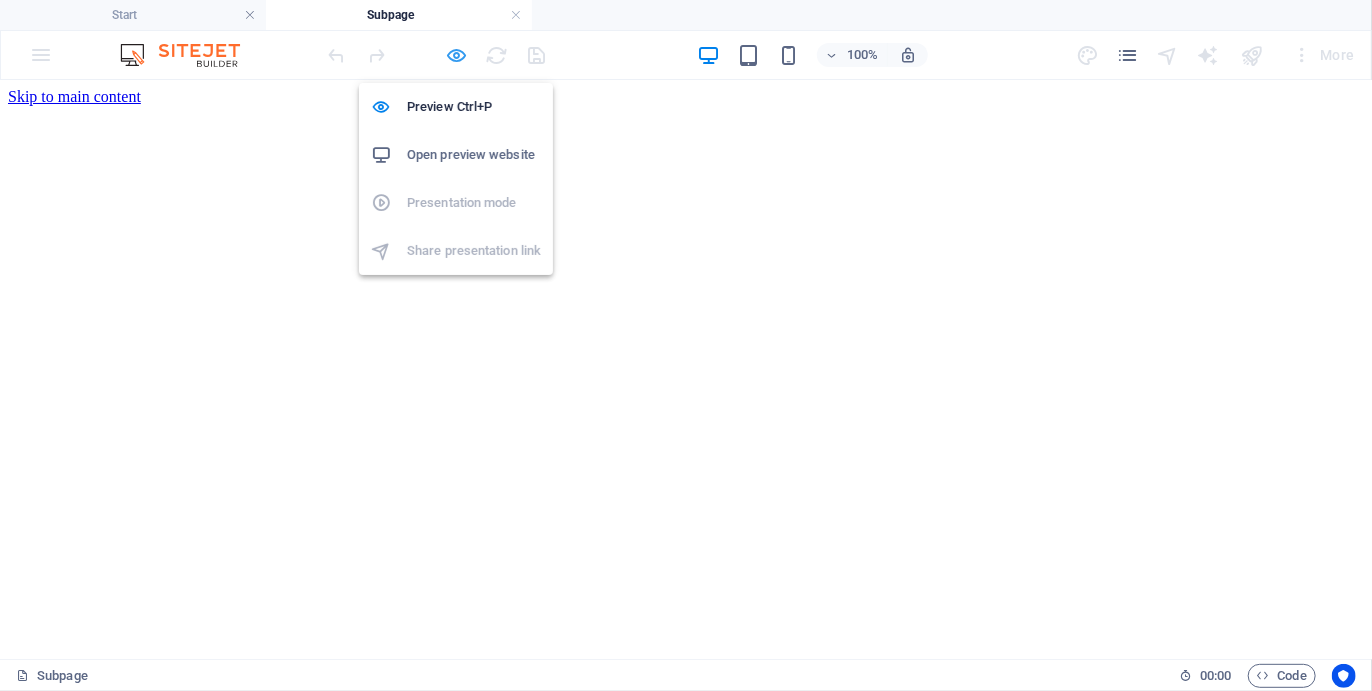 click at bounding box center [457, 55] 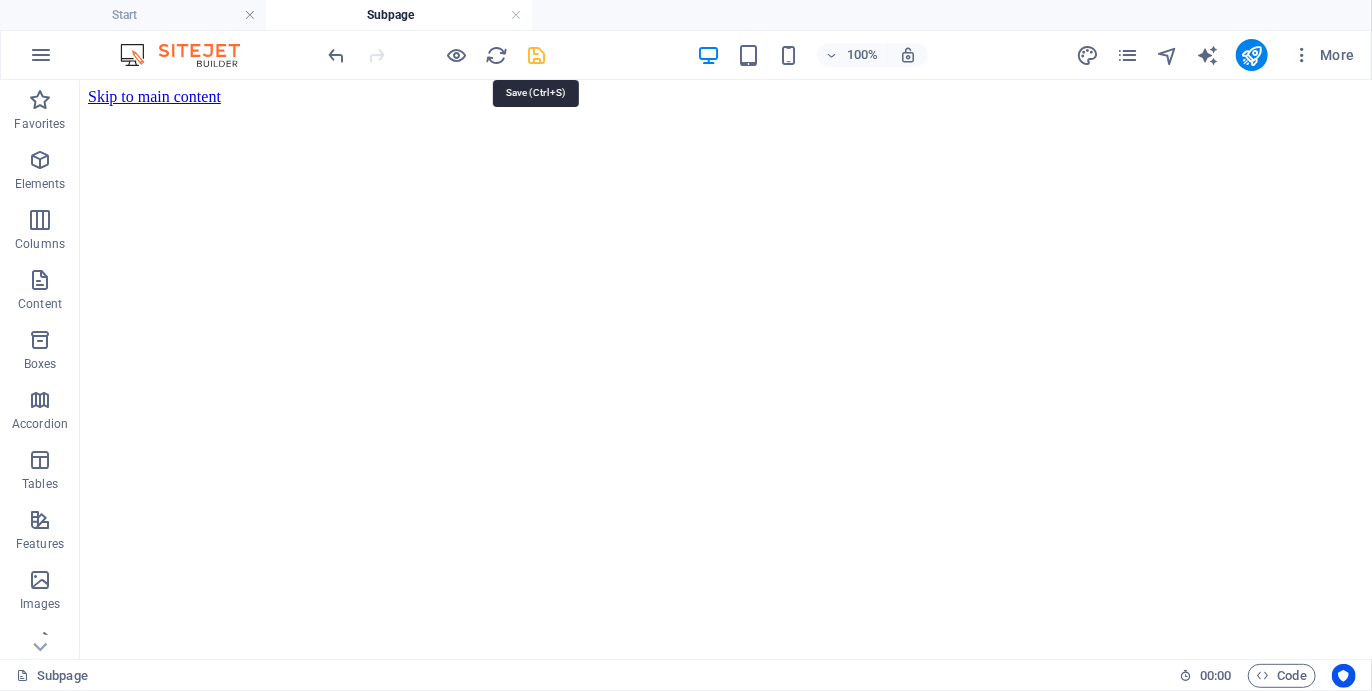 click at bounding box center (537, 55) 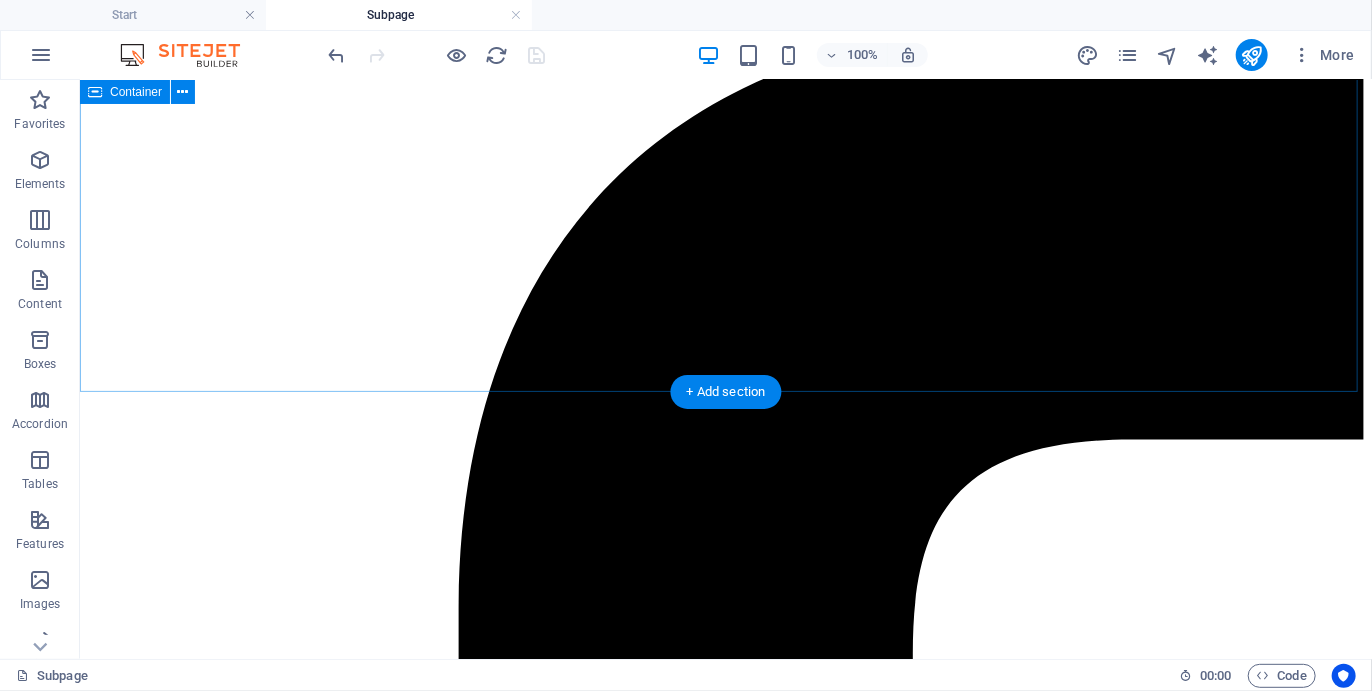 scroll, scrollTop: 754, scrollLeft: 0, axis: vertical 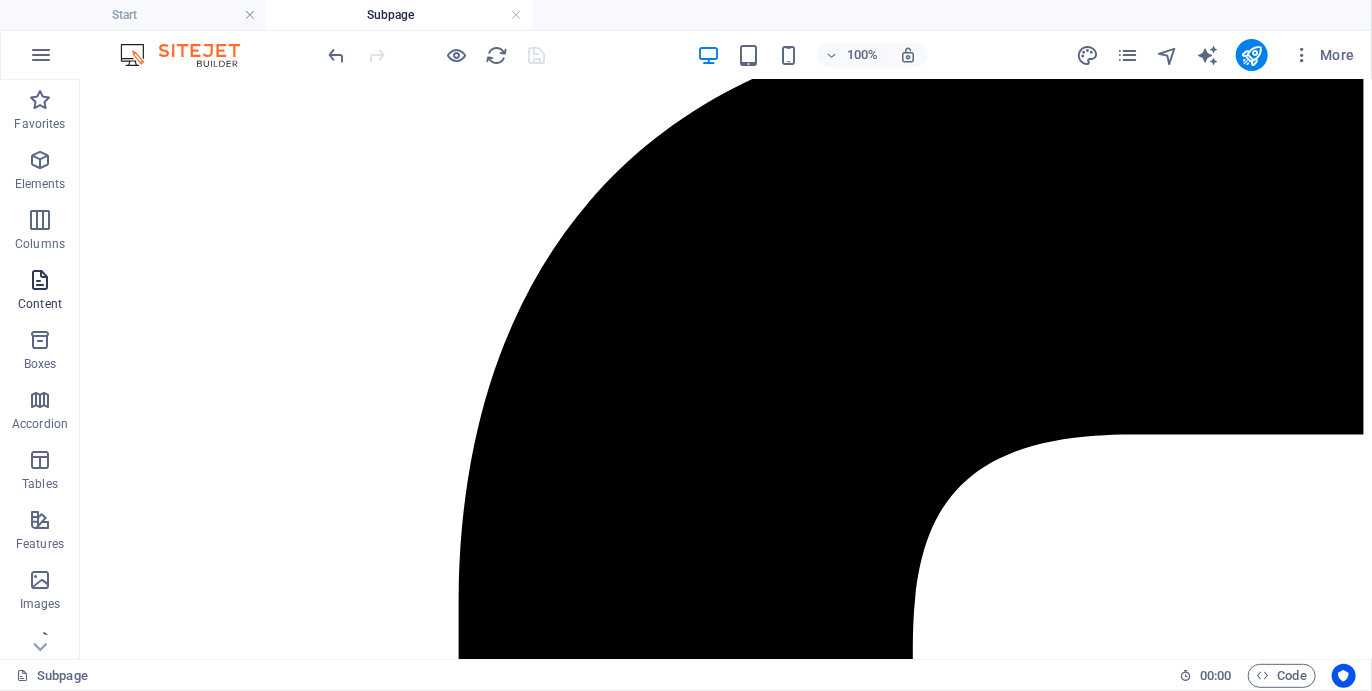 click on "Content" at bounding box center [40, 292] 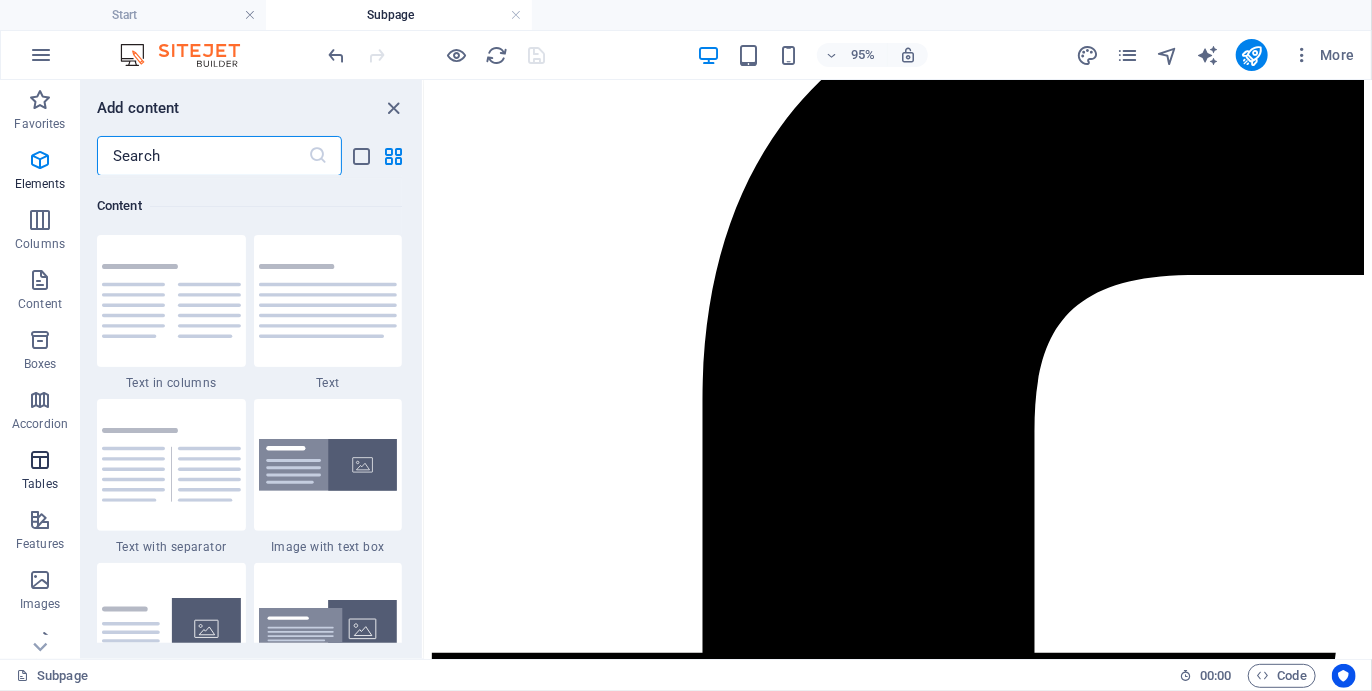 scroll, scrollTop: 3499, scrollLeft: 0, axis: vertical 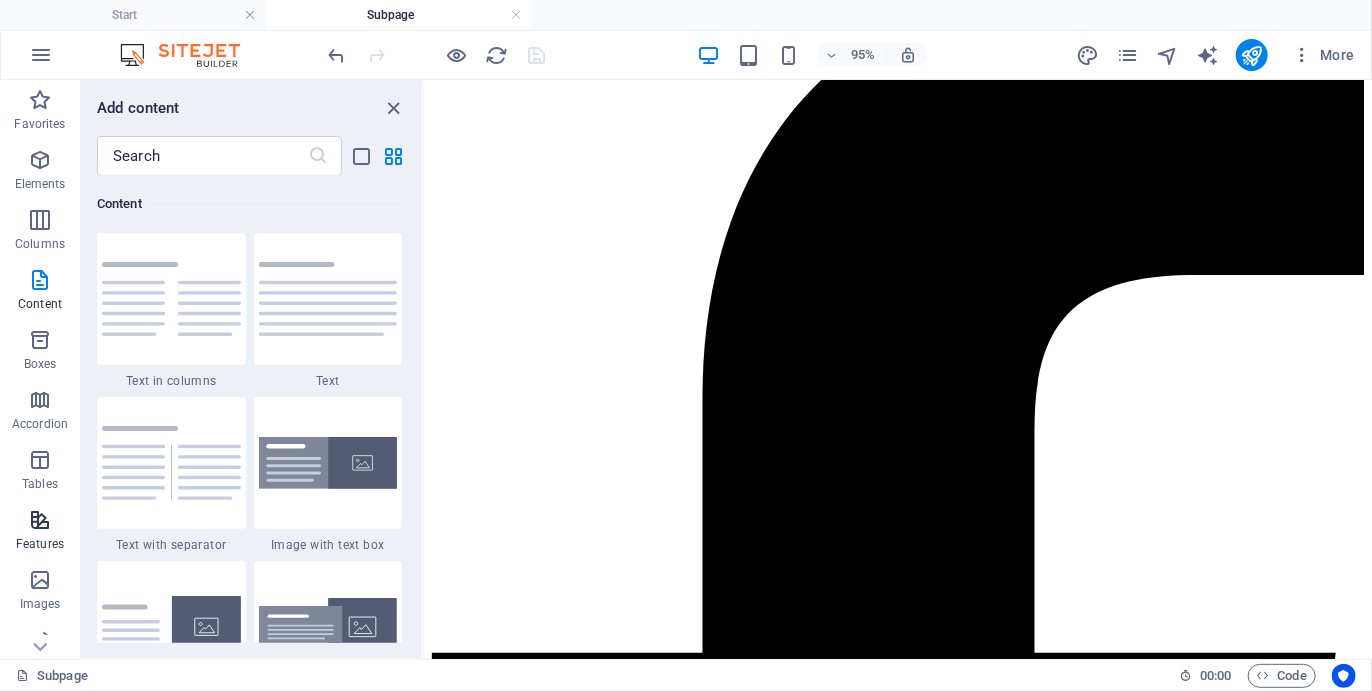 click at bounding box center [40, 520] 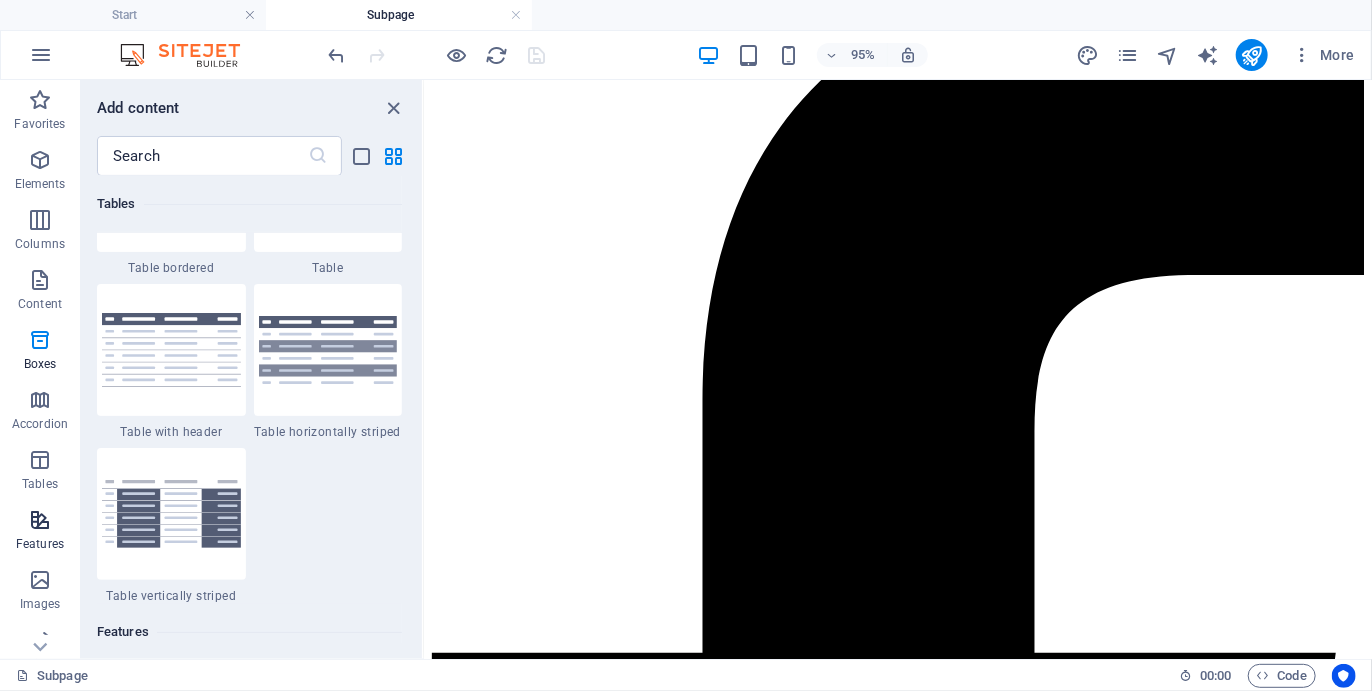 scroll, scrollTop: 7794, scrollLeft: 0, axis: vertical 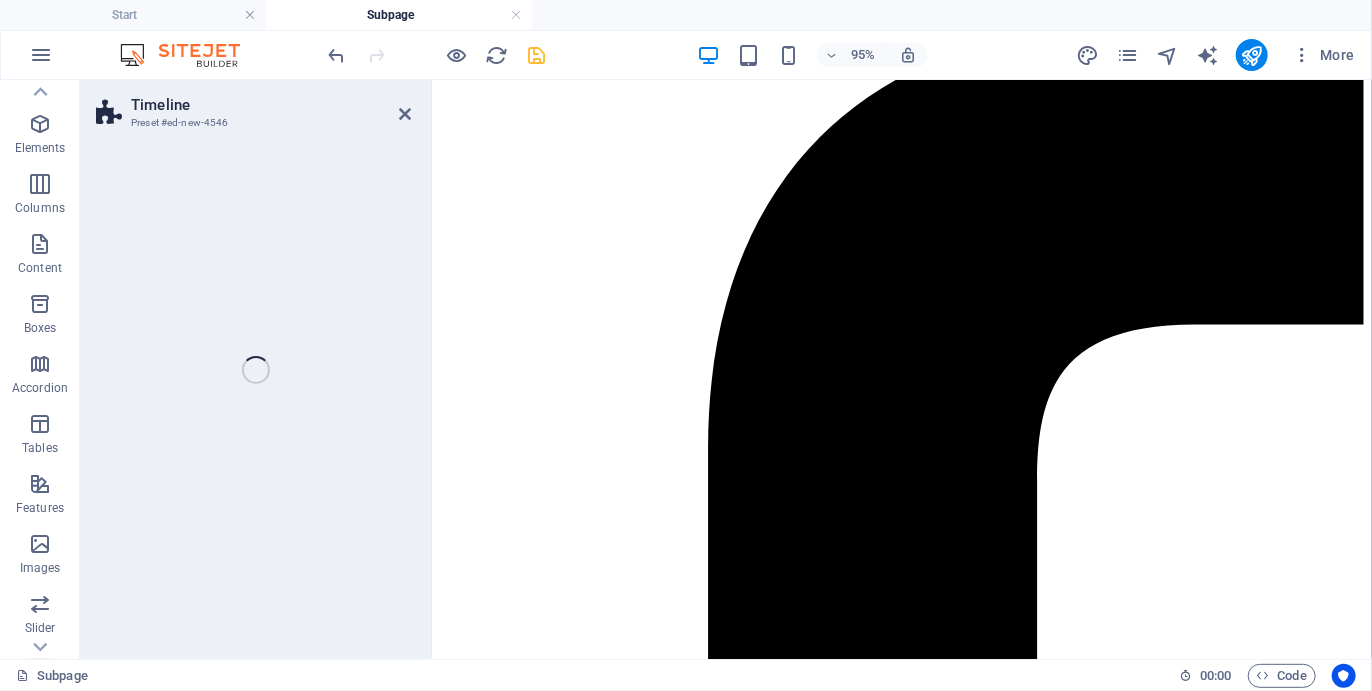 select on "rem" 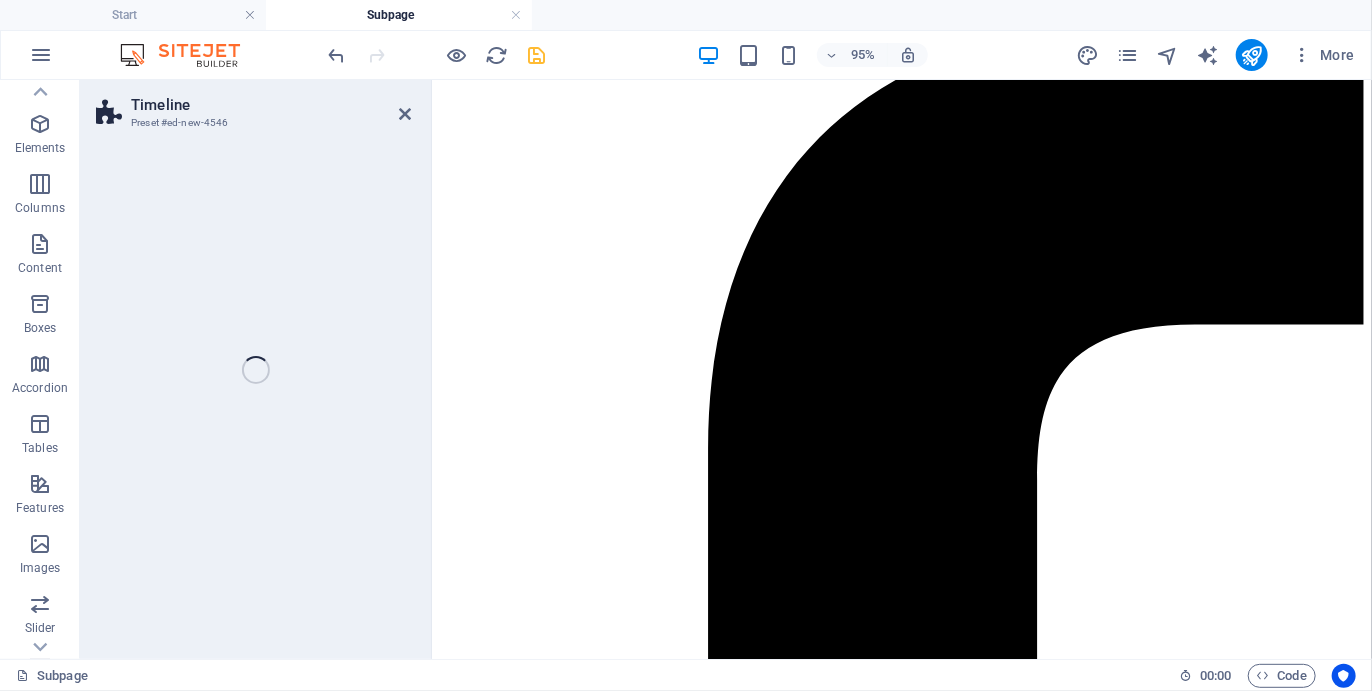 select on "rem" 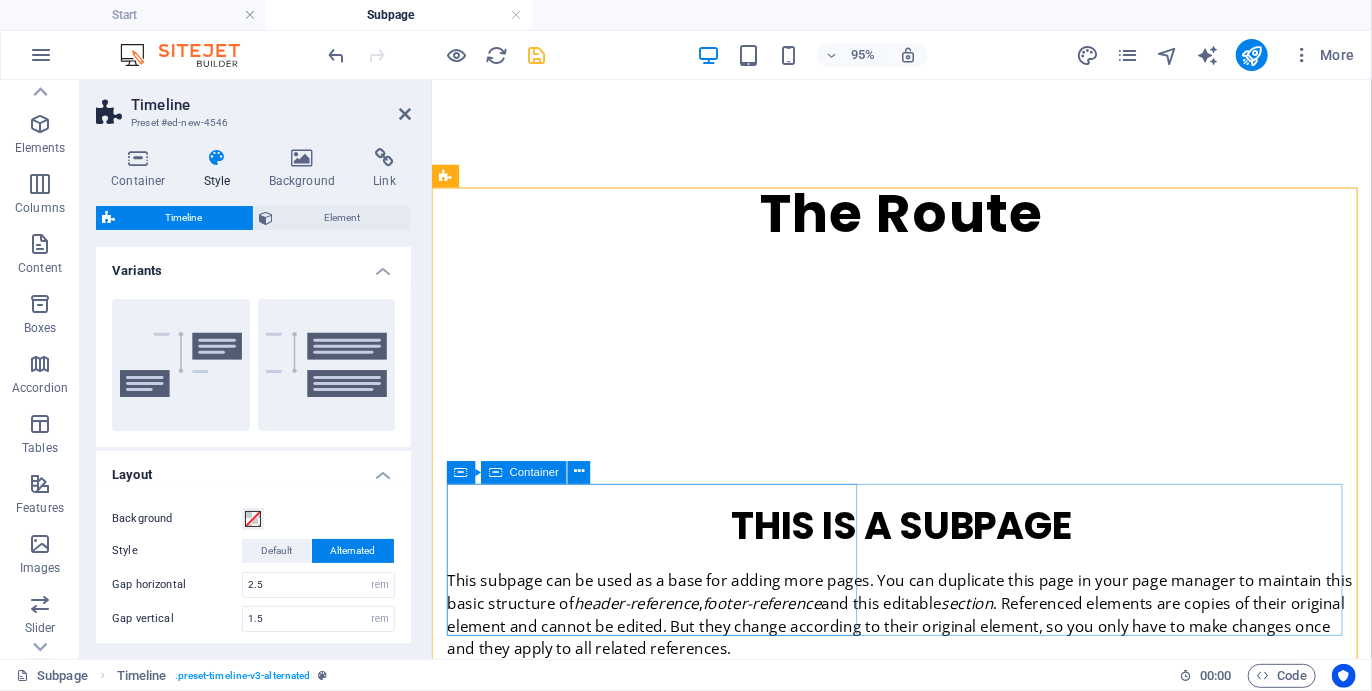 scroll, scrollTop: 978, scrollLeft: 0, axis: vertical 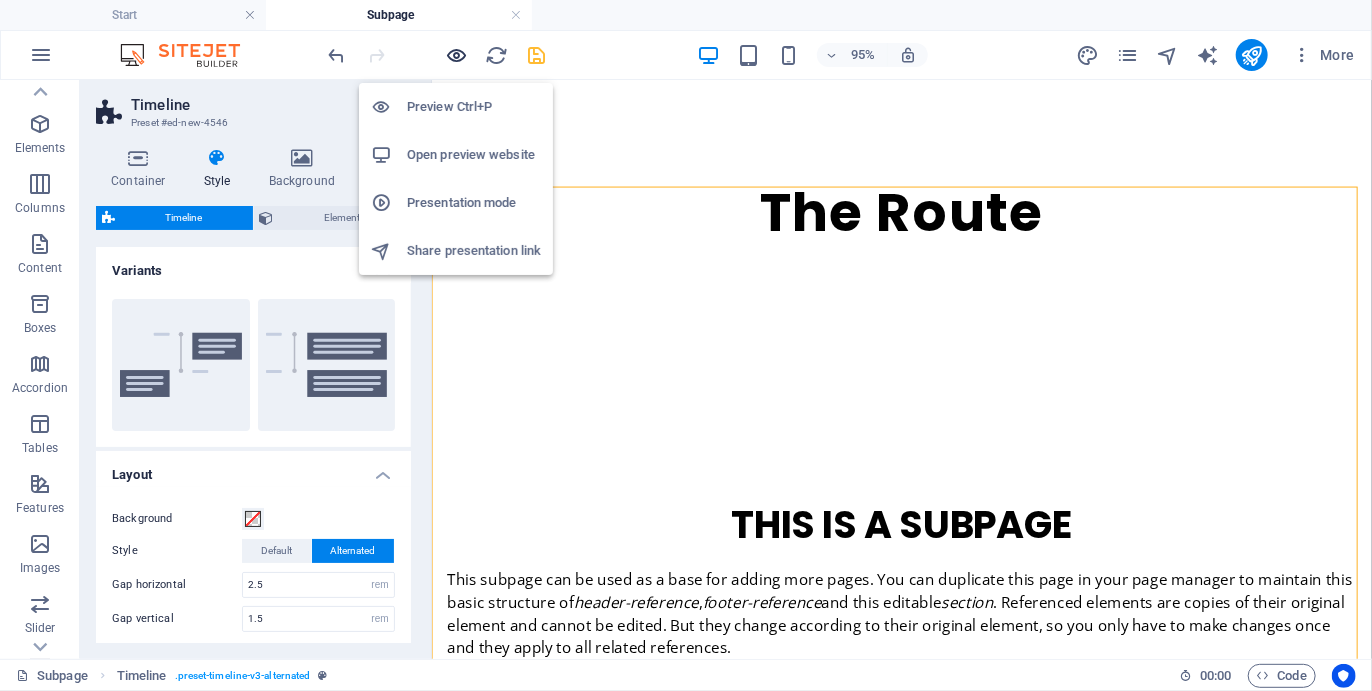 click at bounding box center (457, 55) 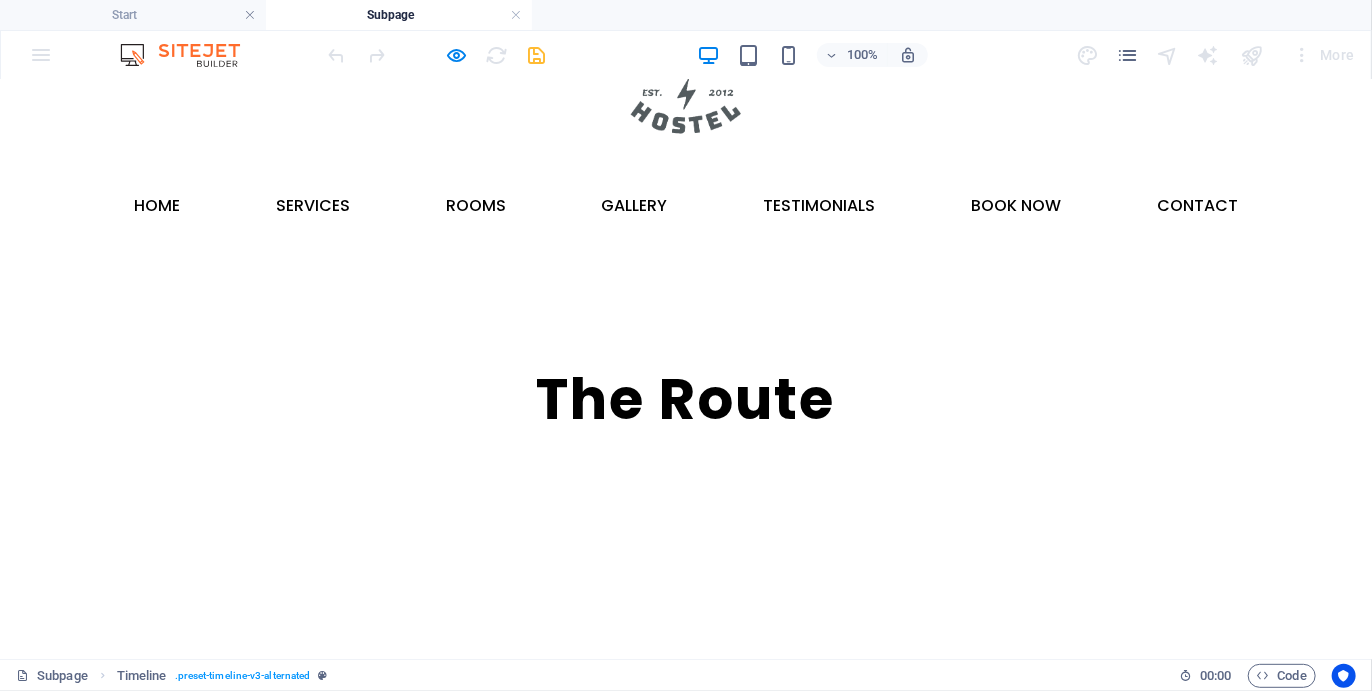 scroll, scrollTop: 793, scrollLeft: 0, axis: vertical 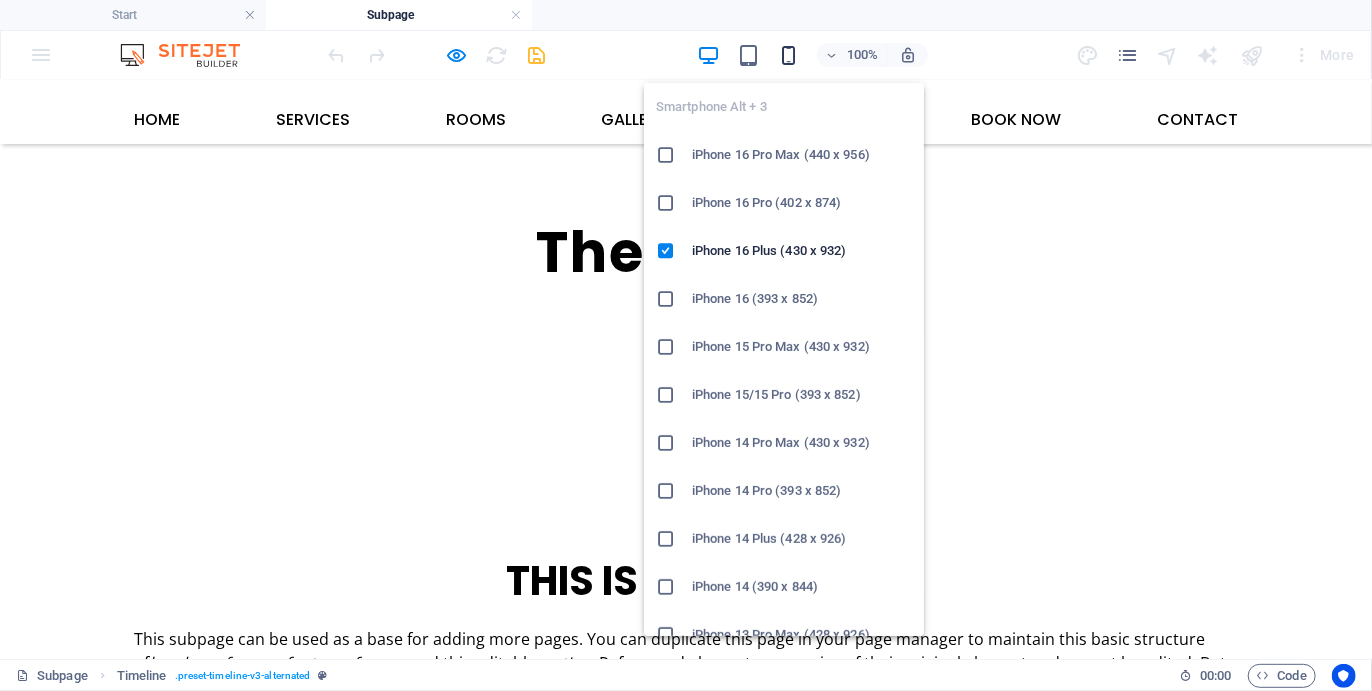 click at bounding box center (788, 55) 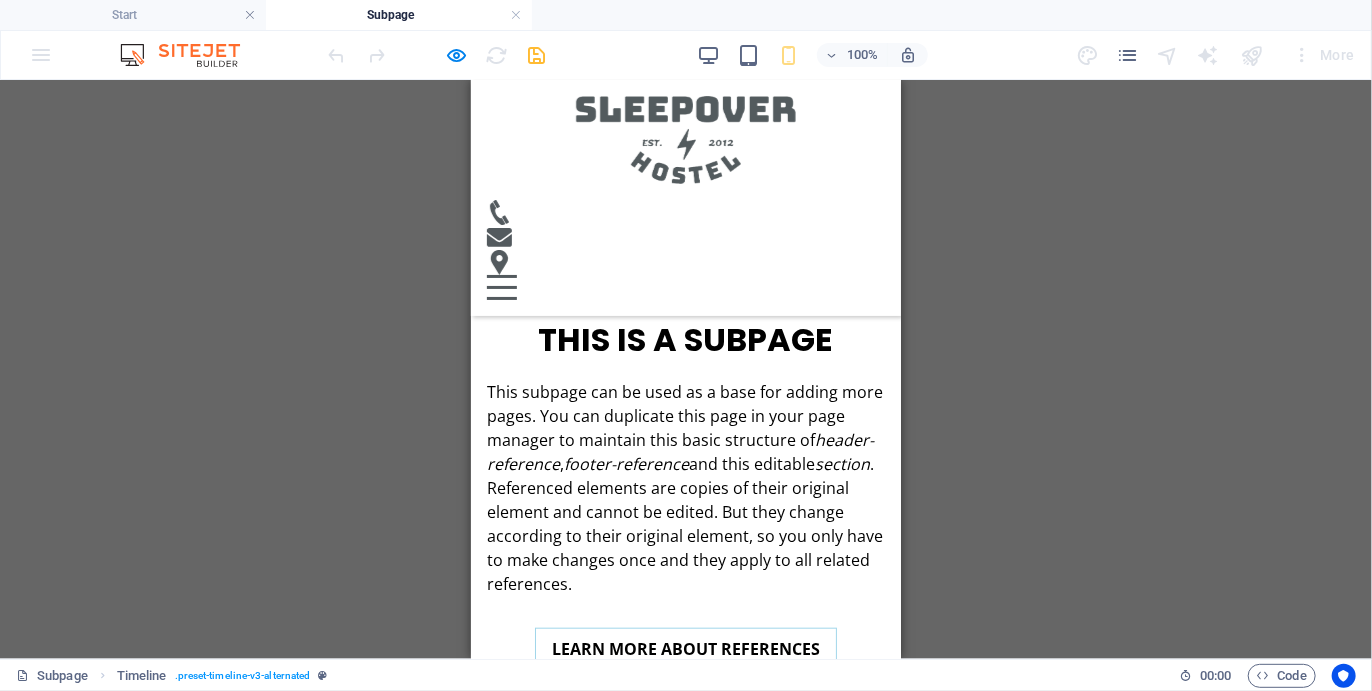 scroll, scrollTop: 624, scrollLeft: 0, axis: vertical 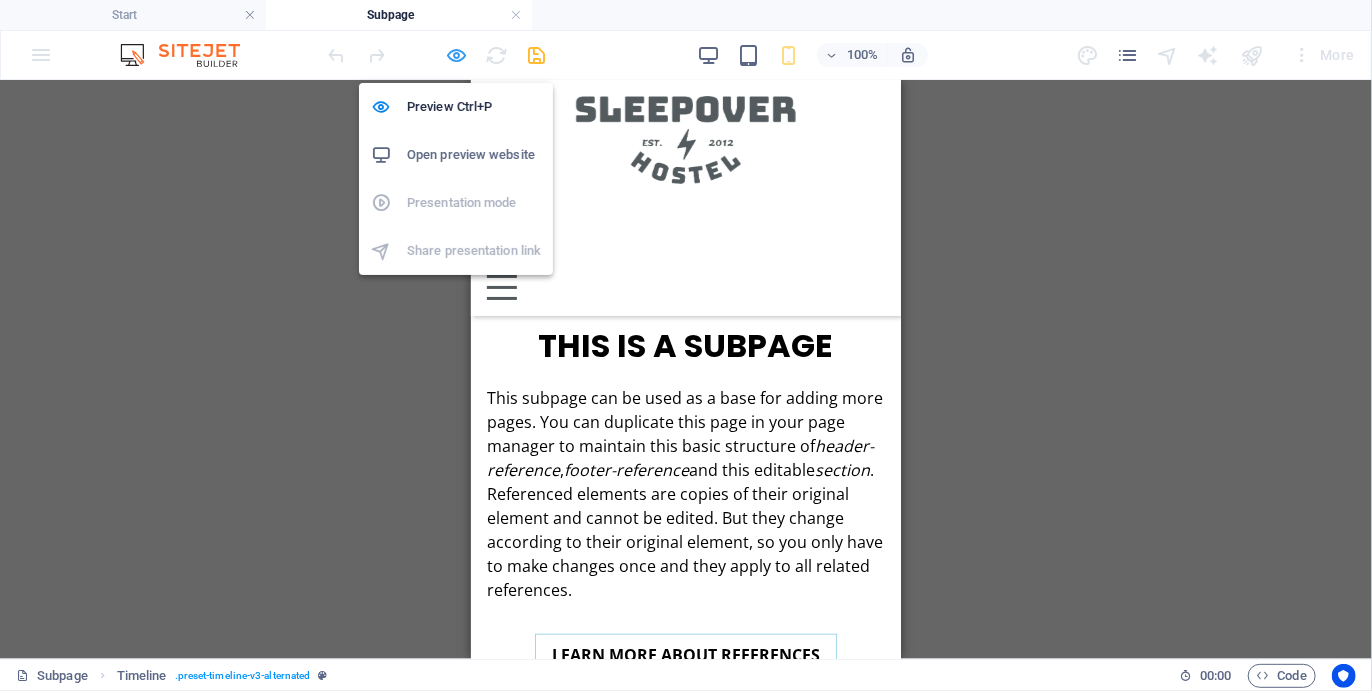 click at bounding box center (457, 55) 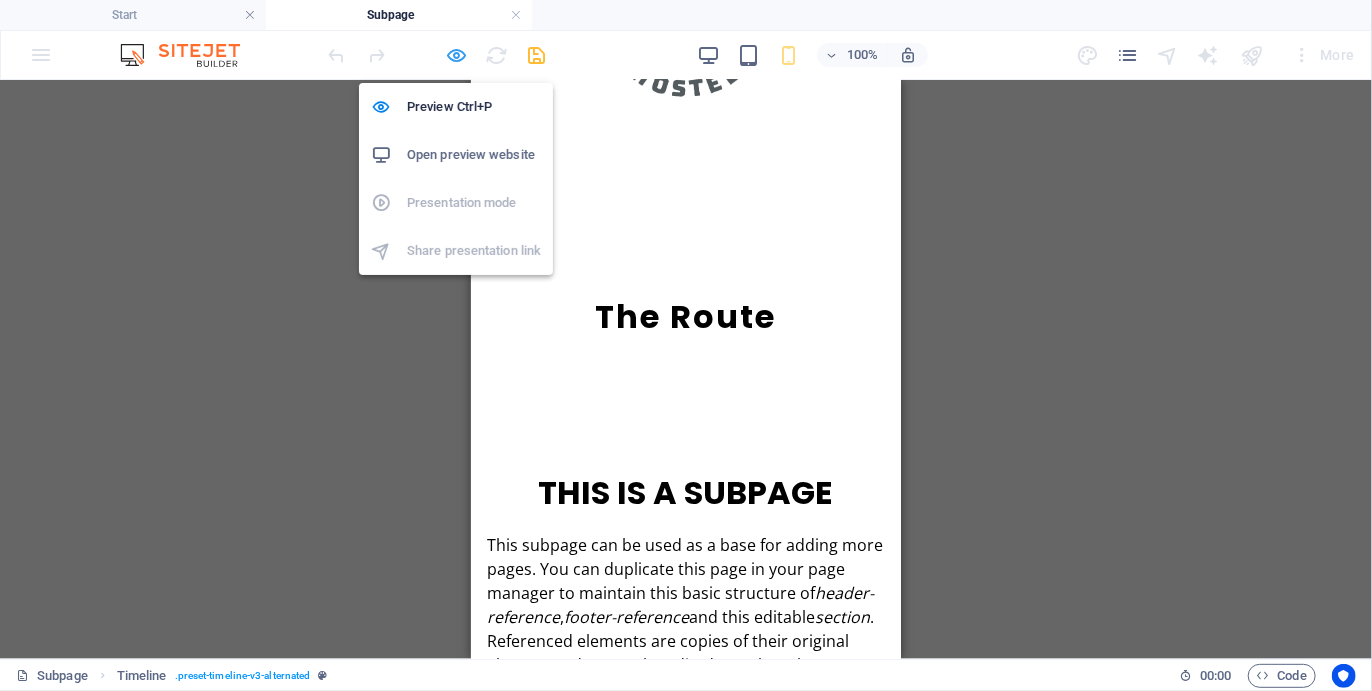select on "rem" 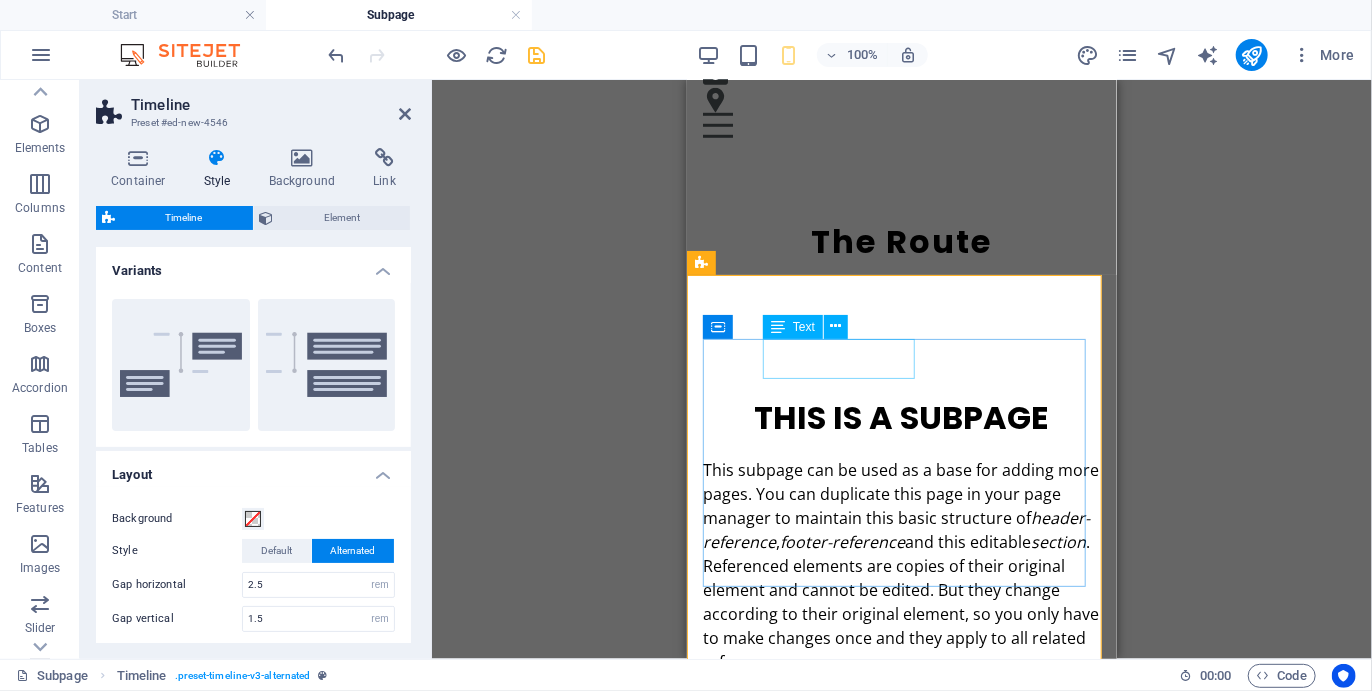 scroll, scrollTop: 709, scrollLeft: 0, axis: vertical 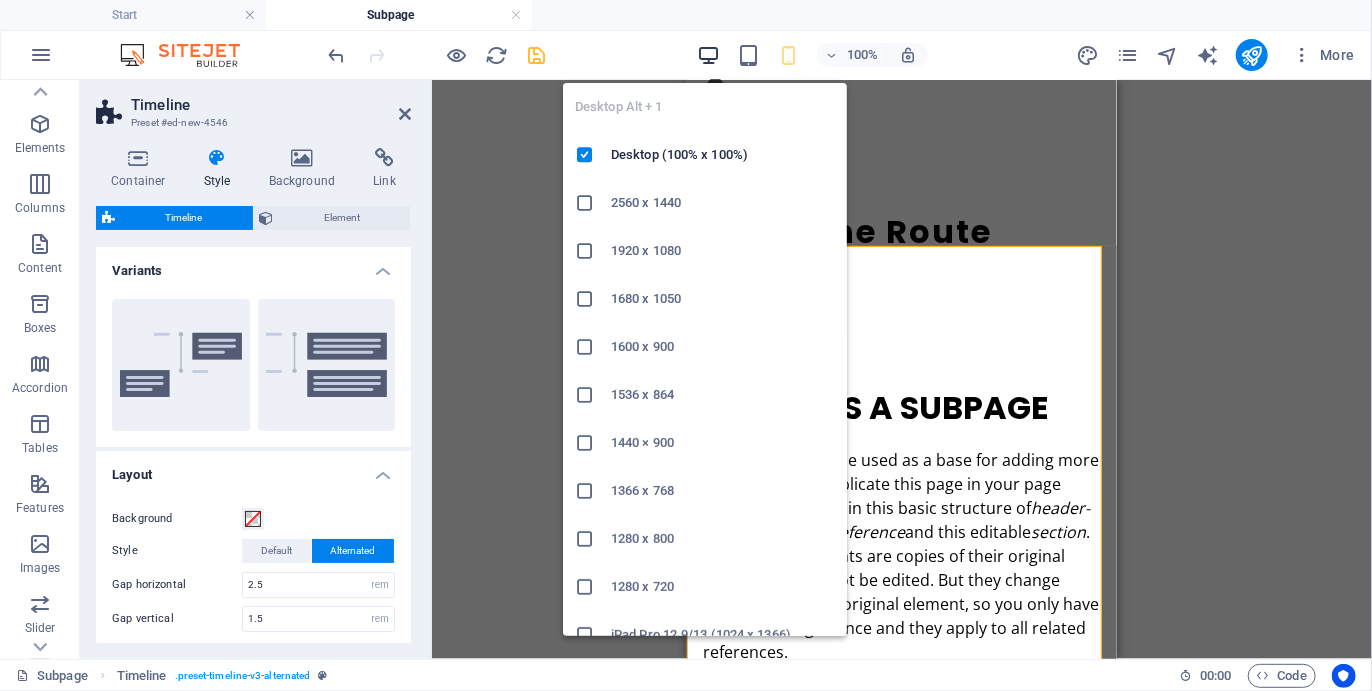 click at bounding box center [708, 55] 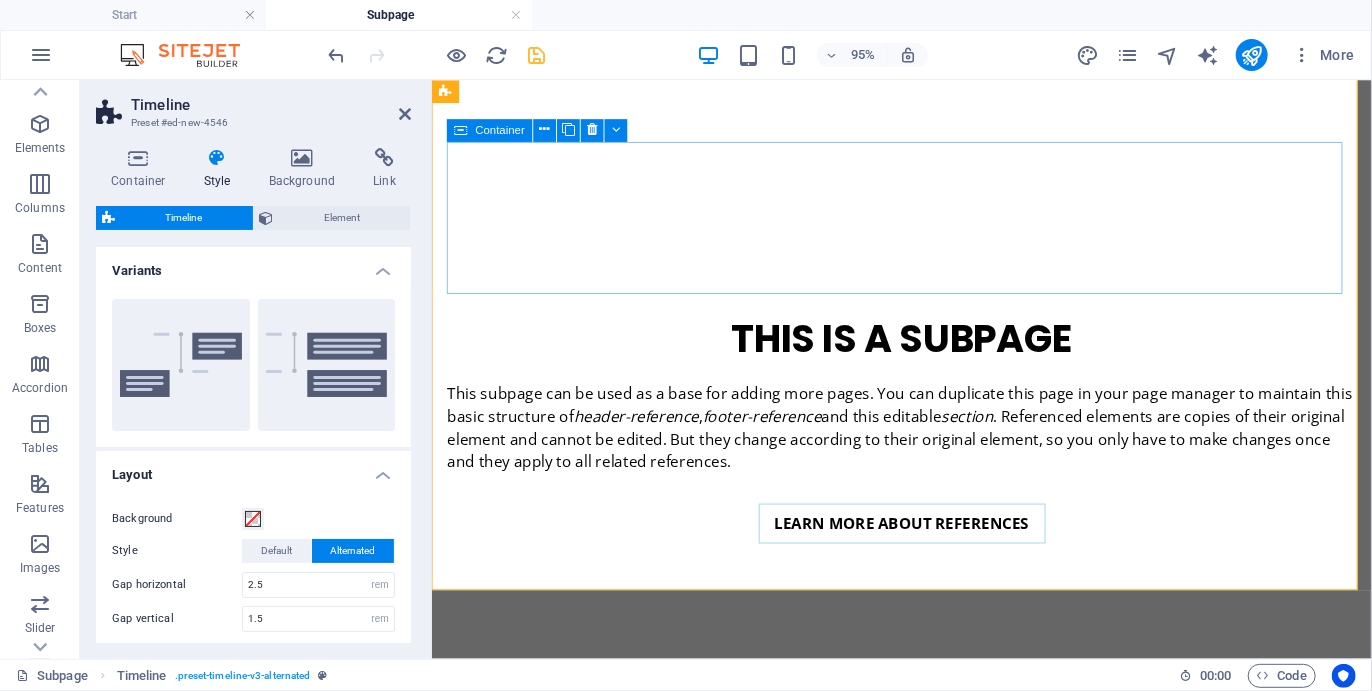 scroll, scrollTop: 1176, scrollLeft: 0, axis: vertical 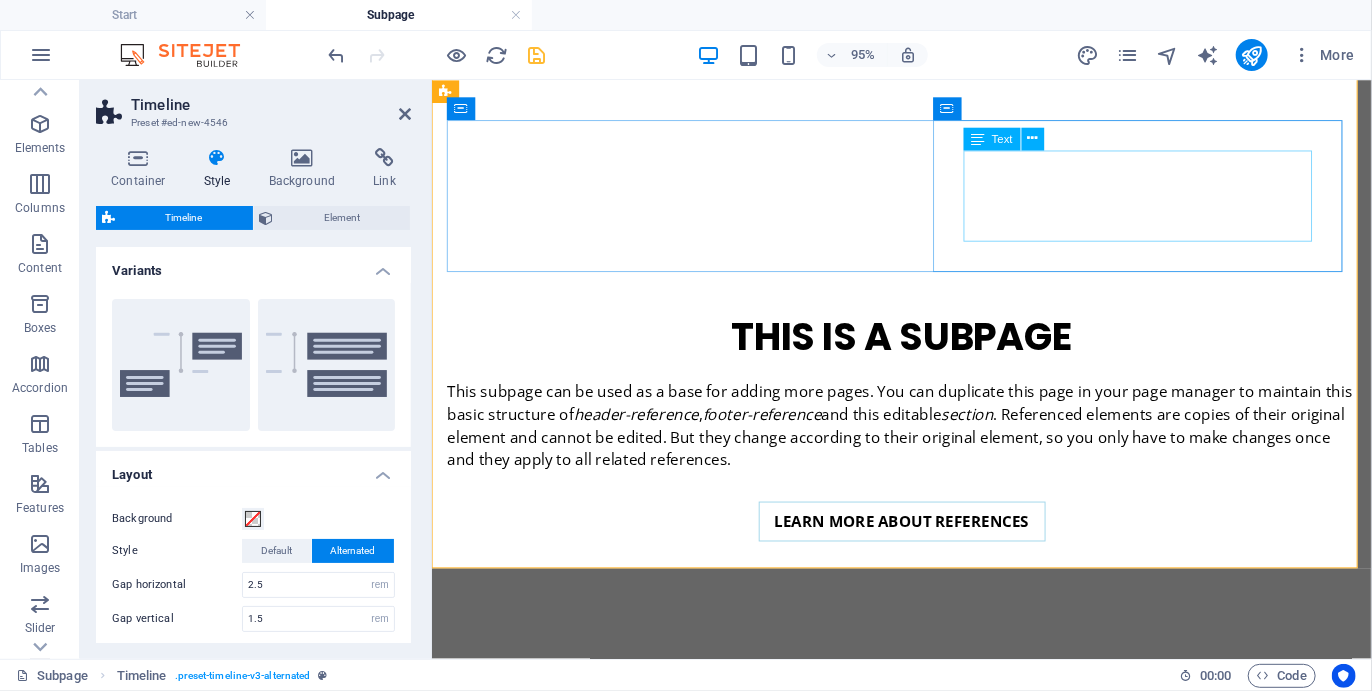 click on "Lorem ipsum dolor sit amet, consectetuer adipiscing elit. Aenean commodo ligula eget dolor. Lorem ipsum dolor sit amet, consectetuer adipiscing elit leget dolor." at bounding box center [945, 917] 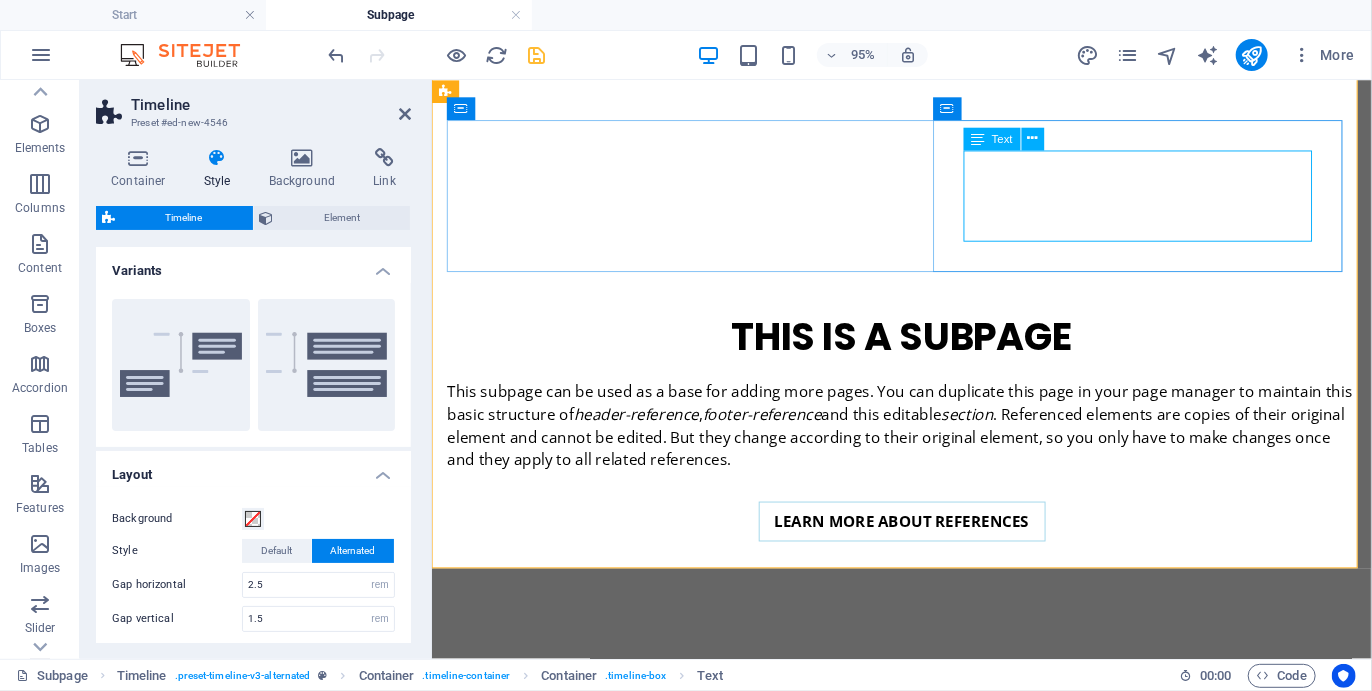 click on "Lorem ipsum dolor sit amet, consectetuer adipiscing elit. Aenean commodo ligula eget dolor. Lorem ipsum dolor sit amet, consectetuer adipiscing elit leget dolor." at bounding box center [945, 917] 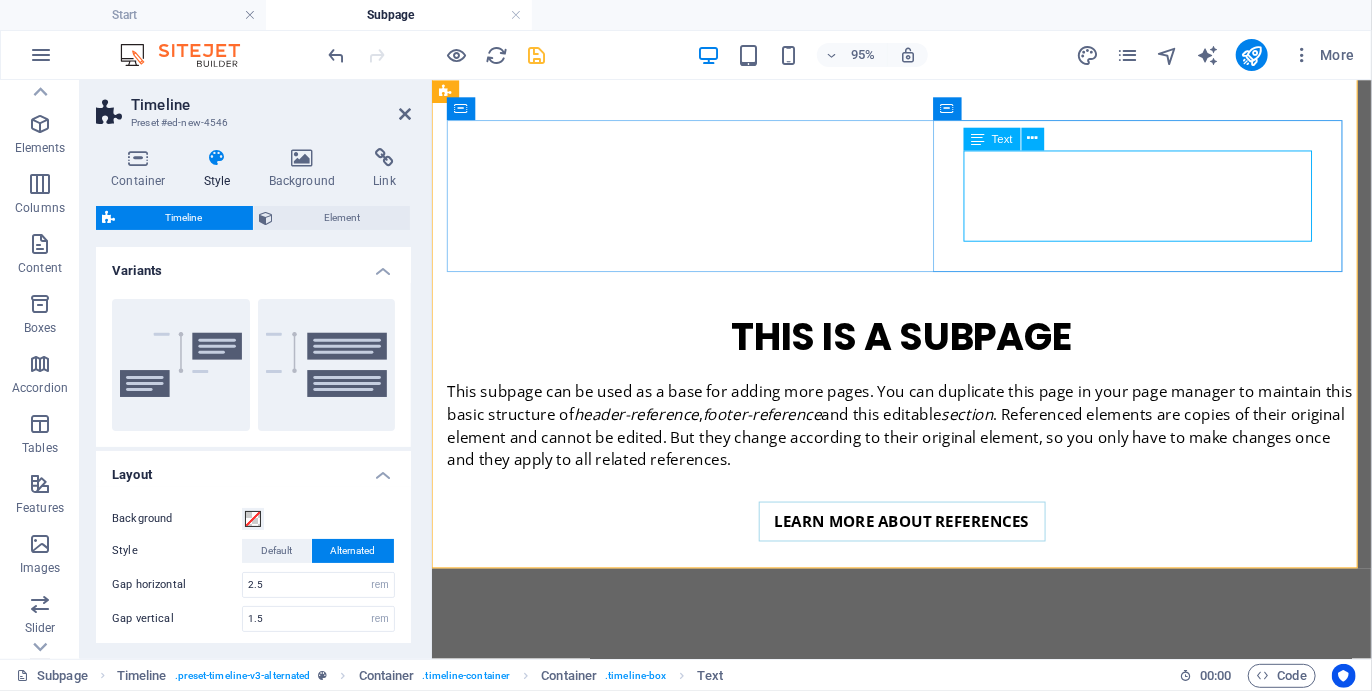 click on "Lorem ipsum dolor sit amet, consectetuer adipiscing elit. Aenean commodo ligula eget dolor. Lorem ipsum dolor sit amet, consectetuer adipiscing elit leget dolor." at bounding box center [945, 917] 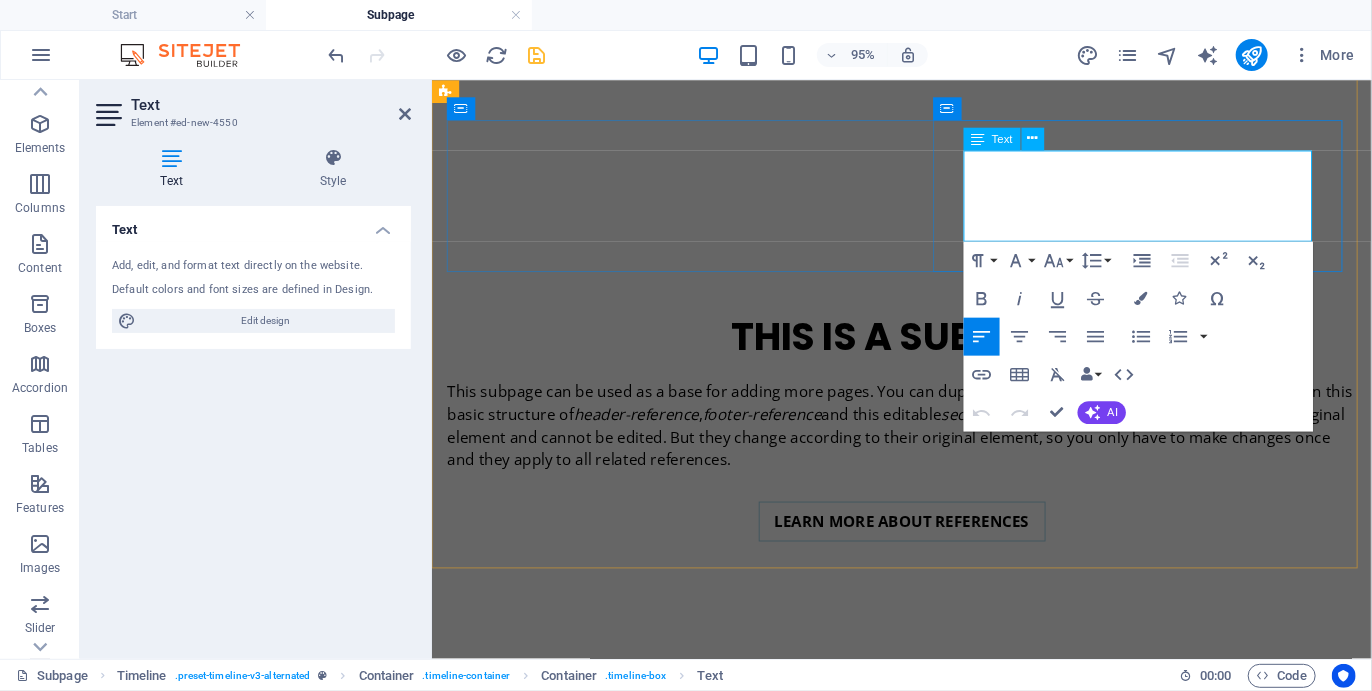click on "Lorem ipsum dolor sit amet, consectetuer adipiscing elit. Aenean commodo ligula eget dolor. Lorem ipsum dolor sit amet, consectetuer adipiscing elit leget dolor." at bounding box center [945, 917] 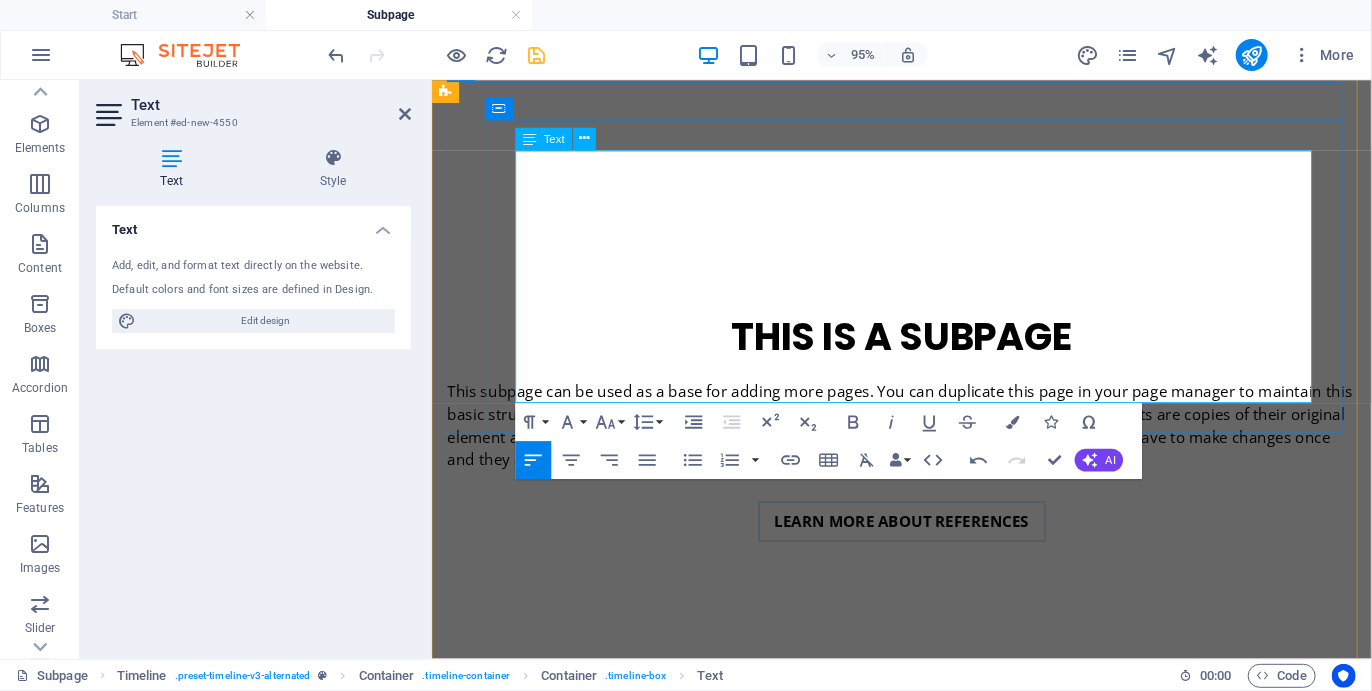 scroll, scrollTop: 1216, scrollLeft: 0, axis: vertical 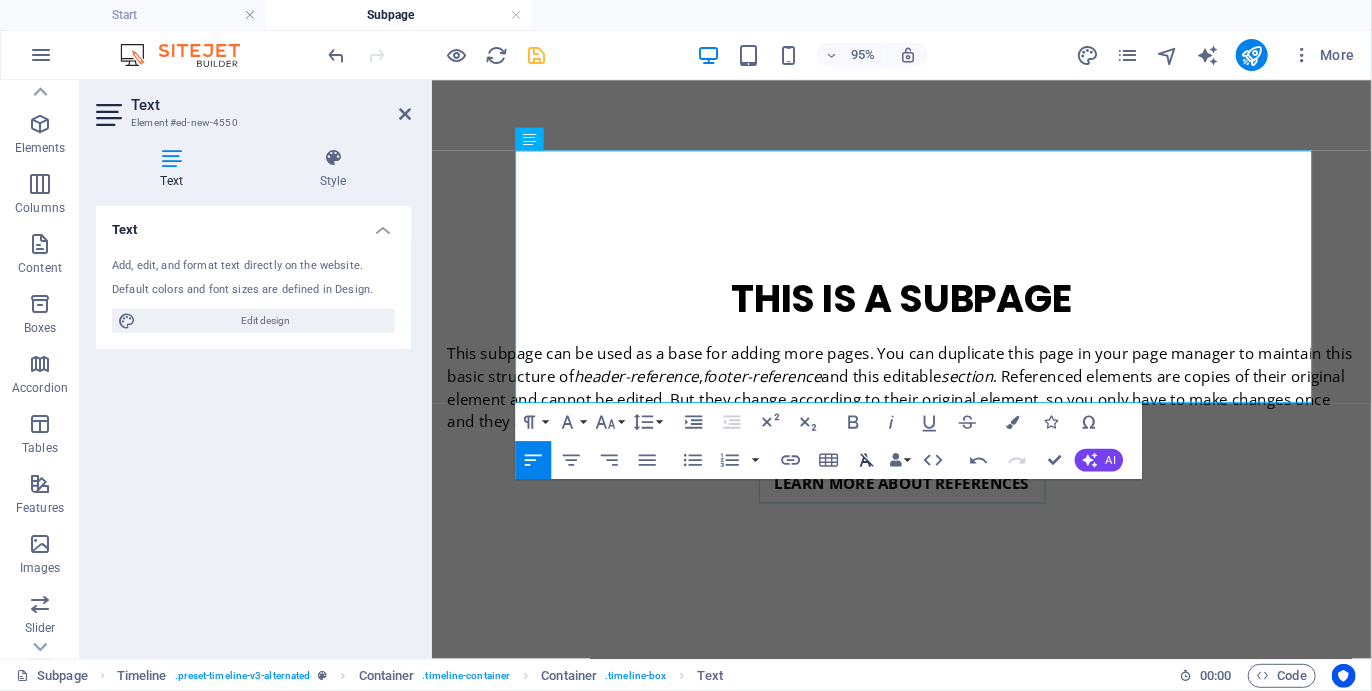 click 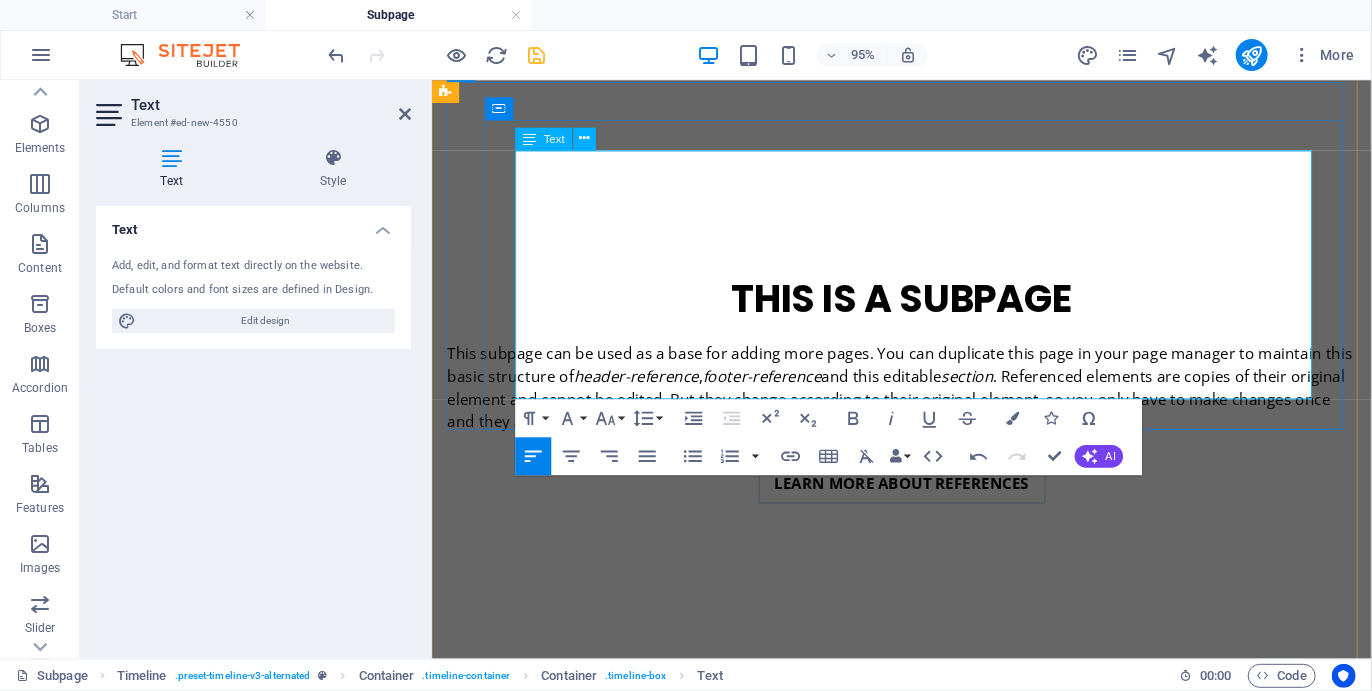 drag, startPoint x: 1005, startPoint y: 393, endPoint x: 521, endPoint y: 165, distance: 535.01404 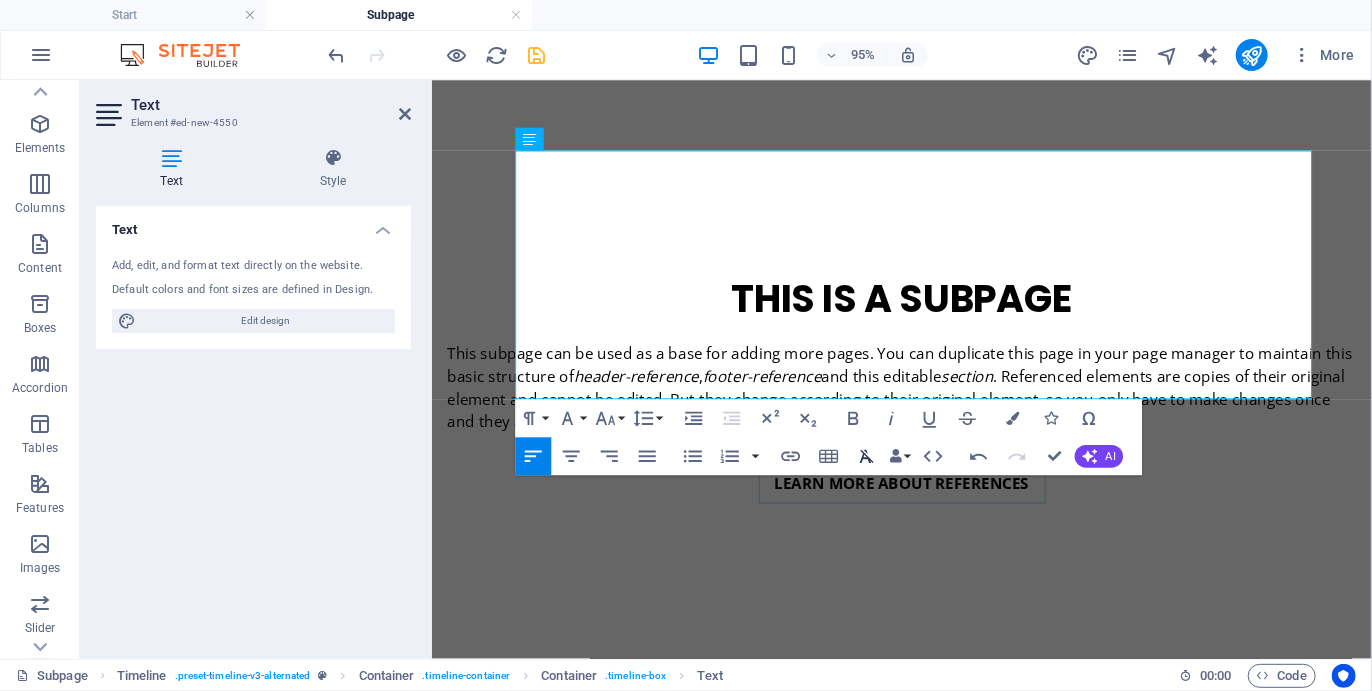 click 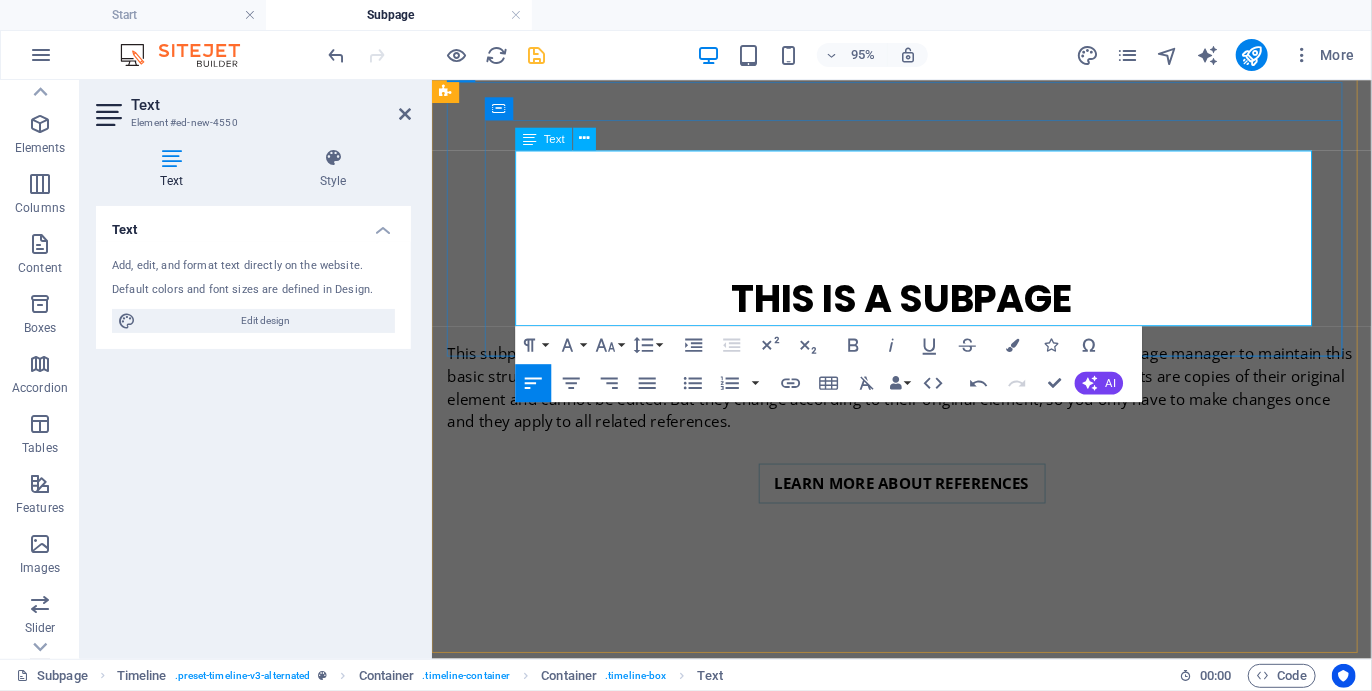 click on "Some participants may choose to arrive the day before the start of the Camino and book into our recommended accommodation. They may also choose to participate in some additional activities the day before the Camino commences, or the day after it ends (see Itineraries). Others may arrive on the morning of the start of the Plett Coastal Camino and start hiking straight away. Southern Cross​" at bounding box center (945, 938) 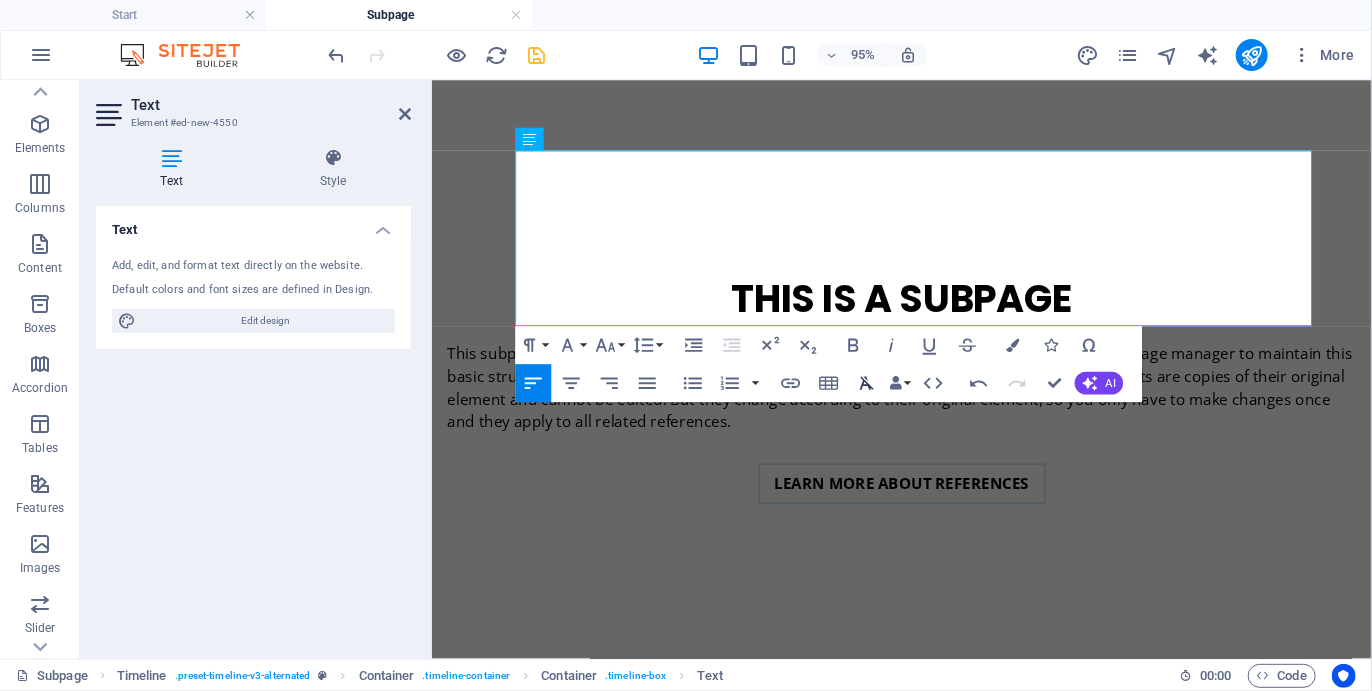click 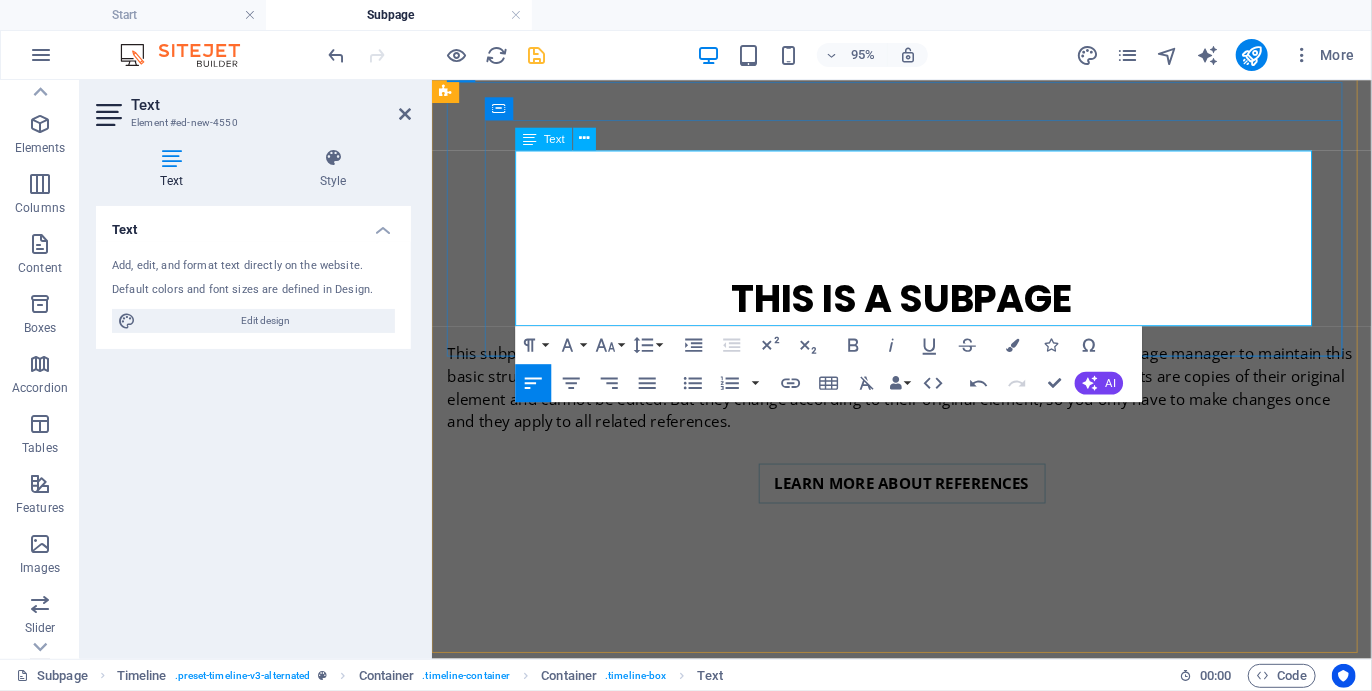 click on "Some participants may choose to arrive the day before the start of the Camino and book into our recommended accommodation. They may also choose to participate in some additional activities the day before the Camino commences, or the day after it ends (see Itineraries). Others may arrive on the morning of the start of the Plett Coastal Camino and start hiking straight away. Southern Cross​" at bounding box center (945, 938) 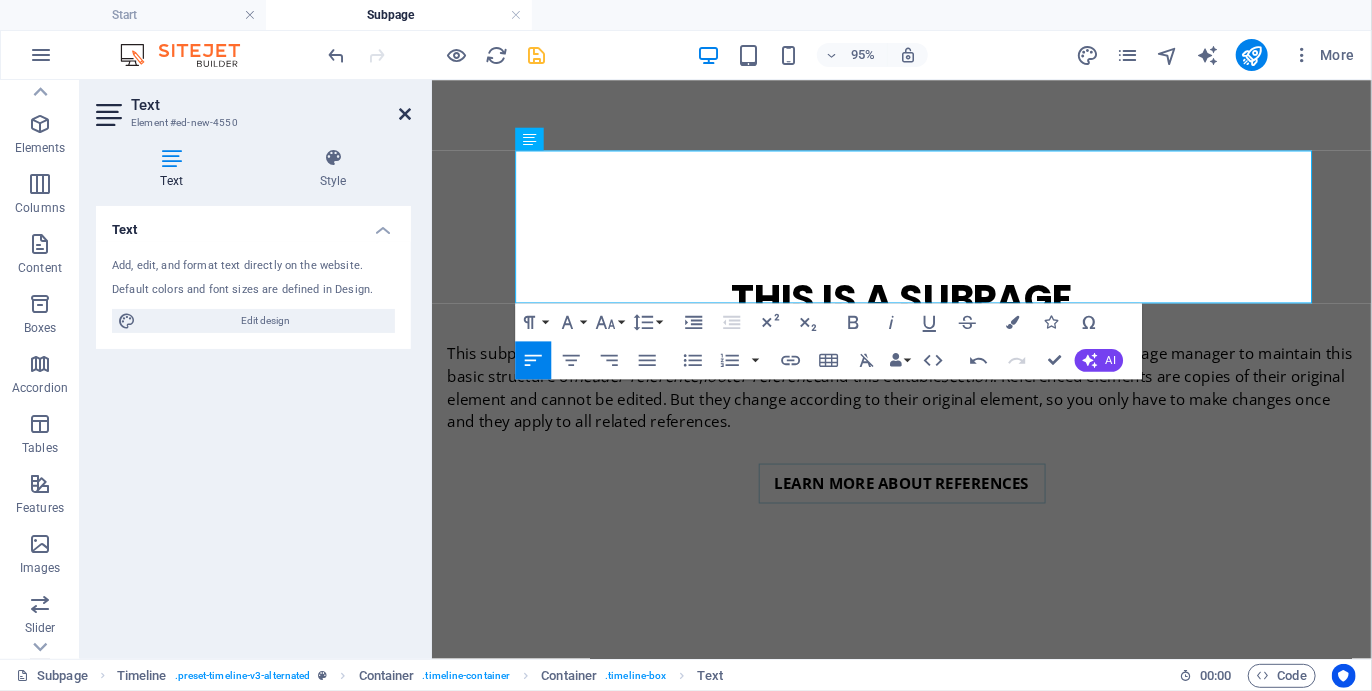 click at bounding box center [405, 114] 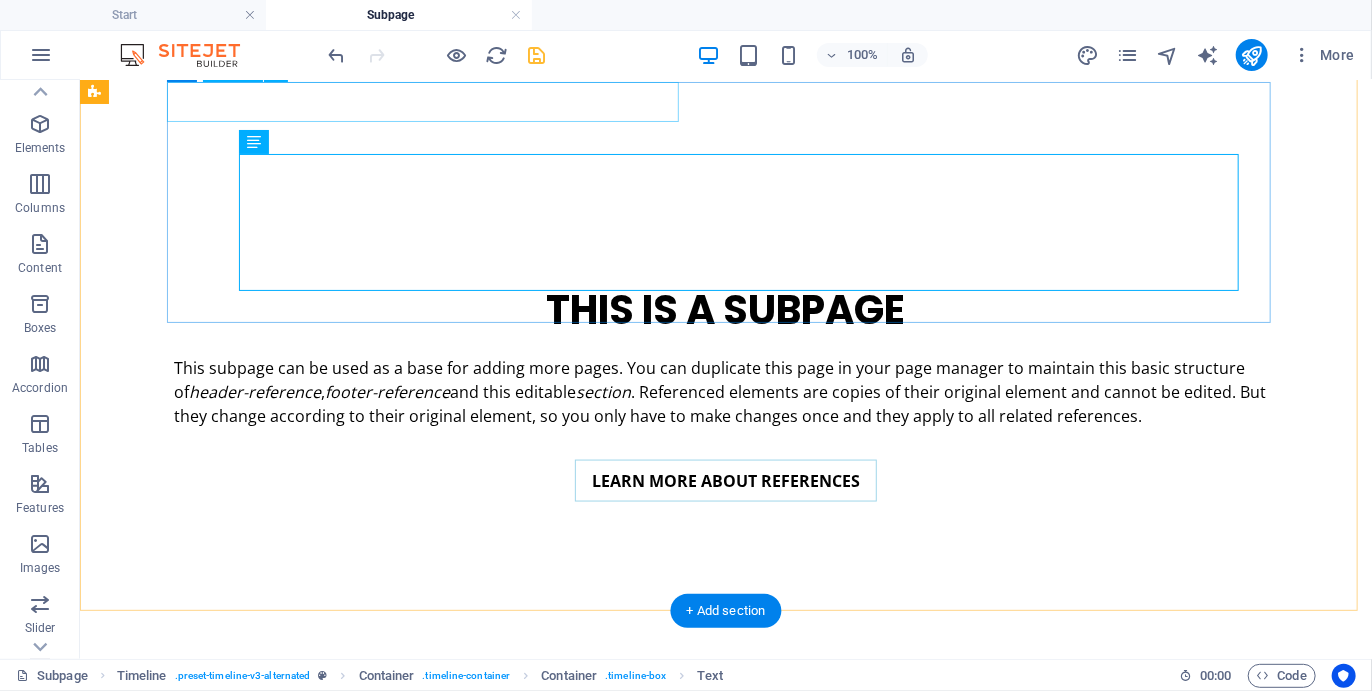 scroll, scrollTop: 1191, scrollLeft: 0, axis: vertical 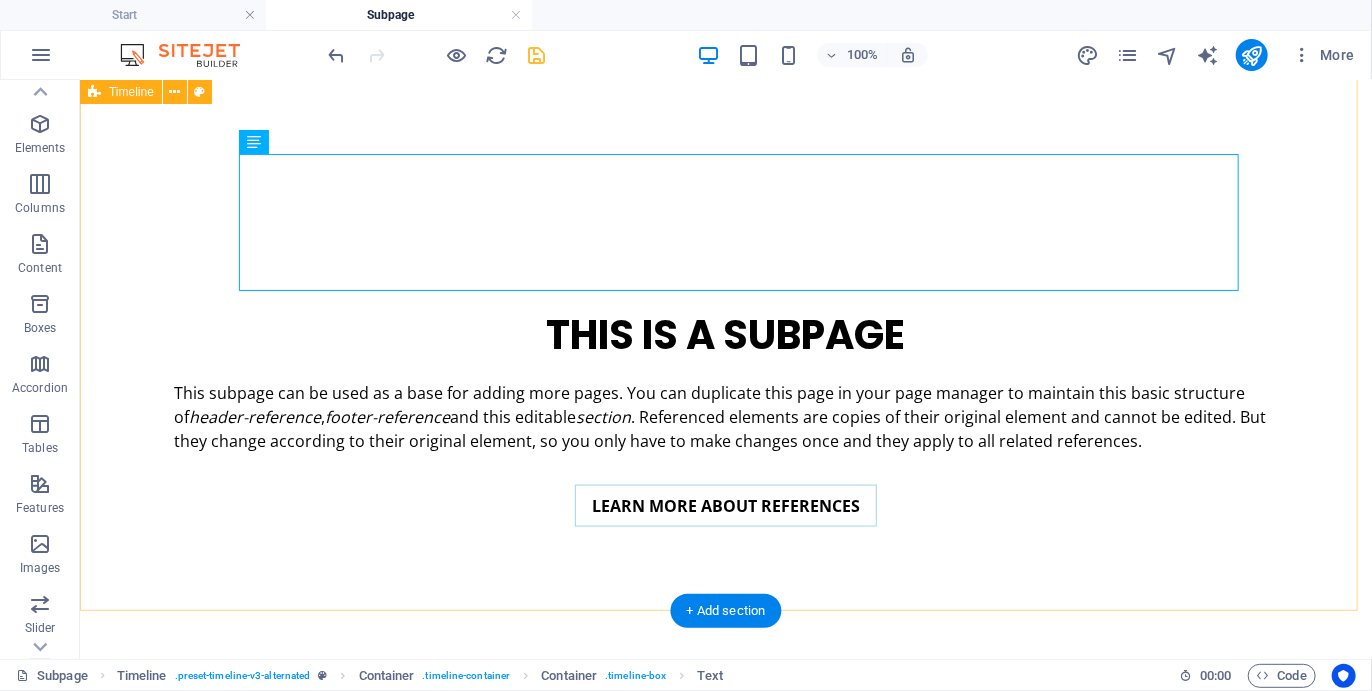 click on "01. January 2017 Some participants may choose to arrive the day before the start of the Camino and book into our recommended accommodation. They may also choose to participate in some additional activities the day before the Camino commences, or the day after it ends (see Itineraries). Others may arrive on the morning of the start of the Plett Coastal Camino and start hiking straight away. Southern Cross 01. March 2017 Lorem ipsum dolor sit amet, consectetuer adipiscing elit. Aenean commodo ligula eget dolor. Lorem ipsum dolor sit amet, consectetuer adipiscing elit leget dolor." at bounding box center [725, 990] 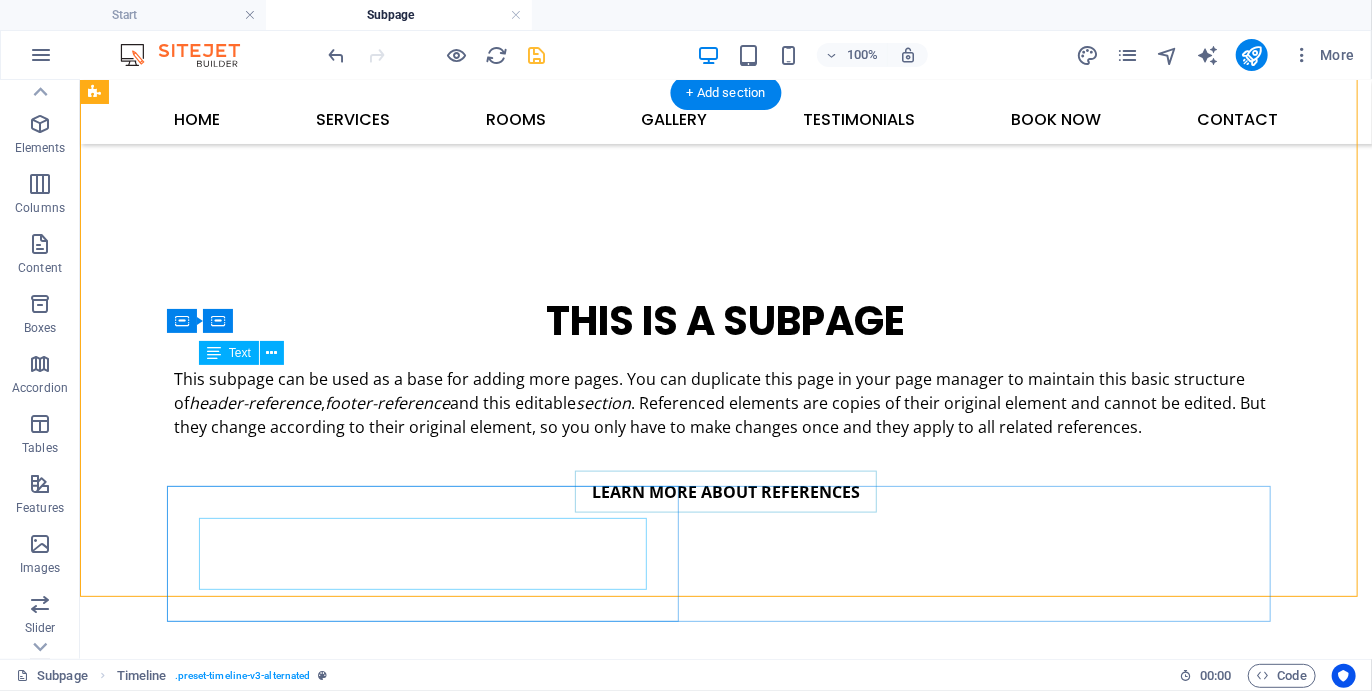 scroll, scrollTop: 1046, scrollLeft: 0, axis: vertical 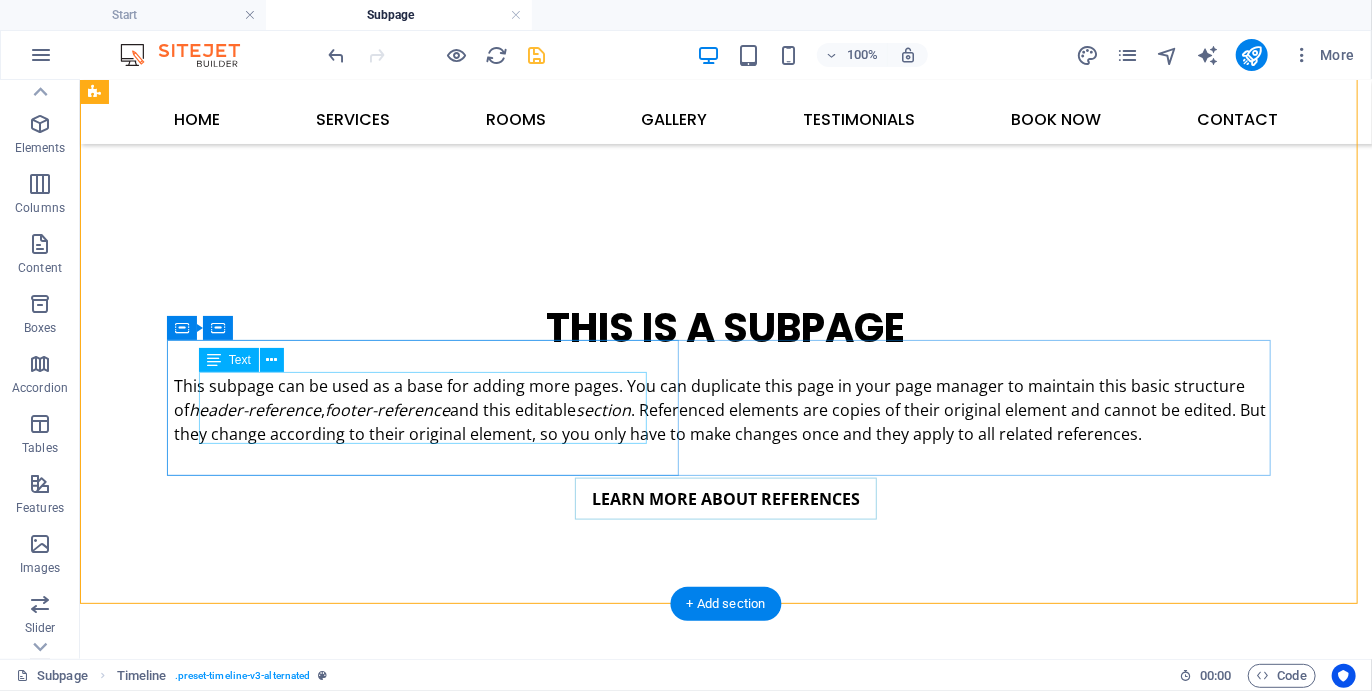 click on "Lorem ipsum dolor sit amet, consectetuer adipiscing elit. Aenean commodo ligula eget dolor. Lorem ipsum dolor sit amet, consectetuer adipiscing elit leget dolor." at bounding box center [705, 1136] 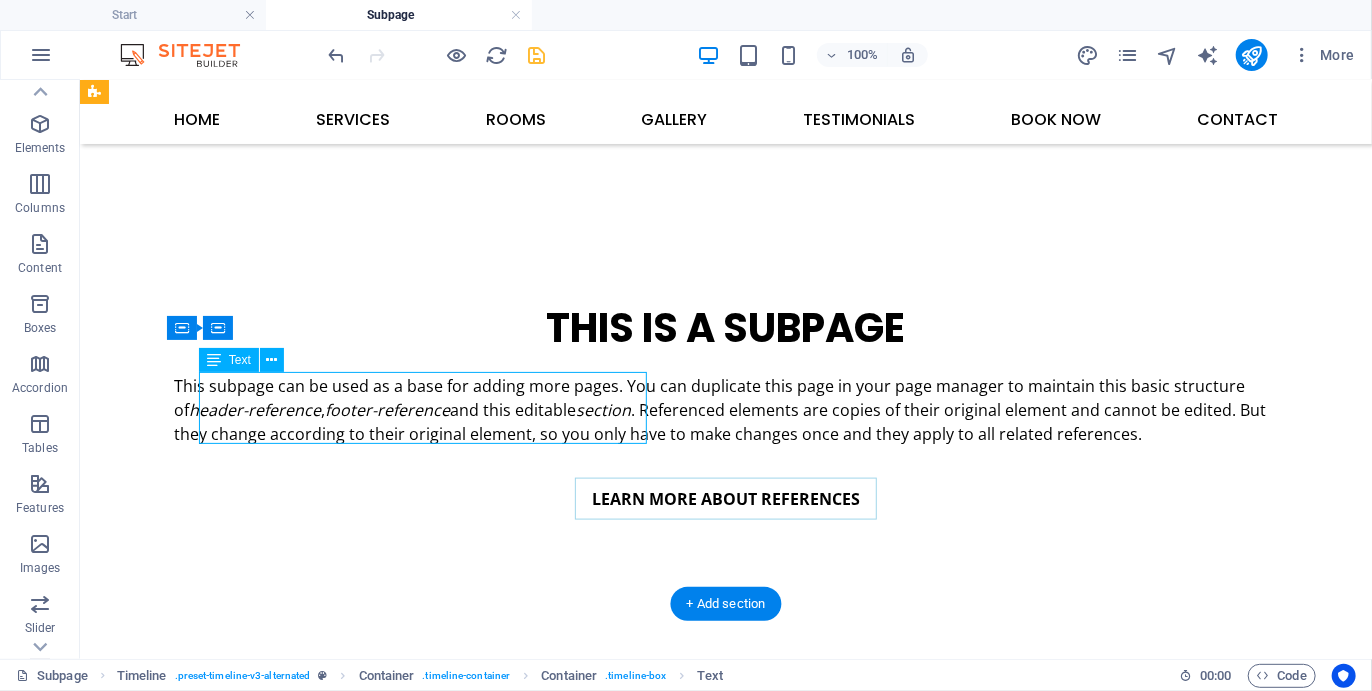 click on "Lorem ipsum dolor sit amet, consectetuer adipiscing elit. Aenean commodo ligula eget dolor. Lorem ipsum dolor sit amet, consectetuer adipiscing elit leget dolor." at bounding box center [705, 1136] 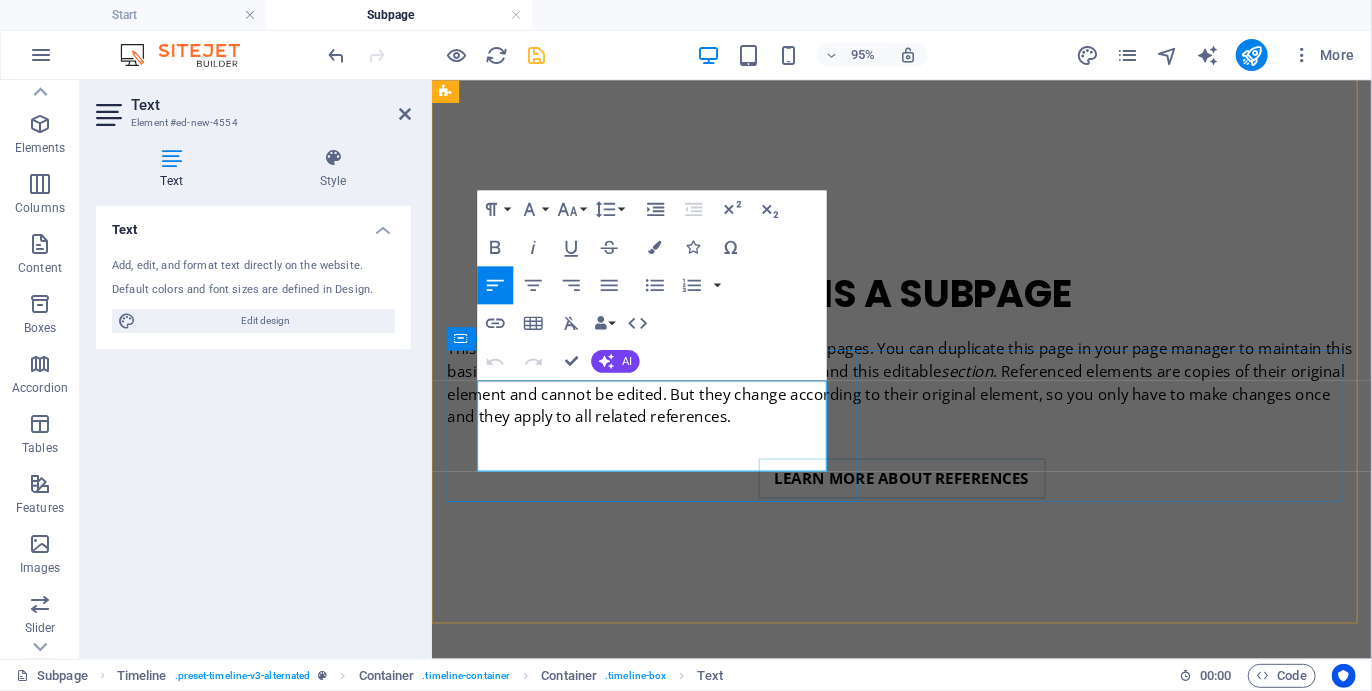 click on "Lorem ipsum dolor sit amet, consectetuer adipiscing elit. Aenean commodo ligula eget dolor. Lorem ipsum dolor sit amet, consectetuer adipiscing elit leget dolor." at bounding box center (905, 1160) 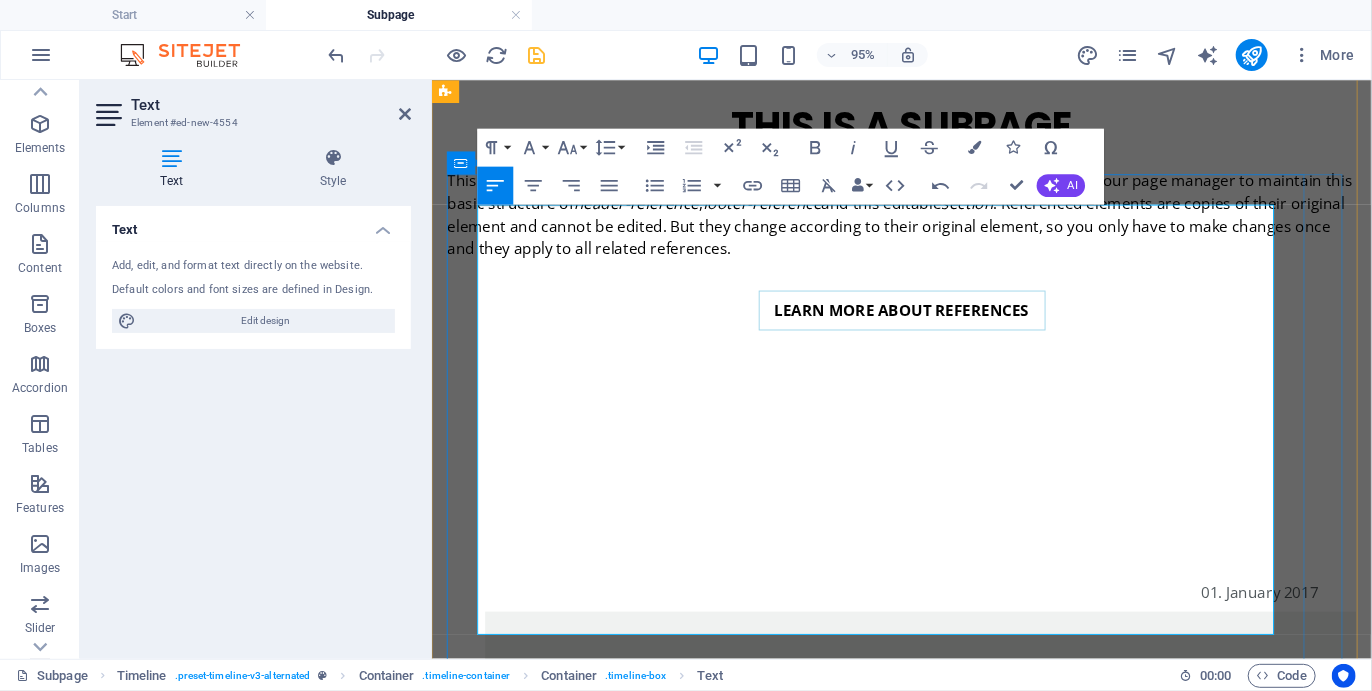 scroll, scrollTop: 1407, scrollLeft: 0, axis: vertical 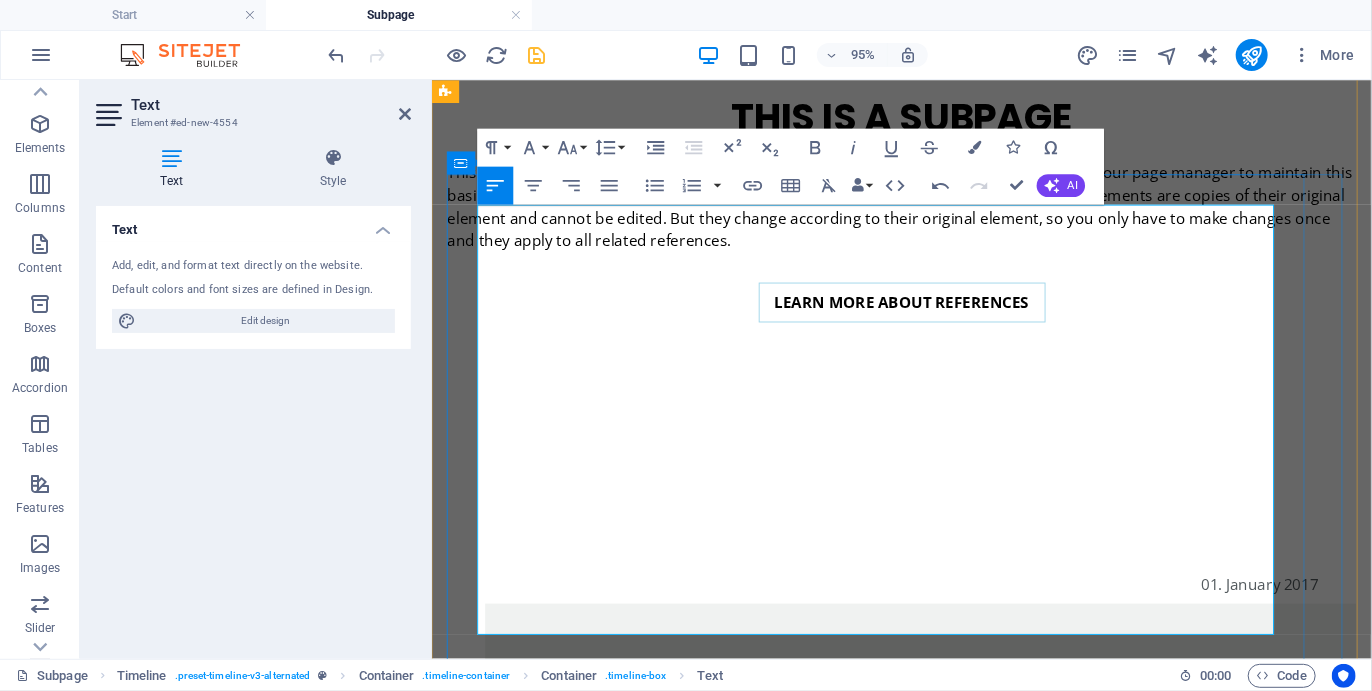 drag, startPoint x: 643, startPoint y: 632, endPoint x: 497, endPoint y: 265, distance: 394.97467 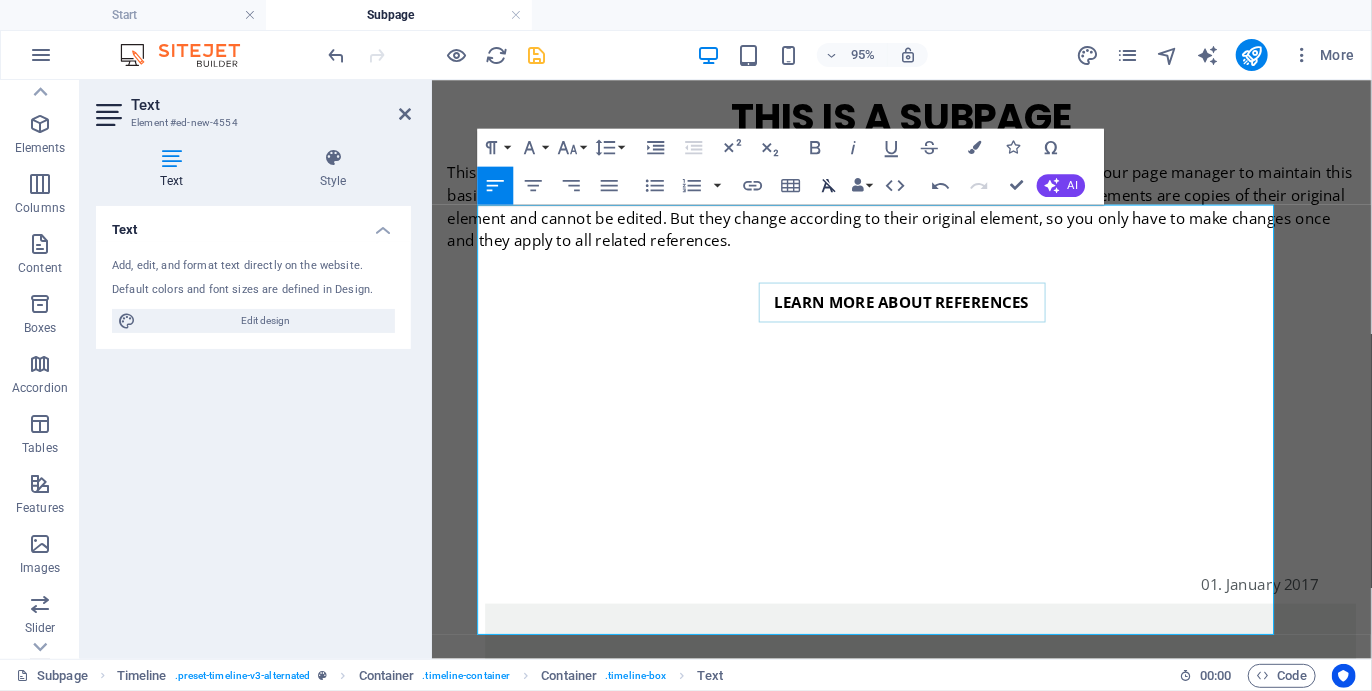 click 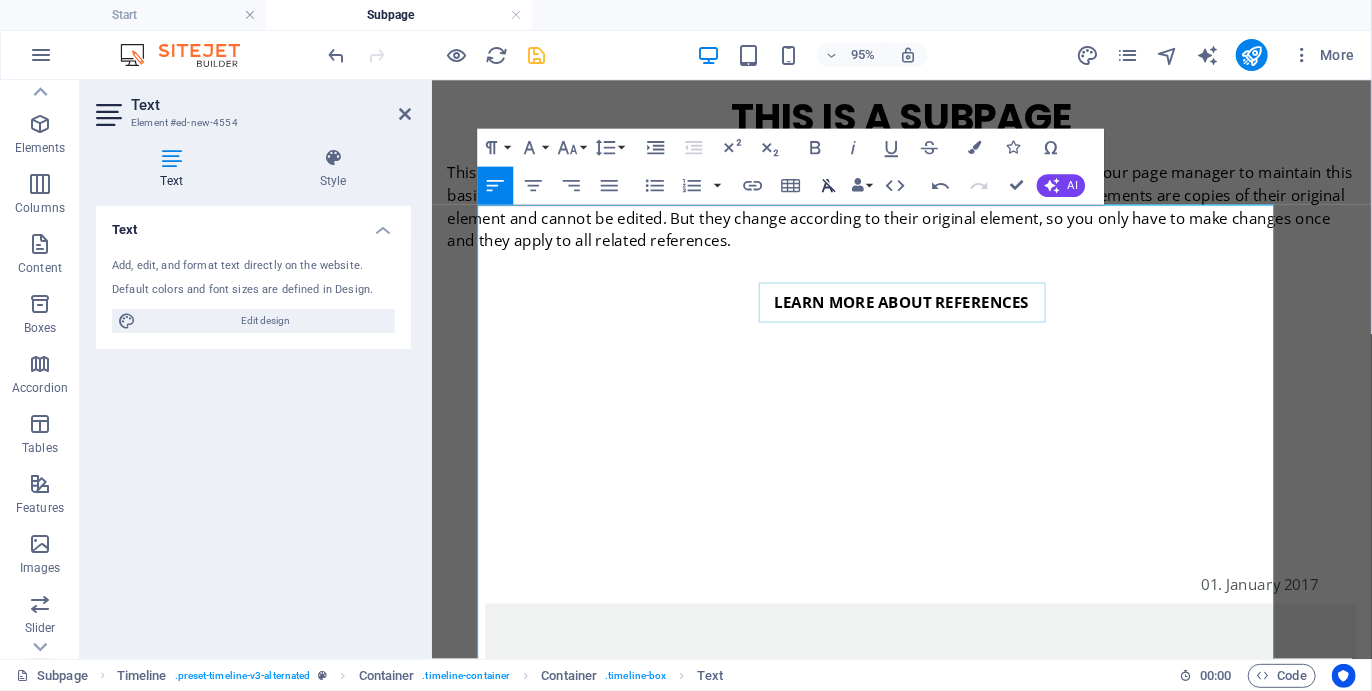 click 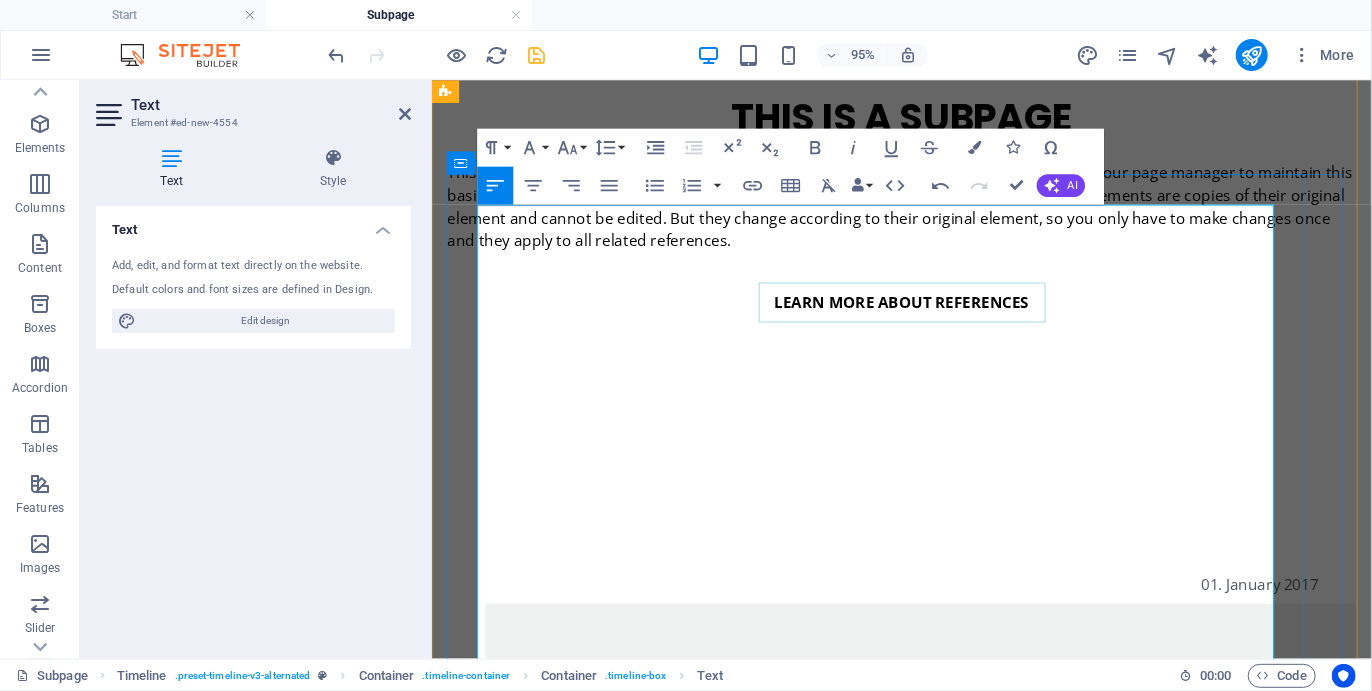 click on "Southern Cross Formosa Periwinkle" at bounding box center [722, 1389] 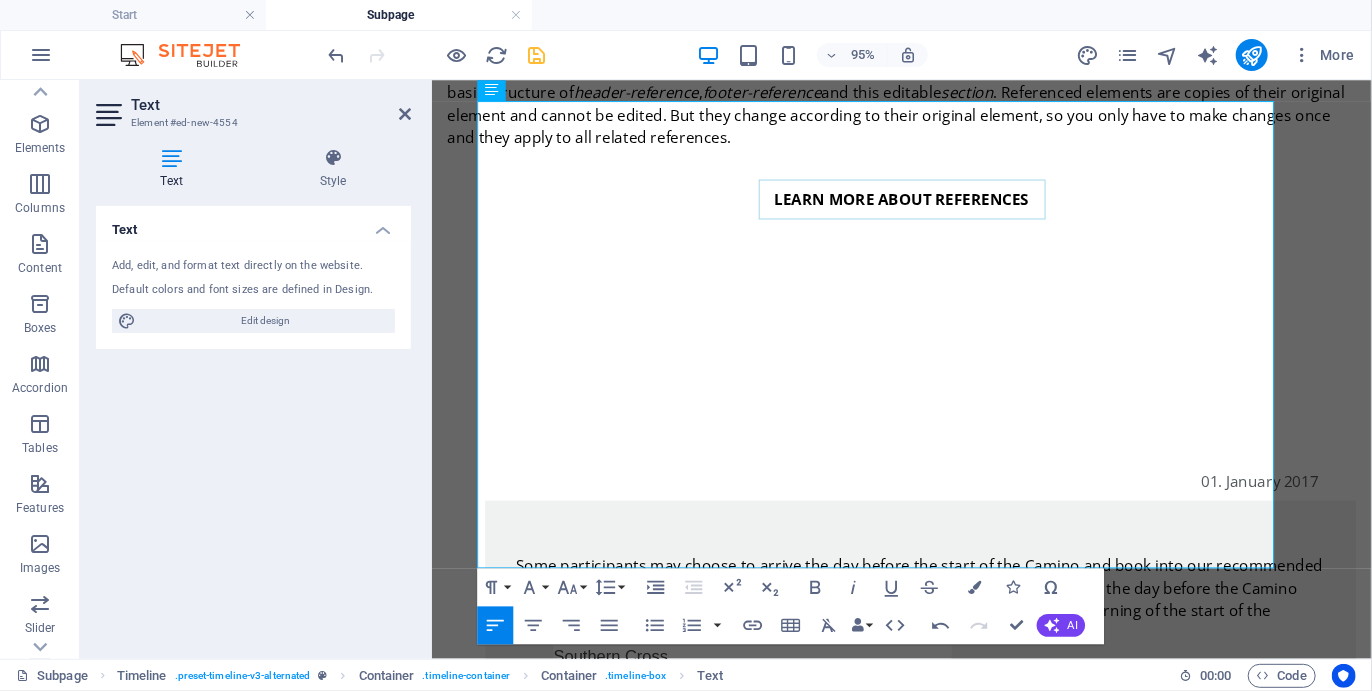 scroll, scrollTop: 1516, scrollLeft: 0, axis: vertical 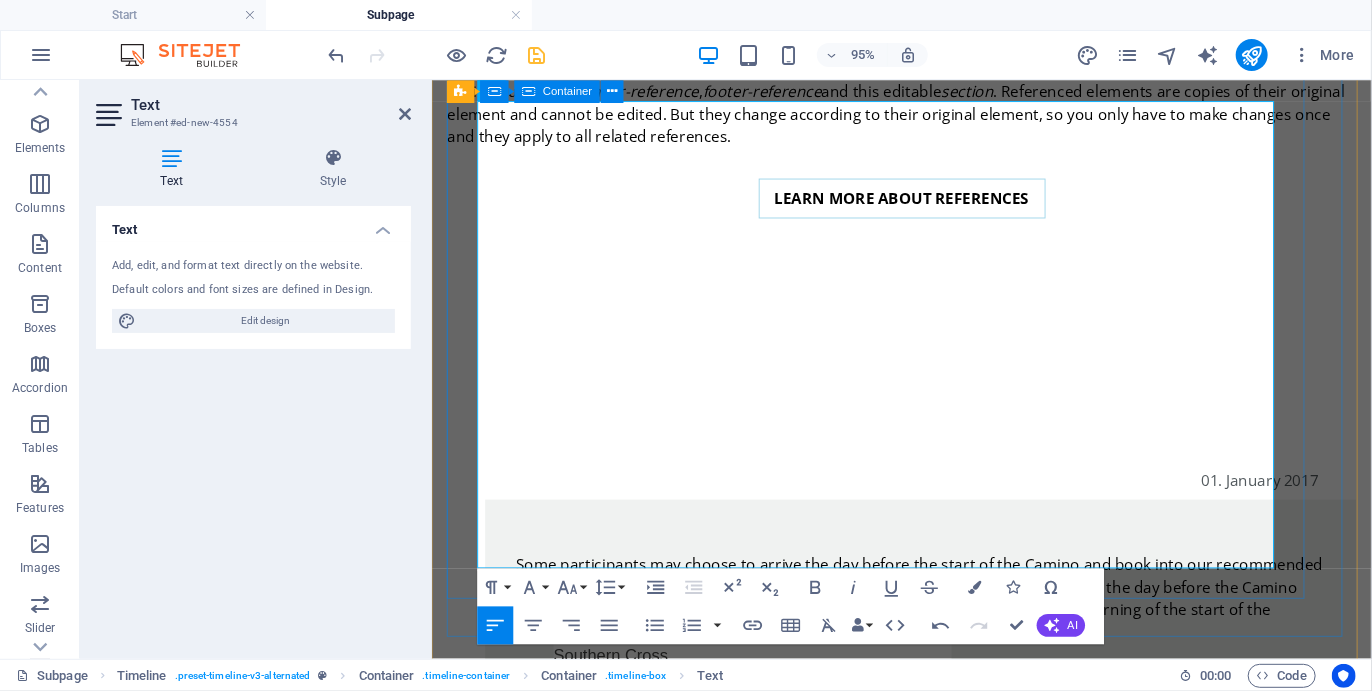 drag, startPoint x: 616, startPoint y: 569, endPoint x: 476, endPoint y: 158, distance: 434.19006 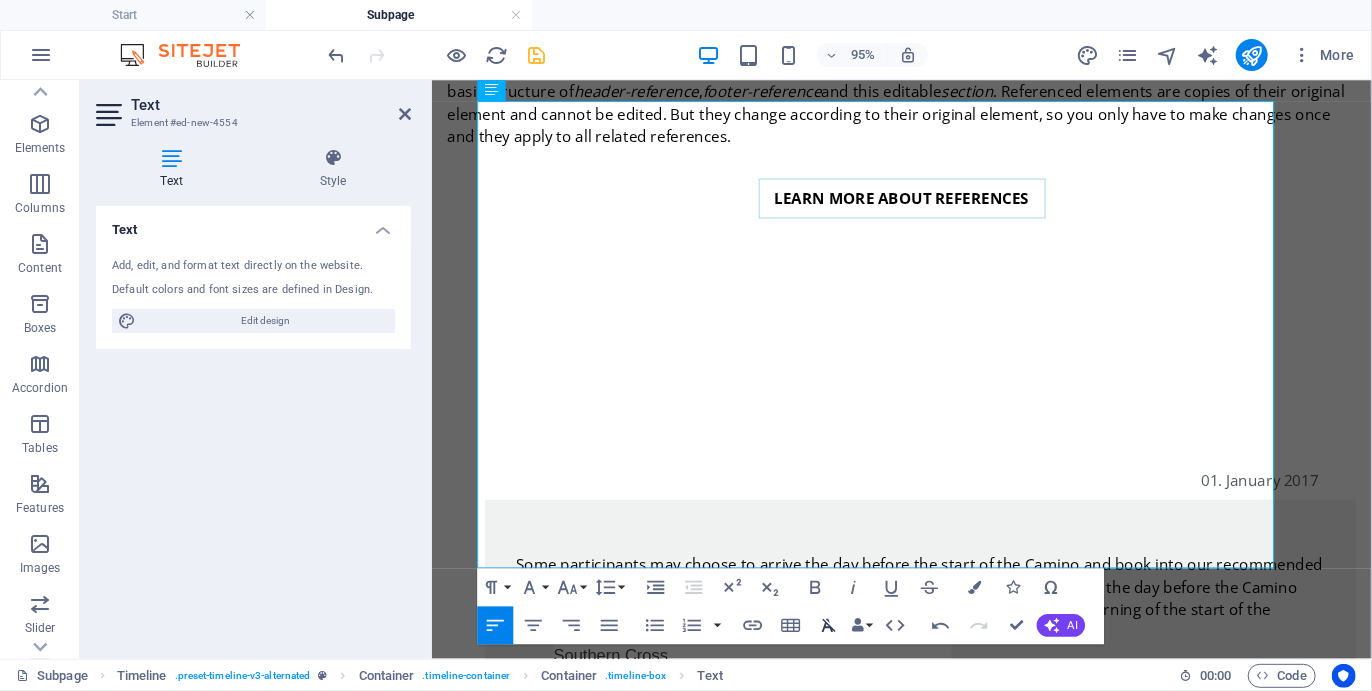 click 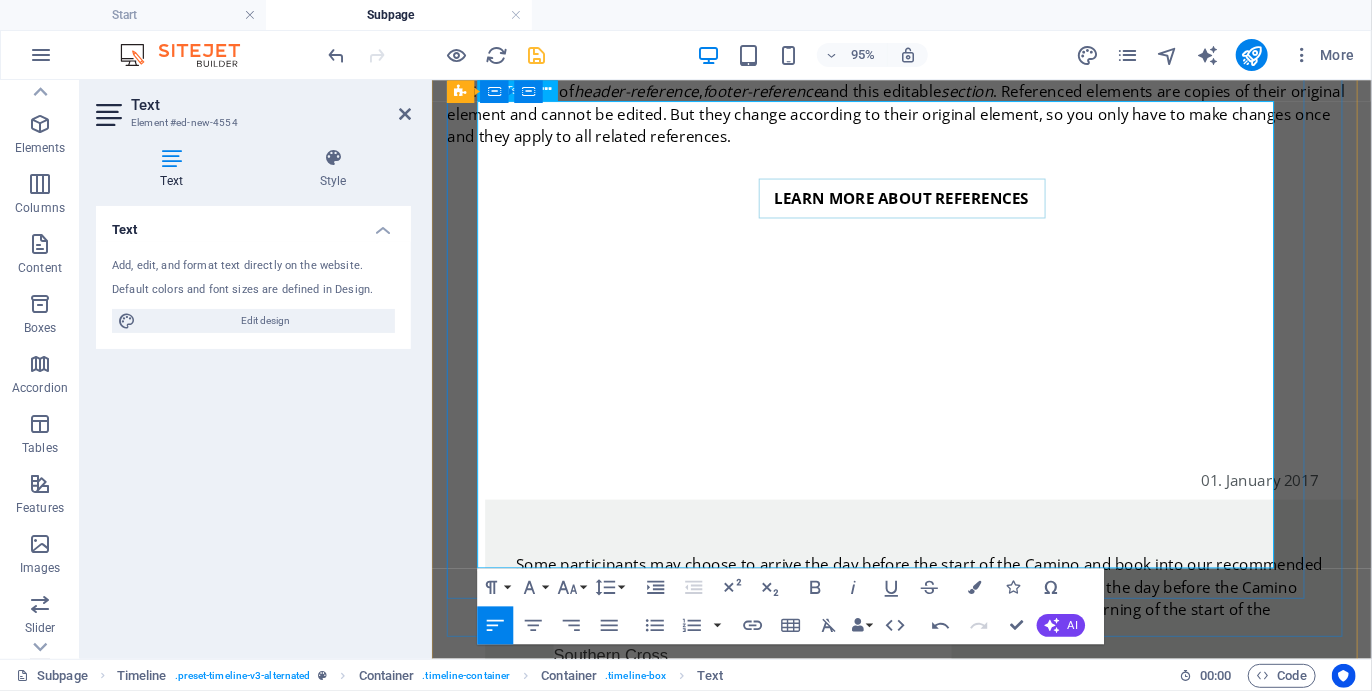 click on "Lorem ipsum dolor sit amet, consectetuer adipiscing elit. Aenean commodo ligula eget dolor. Lorem ipsum dolor sit amet, consectetuer adipiscing elit leget dolor." at bounding box center (905, 866) 